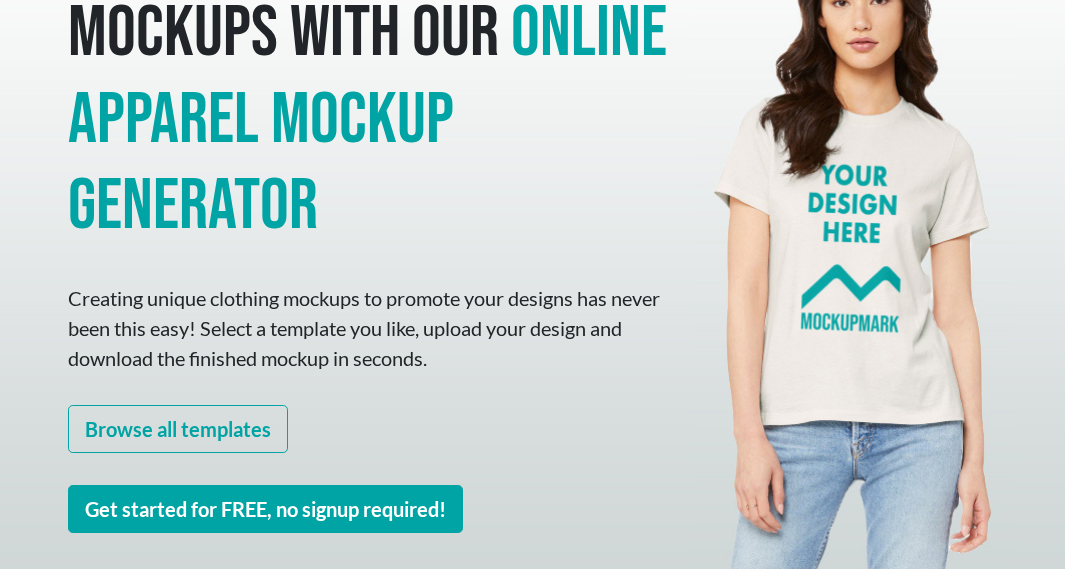 scroll, scrollTop: 191, scrollLeft: 0, axis: vertical 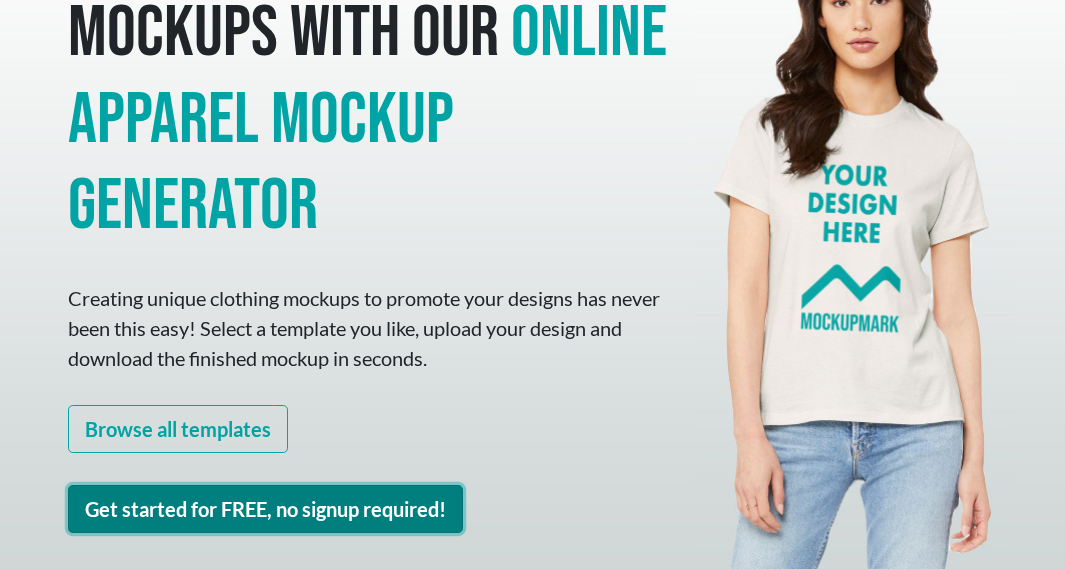 click on "Get started for FREE, no signup required!" at bounding box center [265, 509] 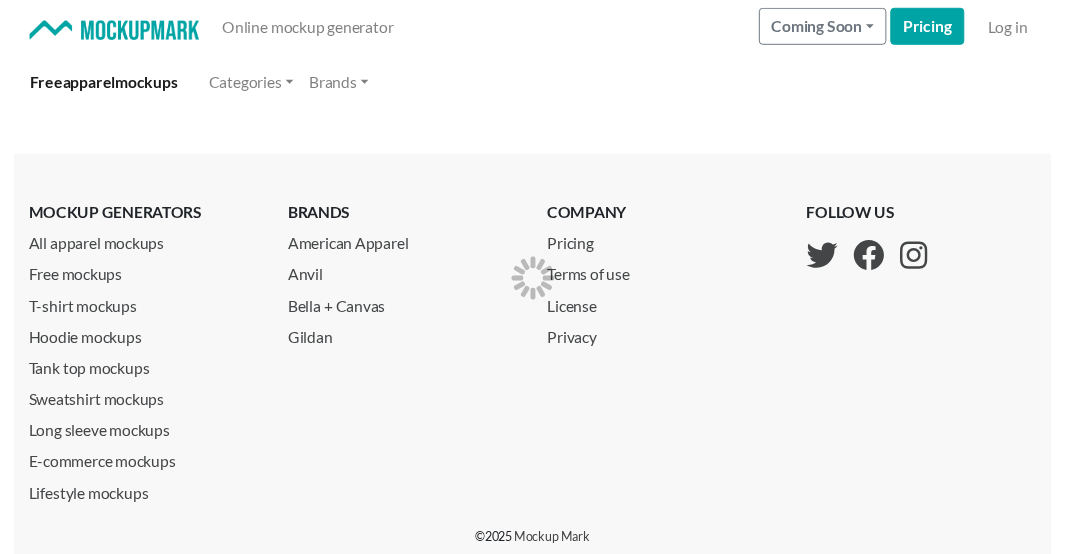 scroll, scrollTop: 0, scrollLeft: 0, axis: both 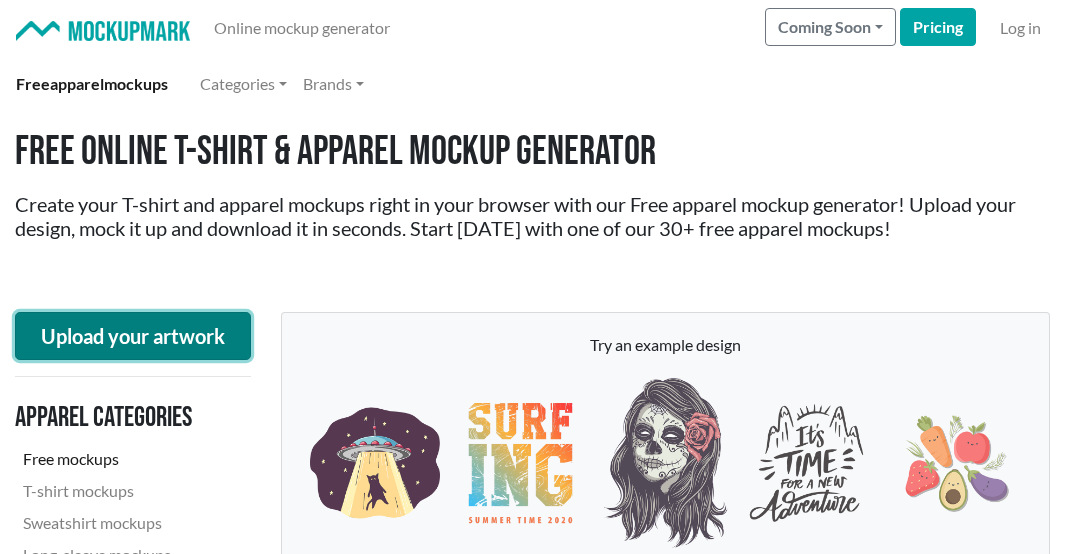 click on "Upload your artwork" at bounding box center [133, 336] 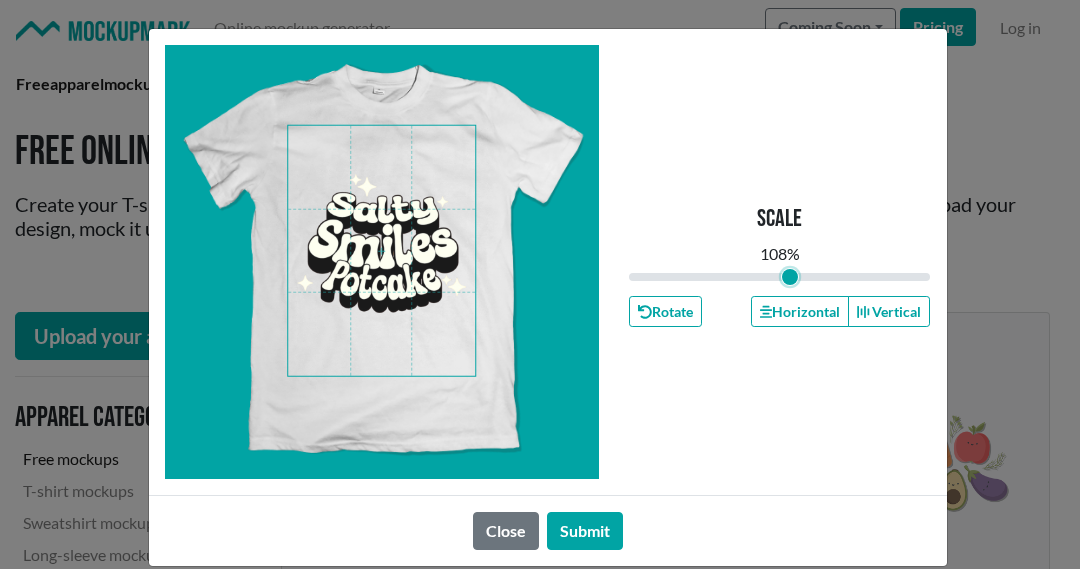 type on "1.08" 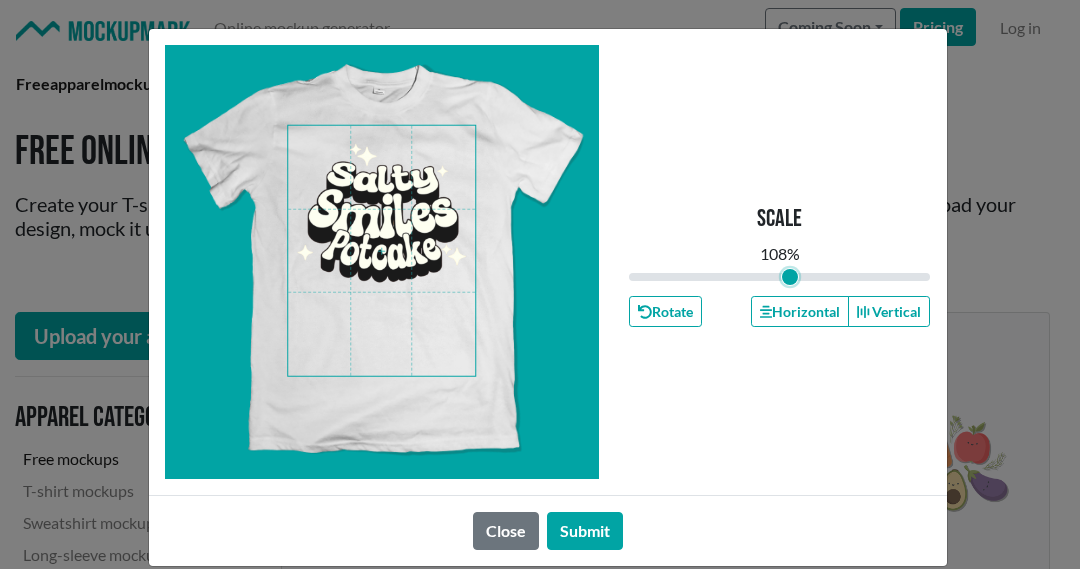 click at bounding box center (381, 251) 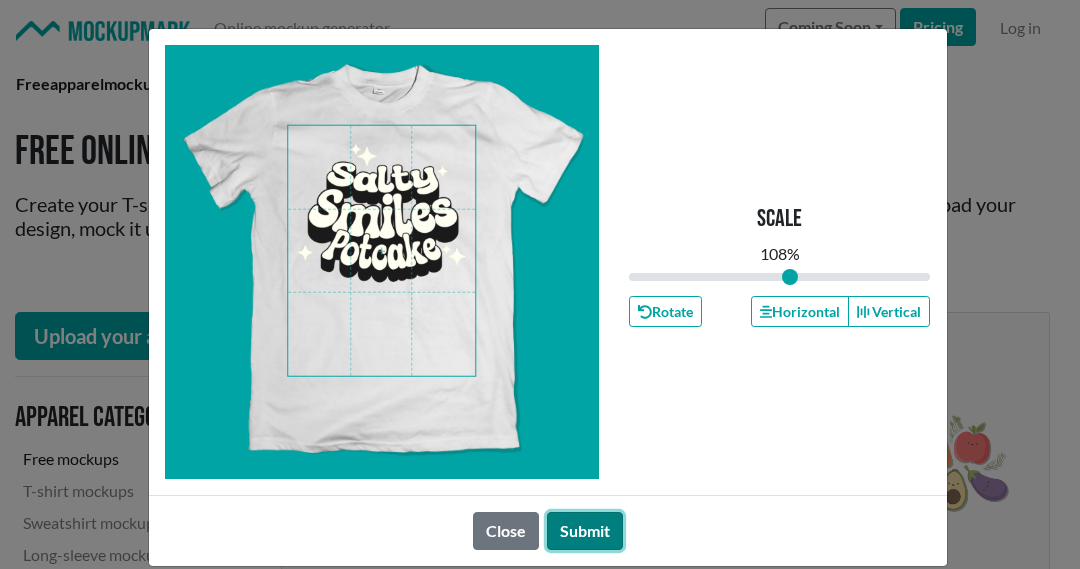 click on "Submit" at bounding box center (585, 531) 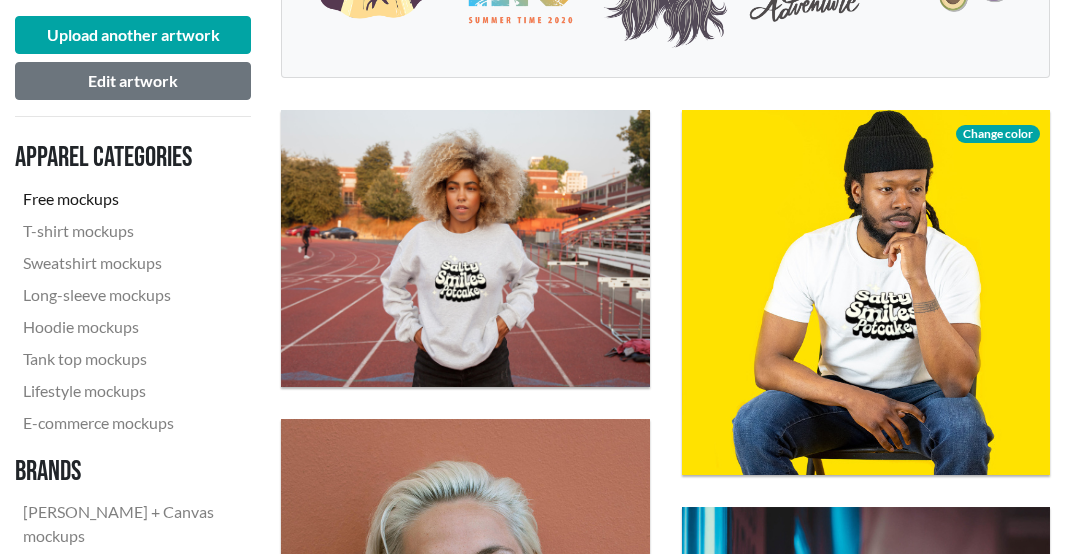 scroll, scrollTop: 600, scrollLeft: 0, axis: vertical 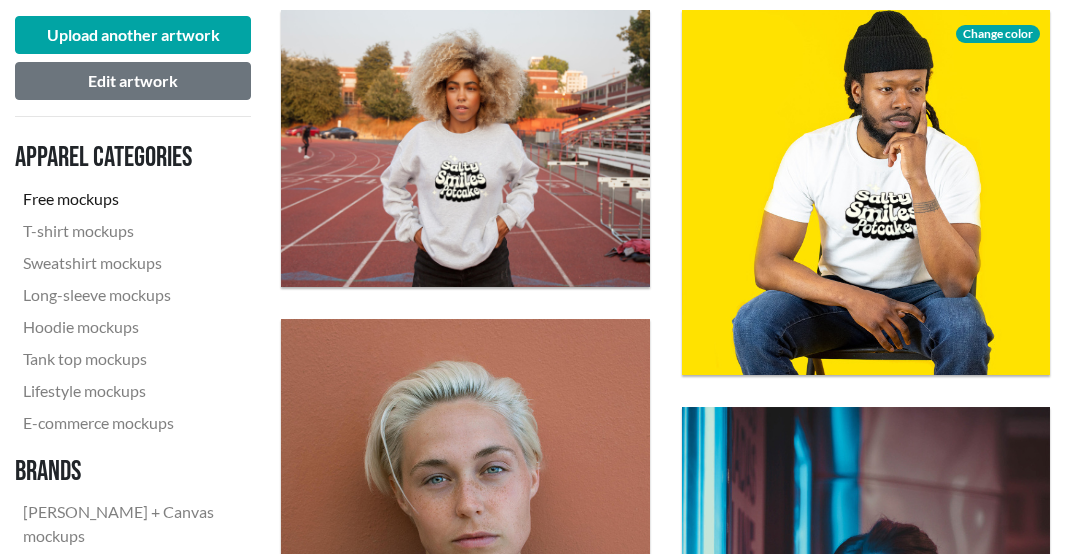 click on "Download" 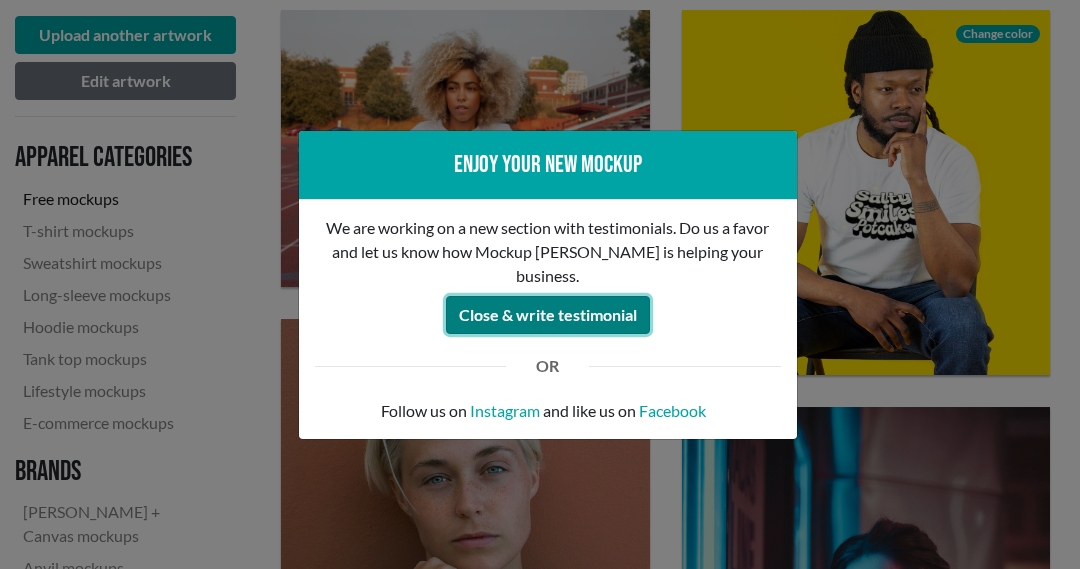 click on "Close & write testimonial" at bounding box center (548, 315) 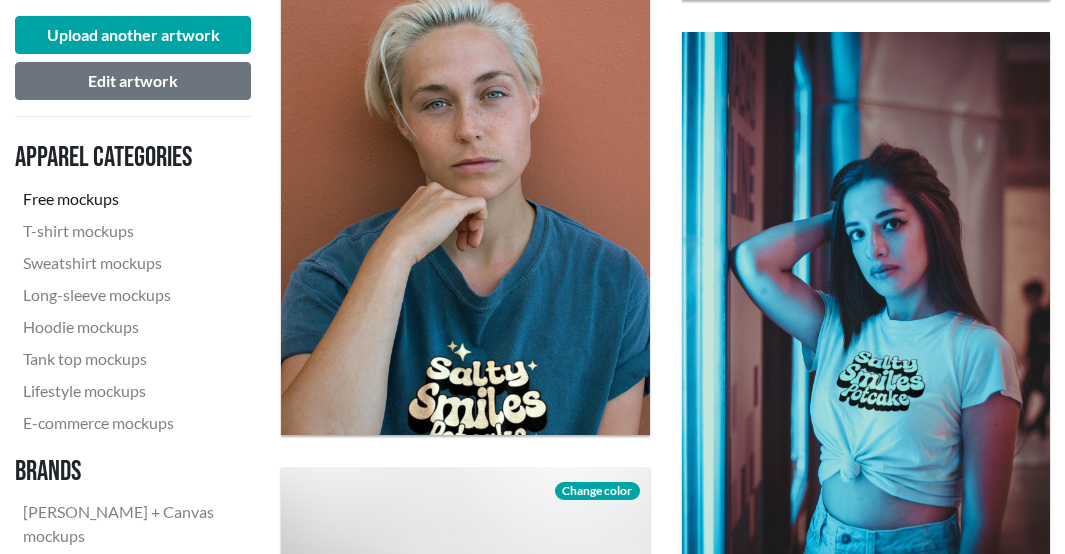 scroll, scrollTop: 1000, scrollLeft: 0, axis: vertical 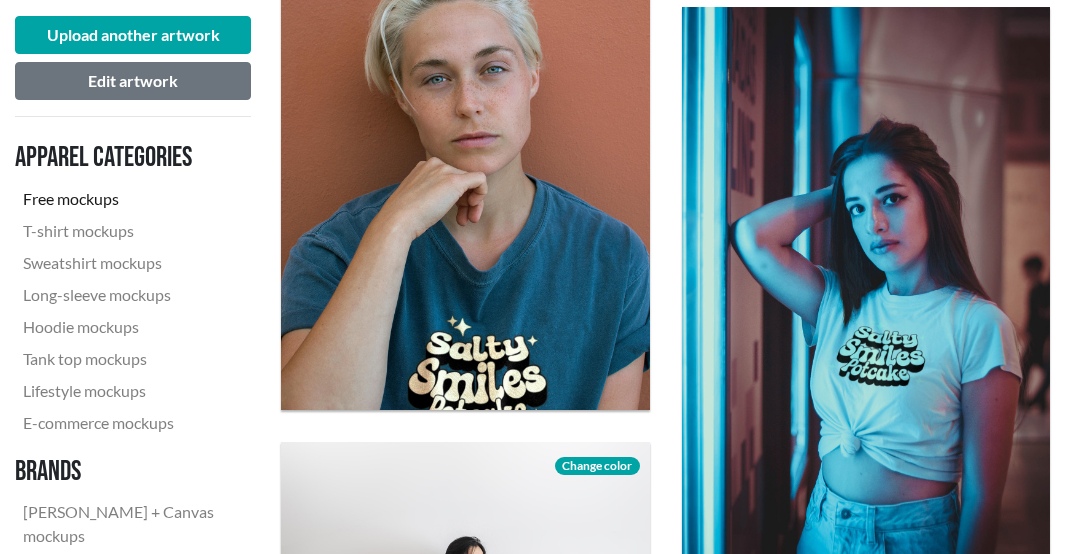 click on "Download" 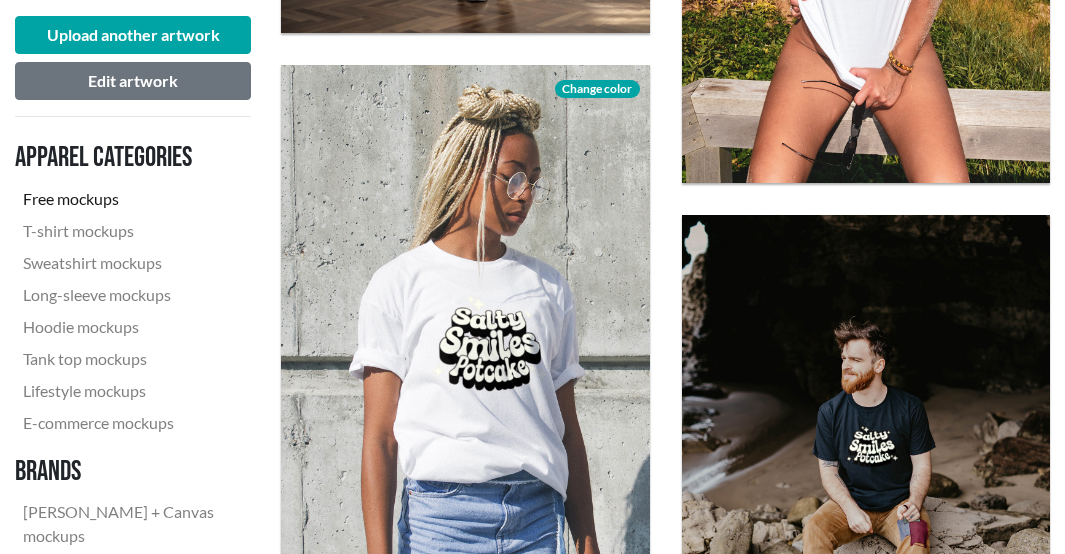 scroll, scrollTop: 1900, scrollLeft: 0, axis: vertical 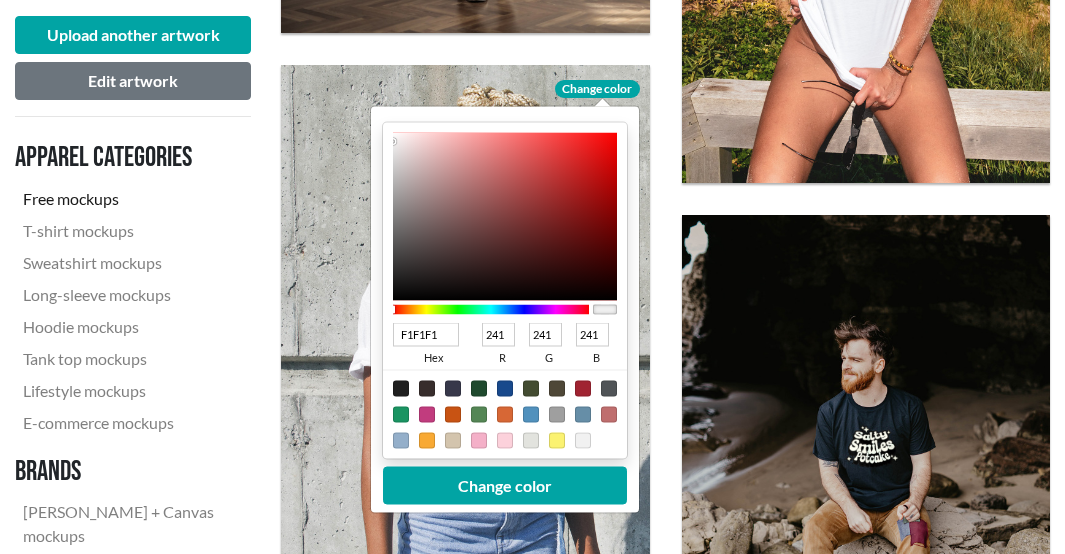 click at bounding box center [491, 310] 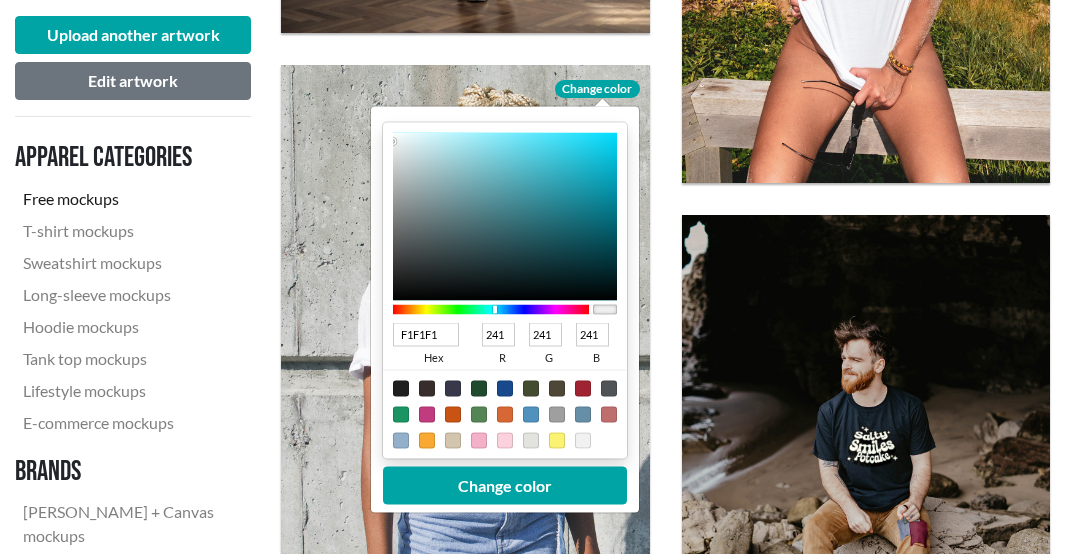 type on "0DBCD5" 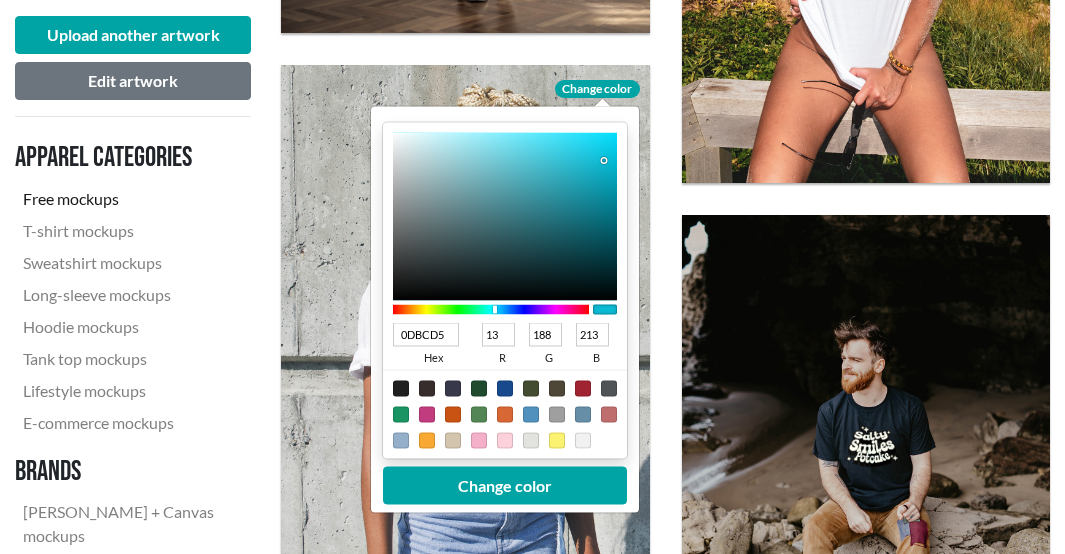 click at bounding box center (505, 217) 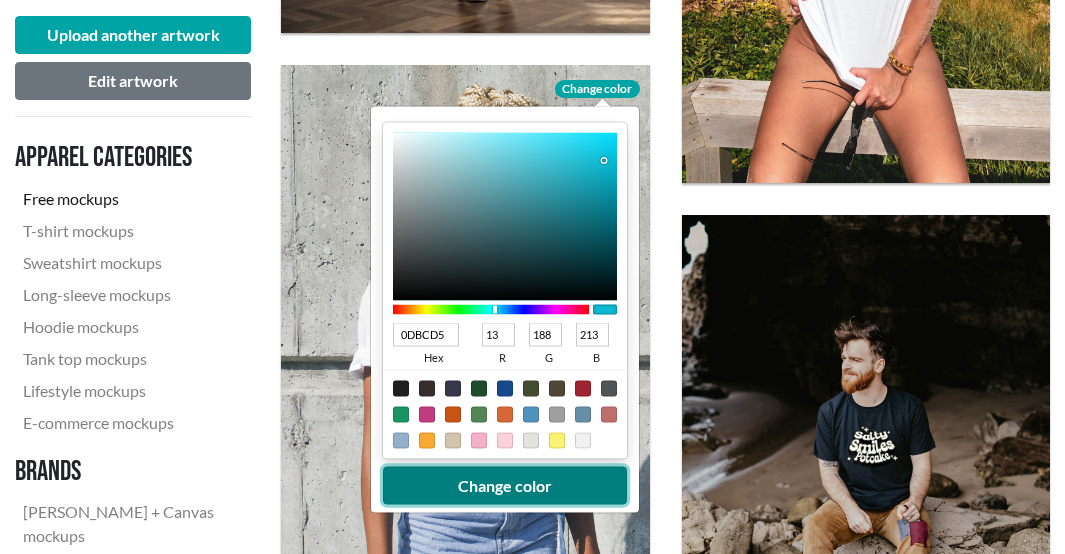 click on "Change color" at bounding box center [505, 486] 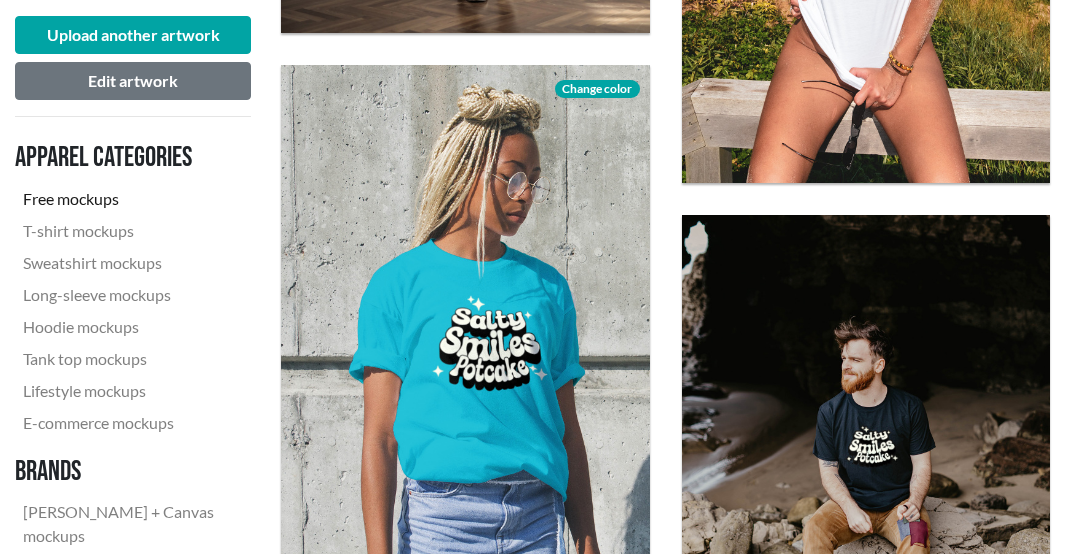 scroll, scrollTop: 2000, scrollLeft: 0, axis: vertical 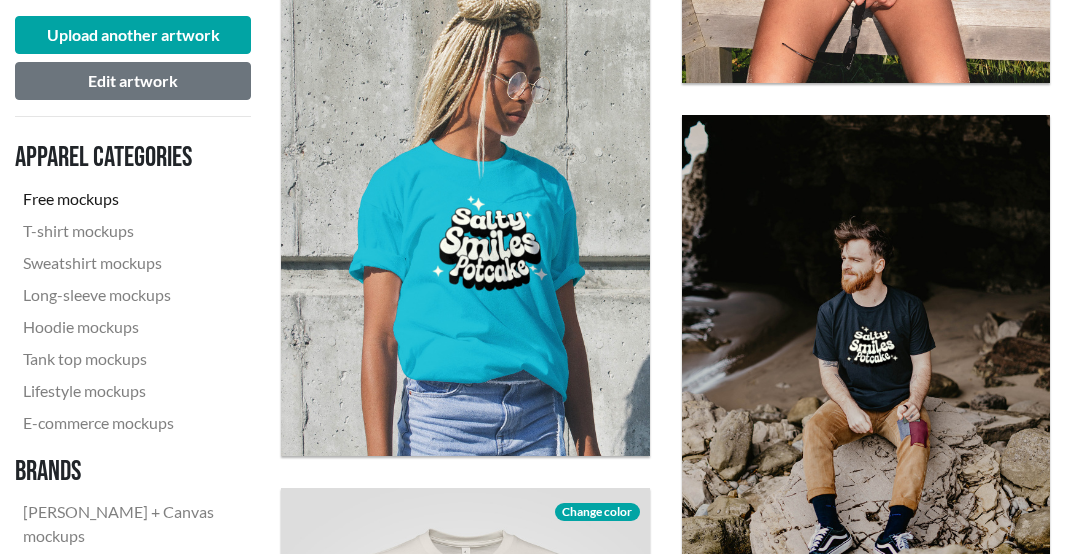 click on "Download" 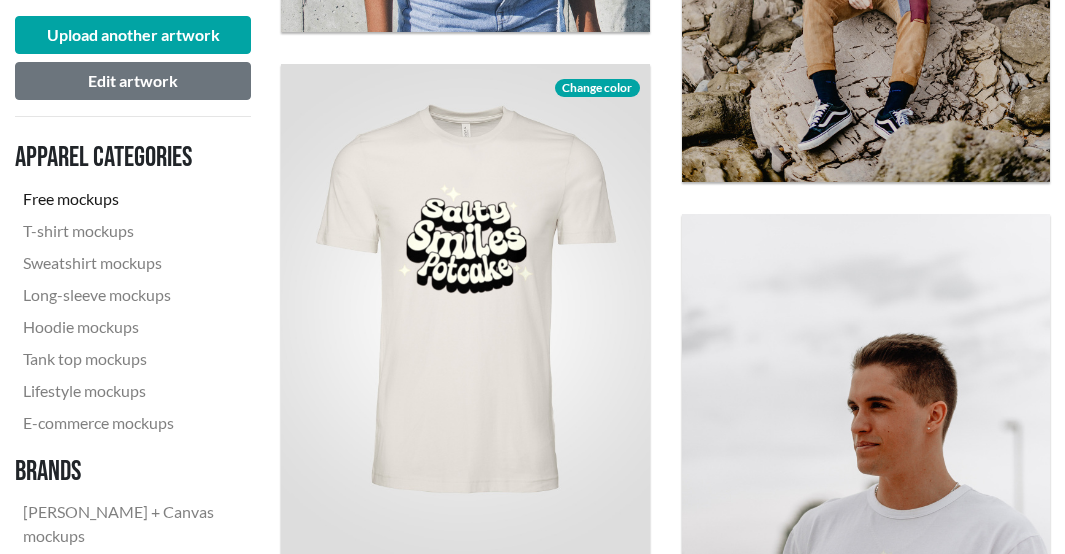 scroll, scrollTop: 2400, scrollLeft: 0, axis: vertical 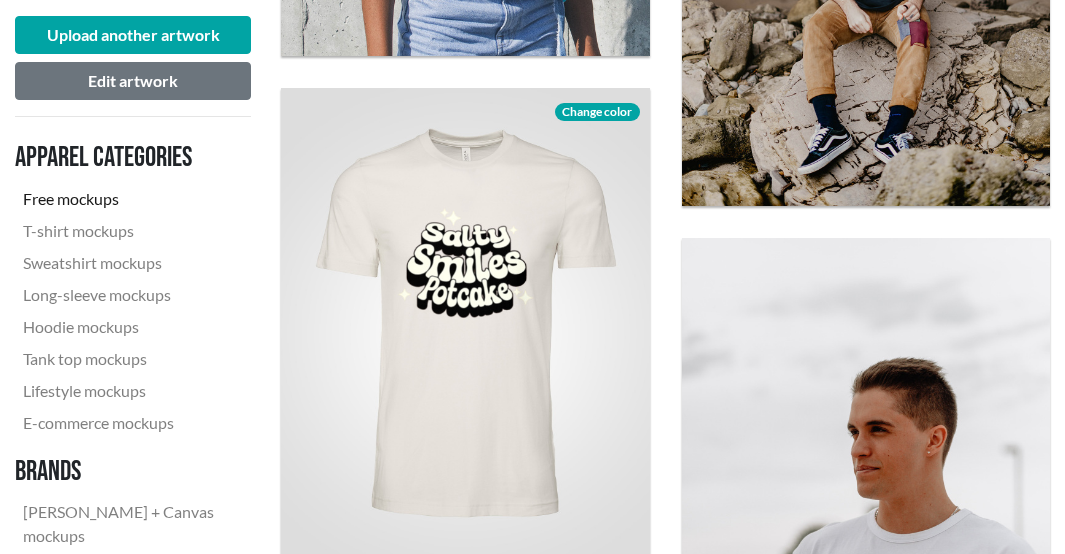 click on "Change color" at bounding box center (597, 112) 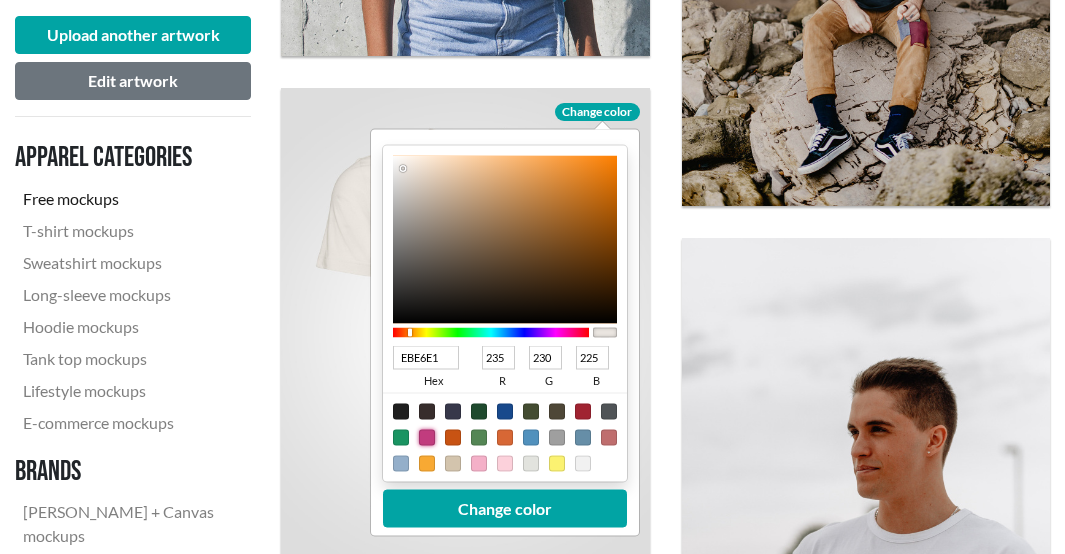 click at bounding box center [427, 438] 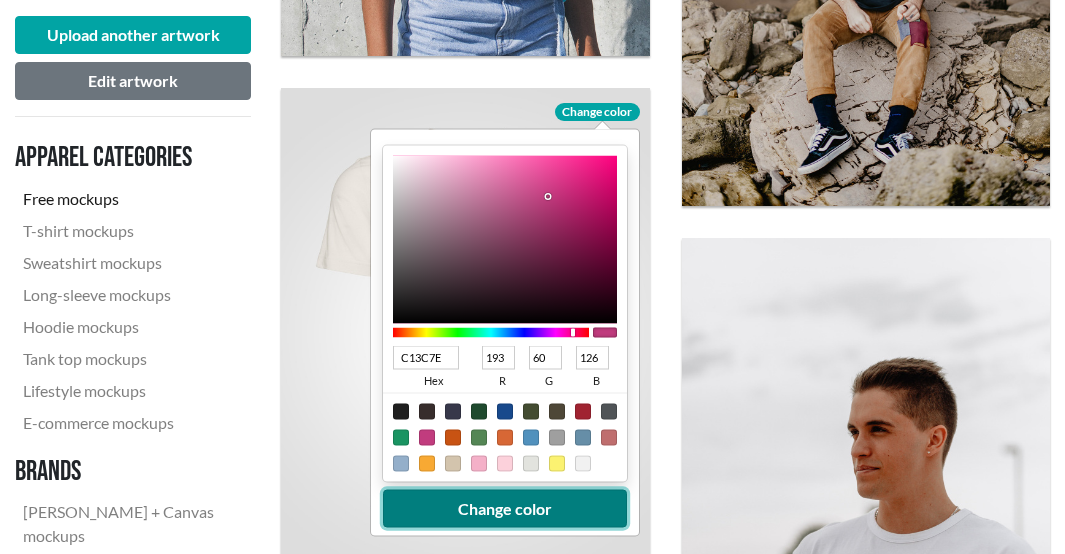 click on "Change color" at bounding box center [505, 509] 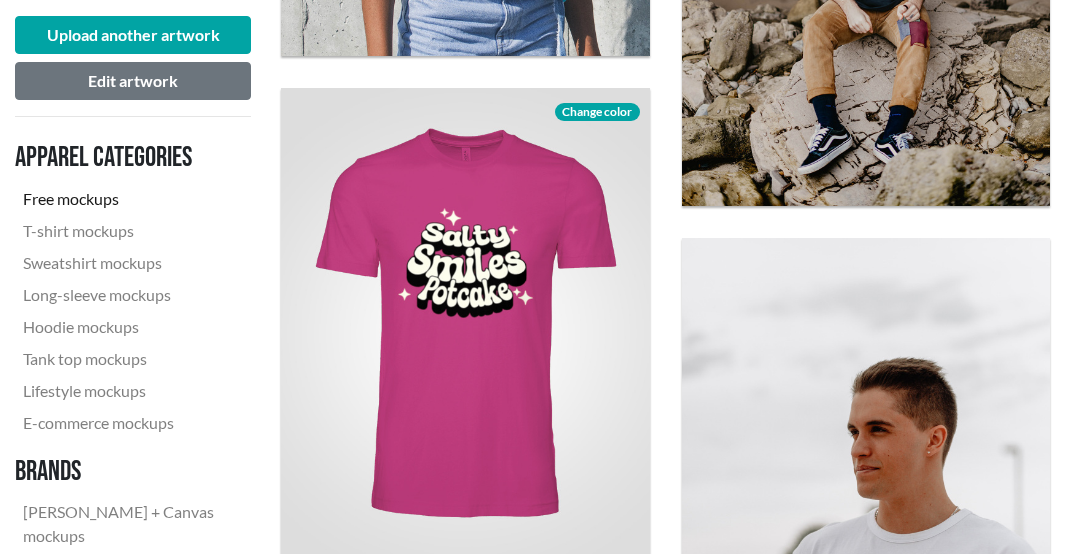 scroll, scrollTop: 2500, scrollLeft: 0, axis: vertical 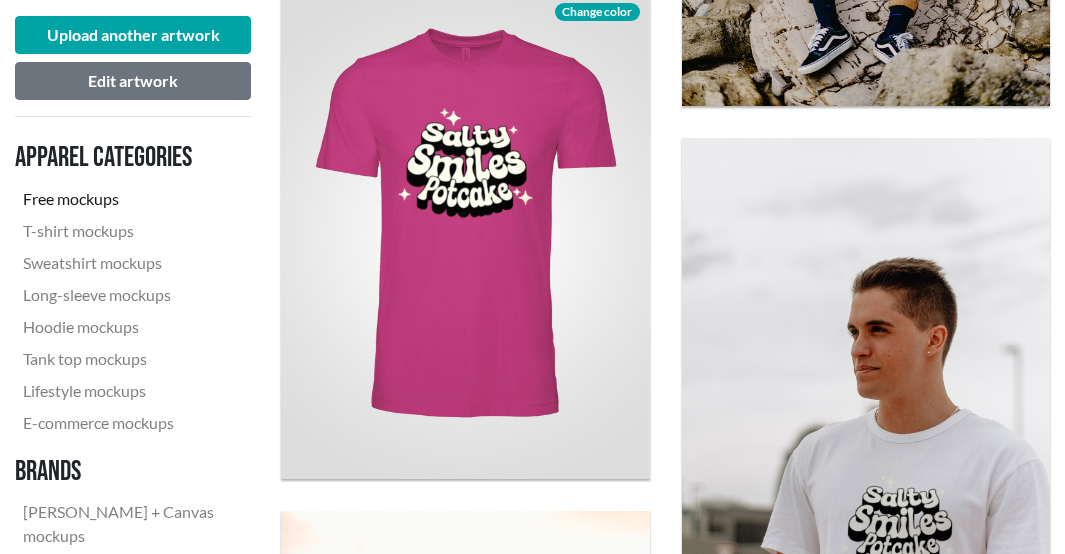 click on "Download" 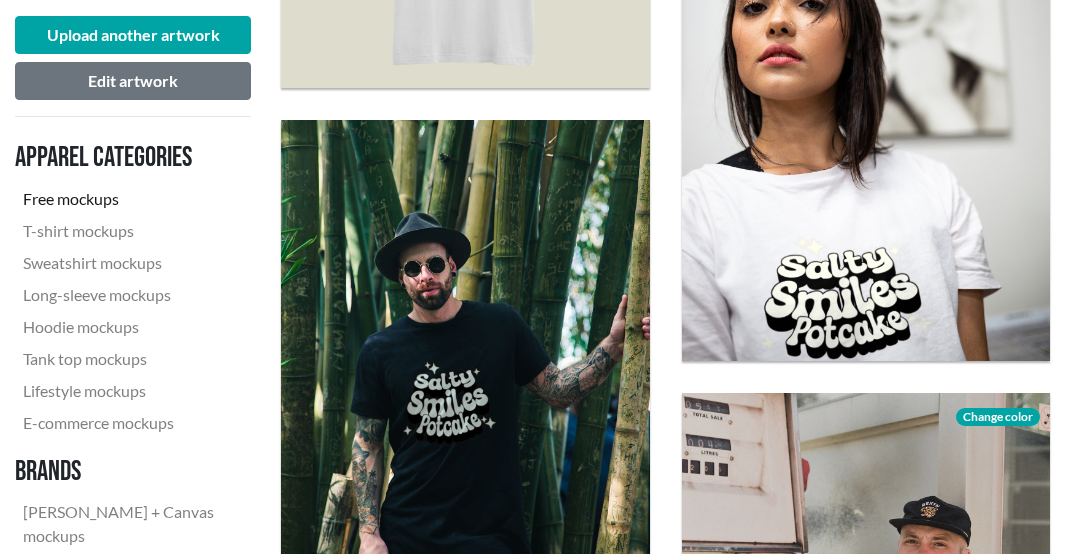 scroll, scrollTop: 3700, scrollLeft: 0, axis: vertical 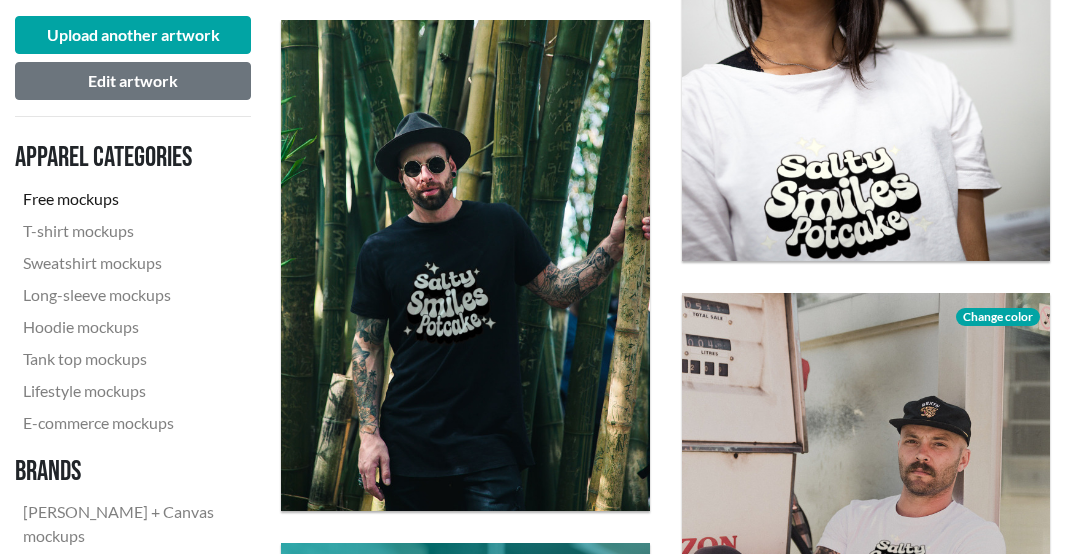 click on "Download" 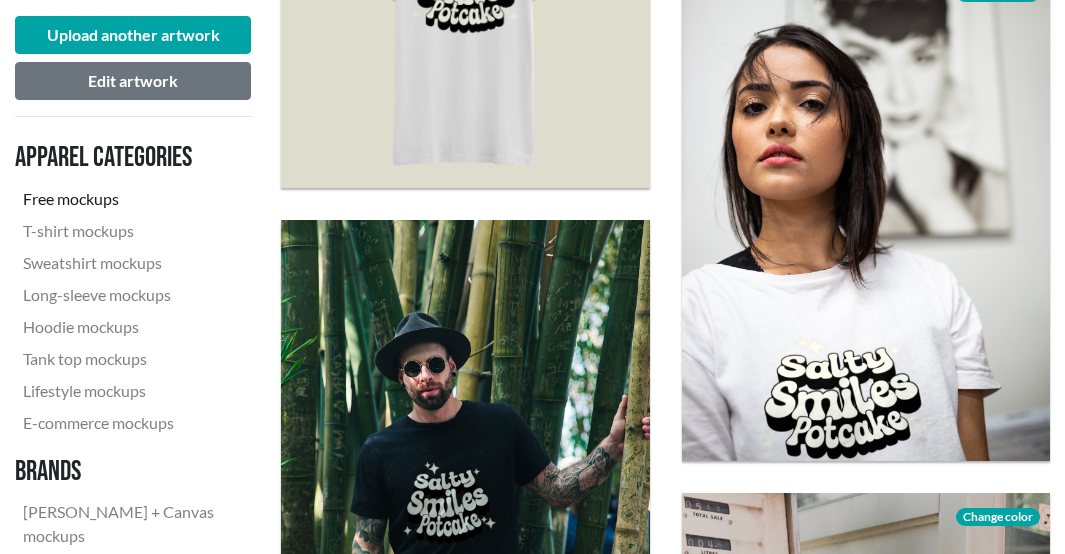 scroll, scrollTop: 3400, scrollLeft: 0, axis: vertical 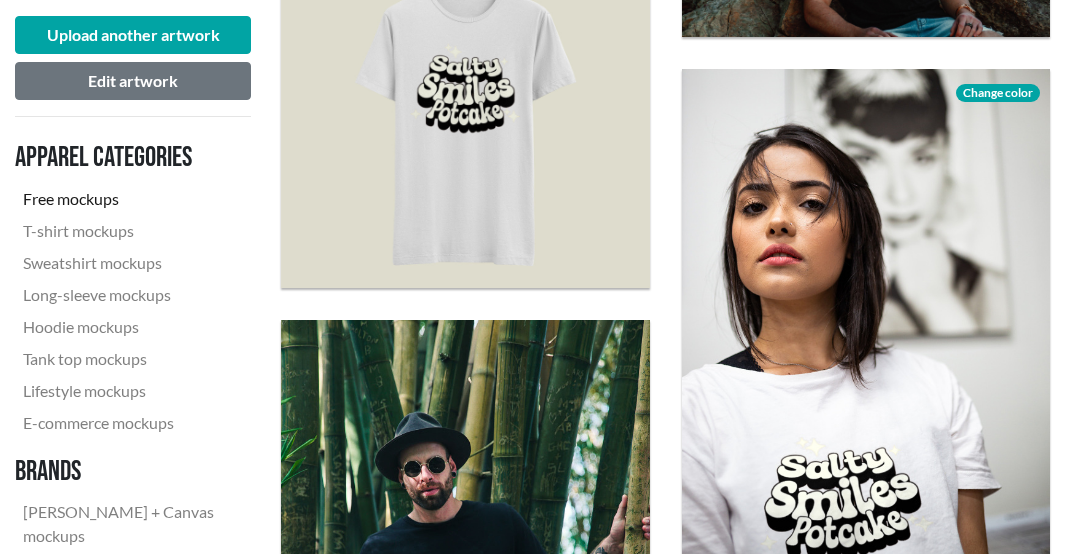 click on "Change color" at bounding box center [998, 93] 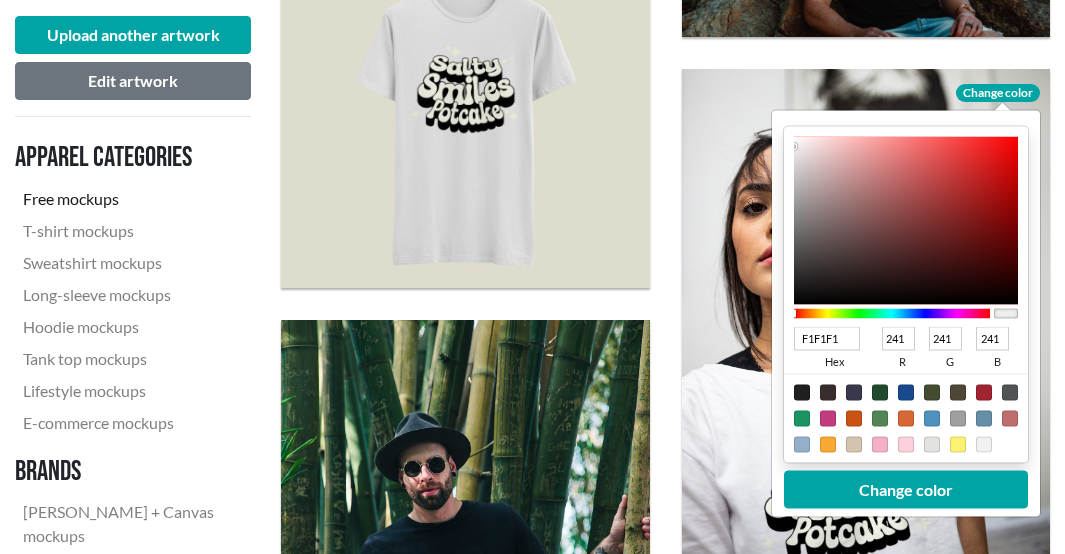 type on "E86262" 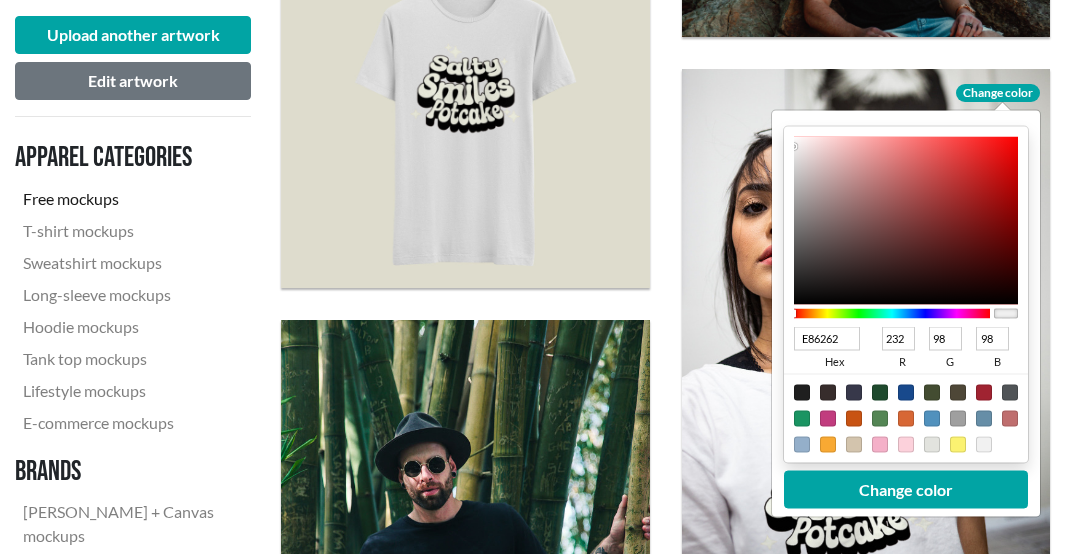 click at bounding box center (906, 221) 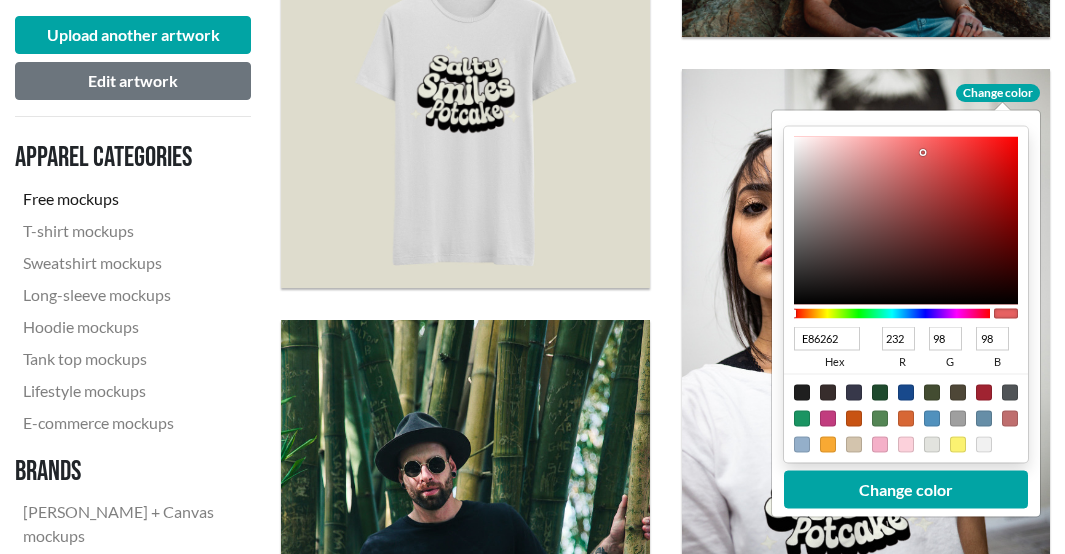 type on "C962E8" 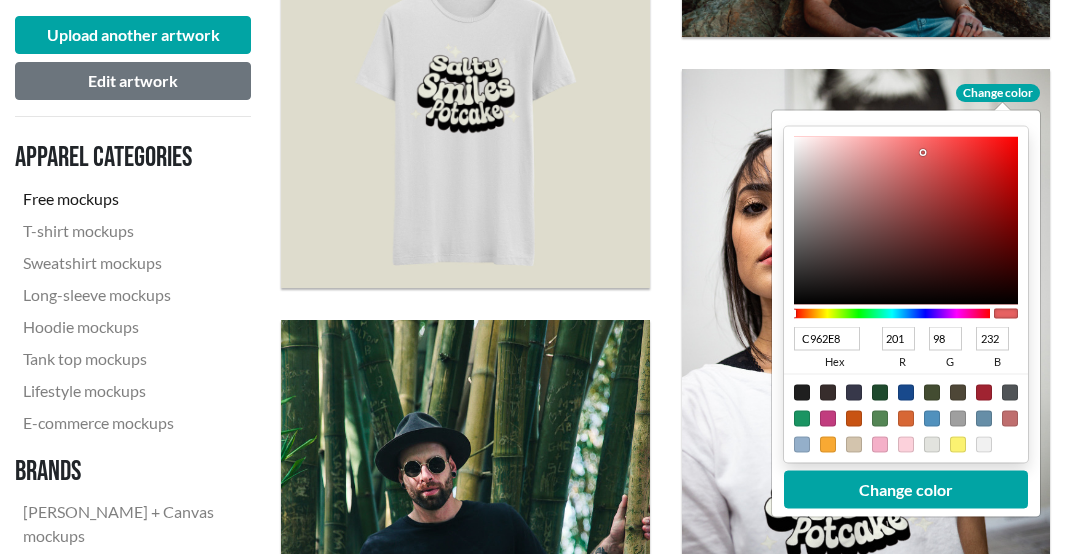 click at bounding box center (892, 314) 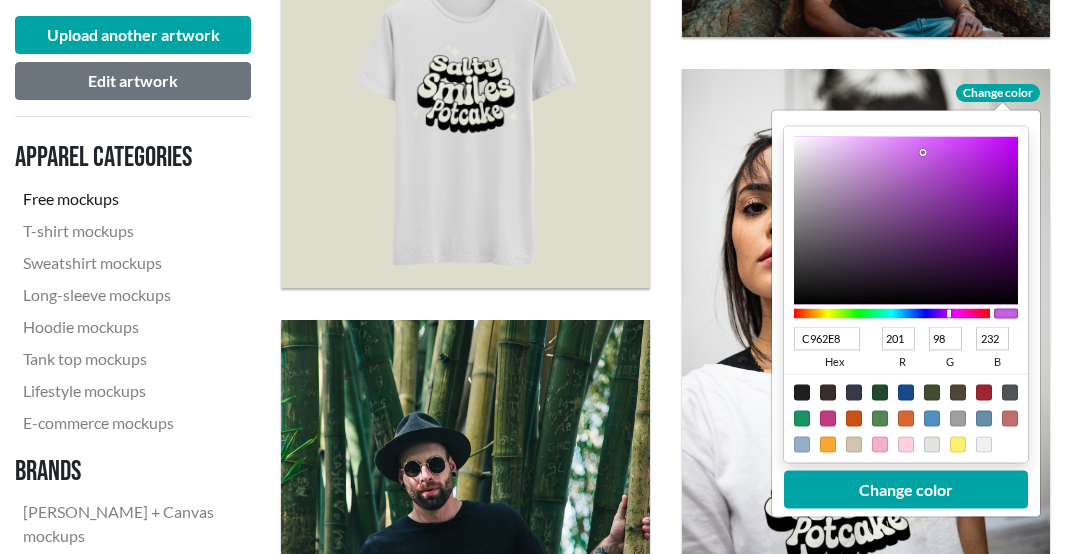 type on "DB77F9" 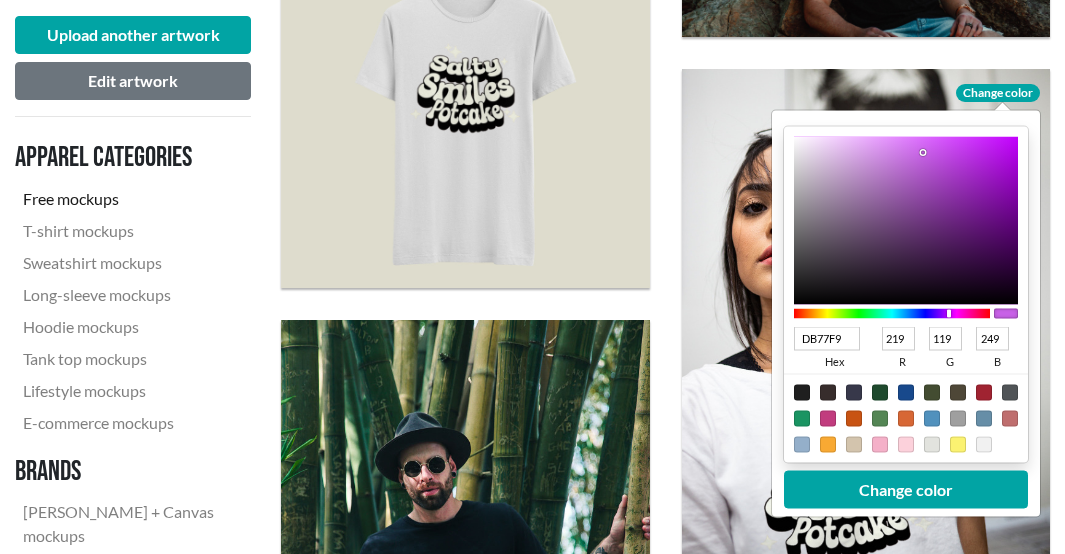click at bounding box center [906, 221] 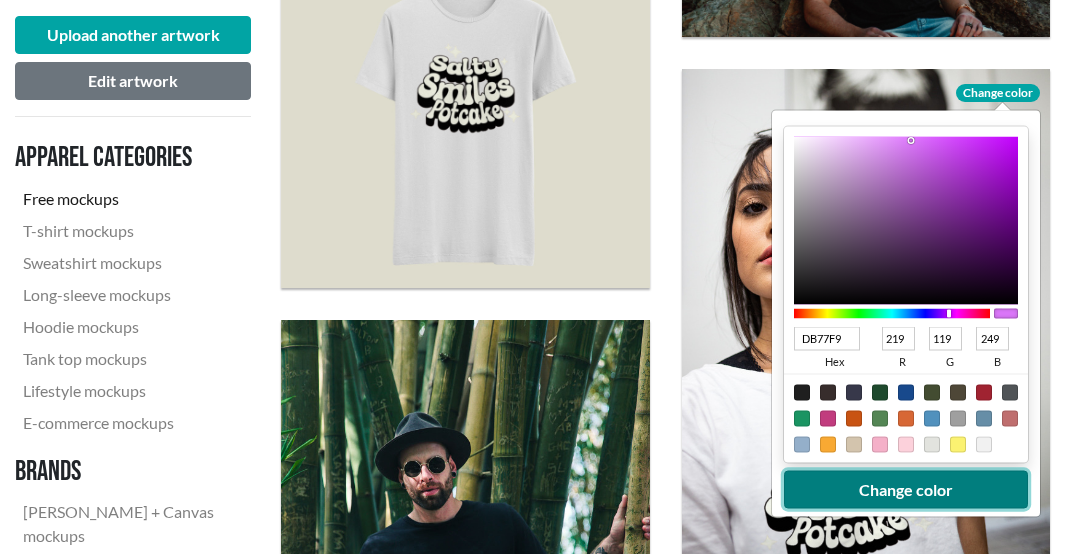 click on "Change color" at bounding box center (906, 490) 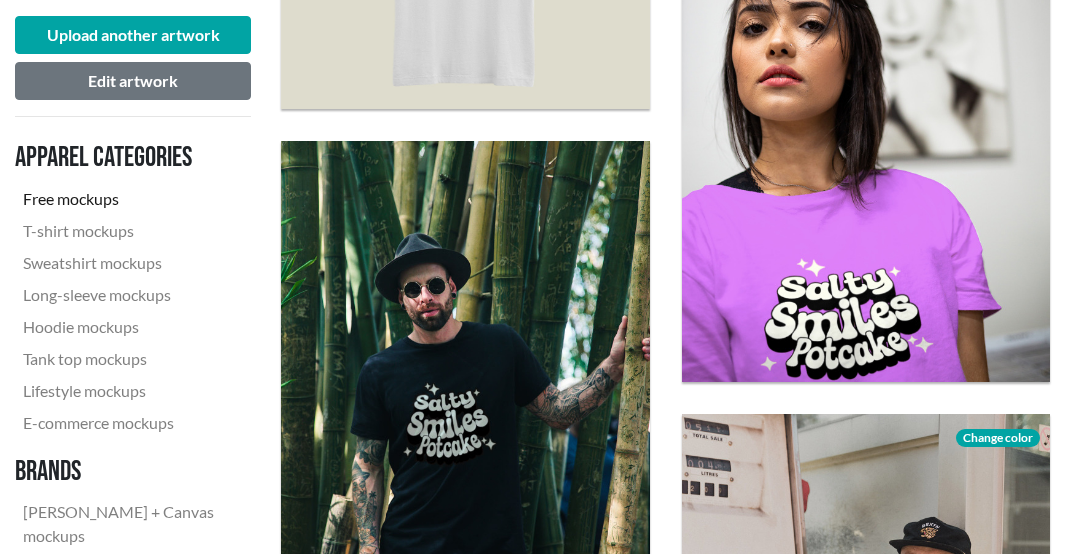 scroll, scrollTop: 3600, scrollLeft: 0, axis: vertical 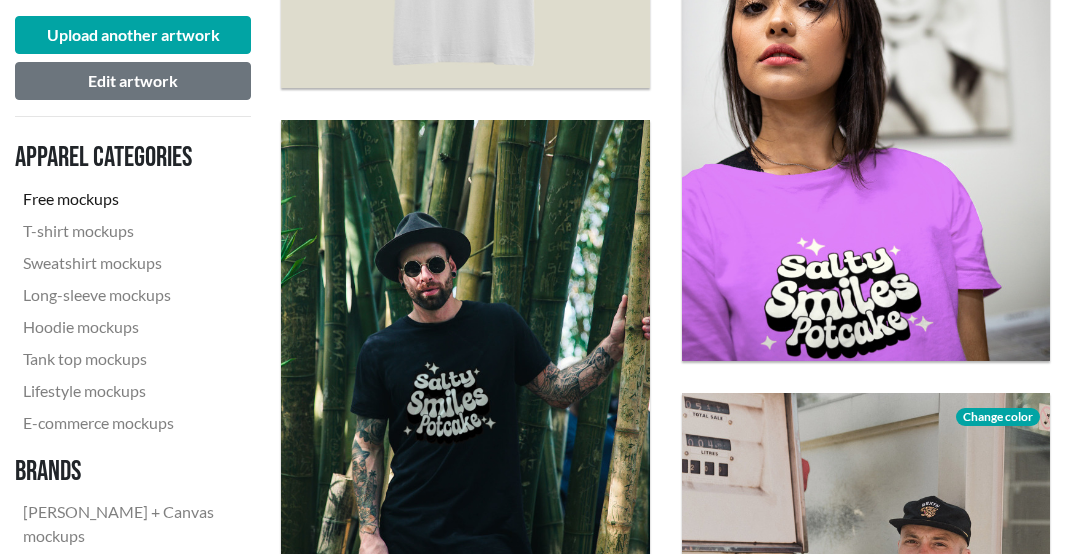 click on "Download" 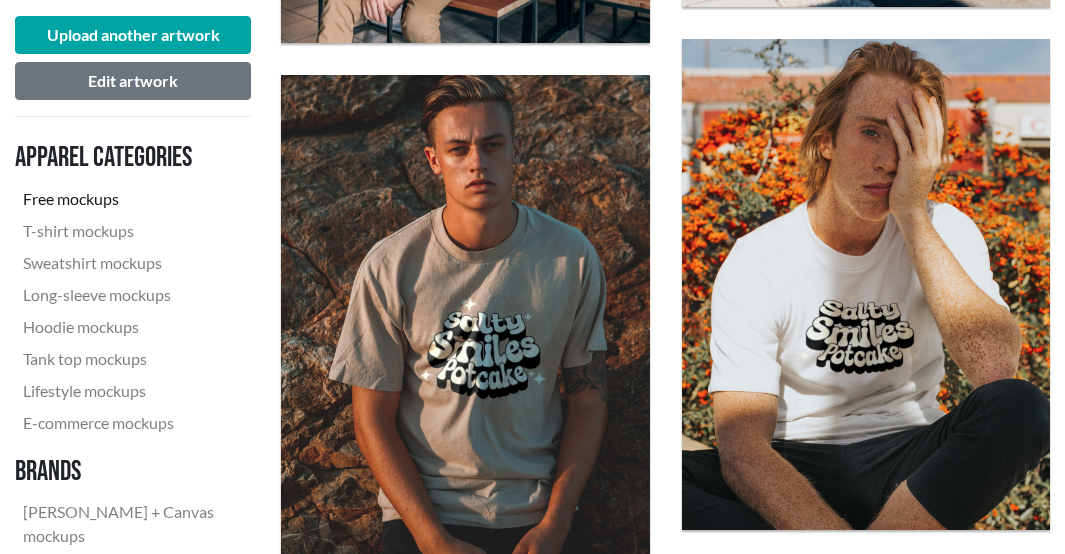 scroll, scrollTop: 5100, scrollLeft: 0, axis: vertical 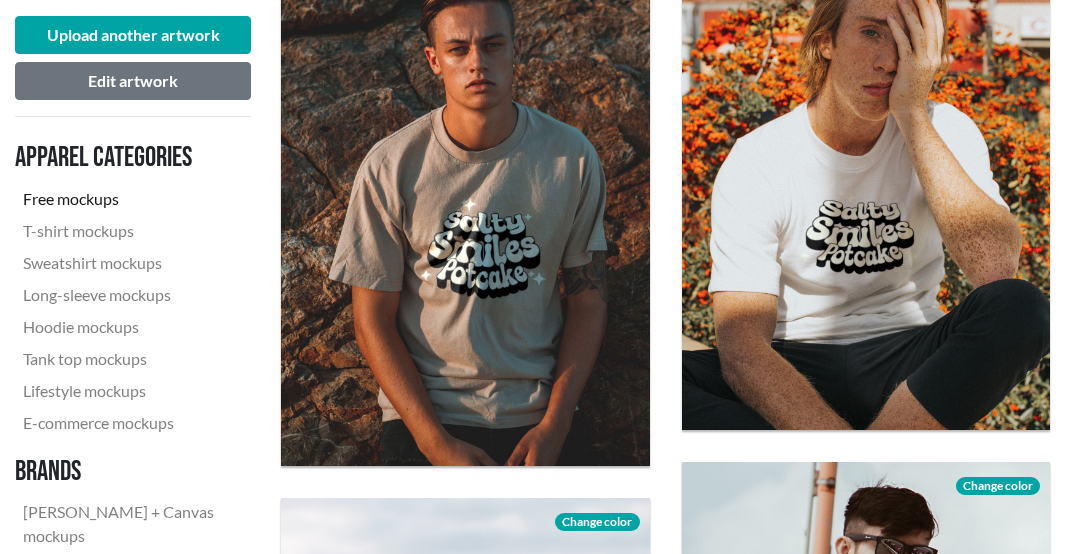 click on "Download" 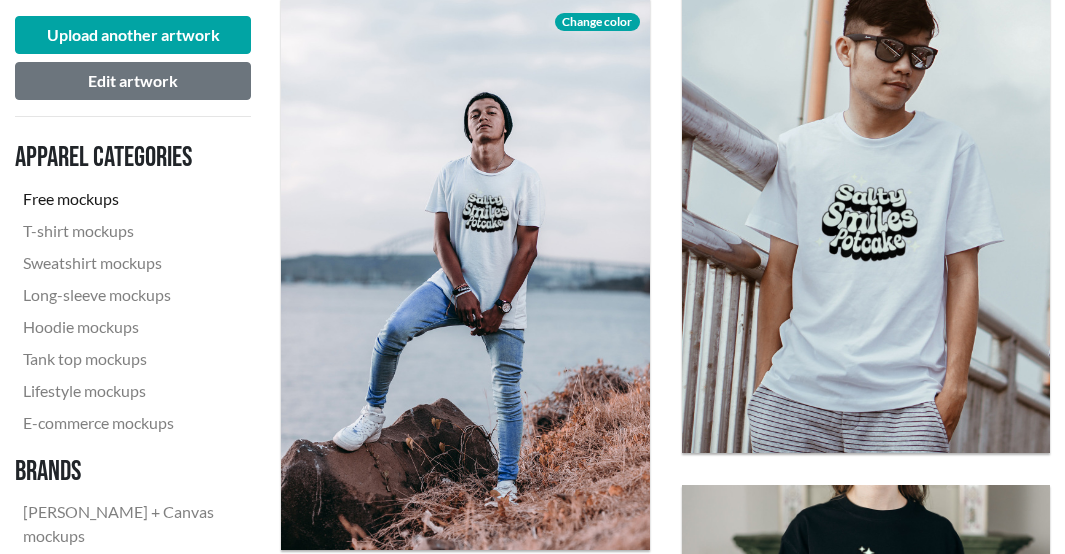 scroll, scrollTop: 5500, scrollLeft: 0, axis: vertical 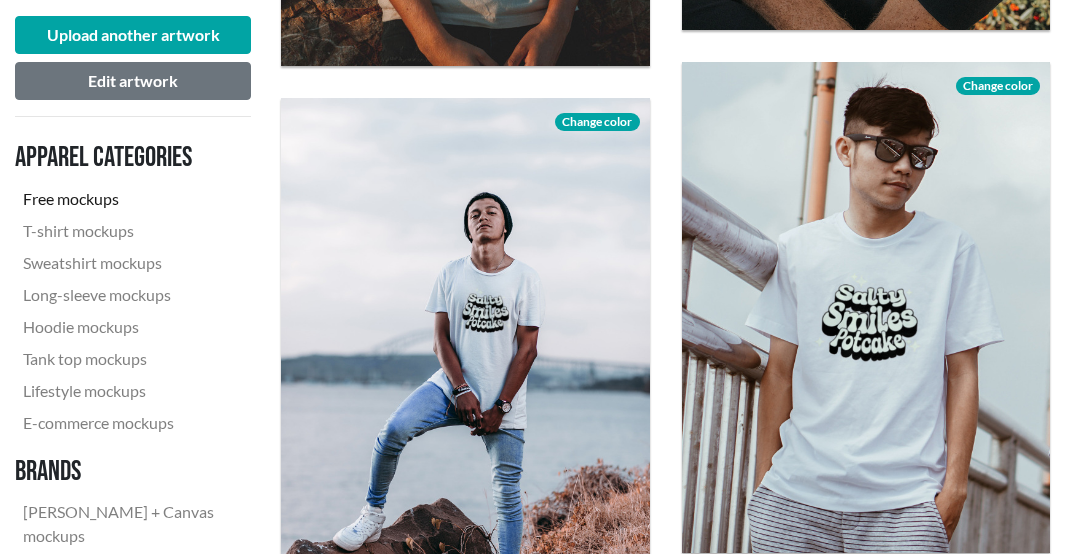 click on "Change color" at bounding box center (998, 86) 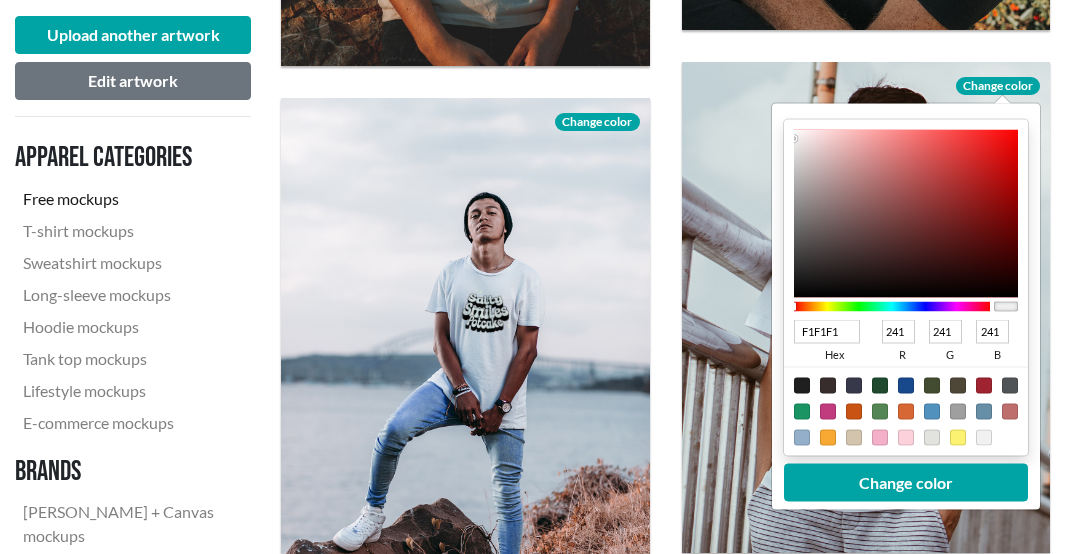 click at bounding box center (906, 386) 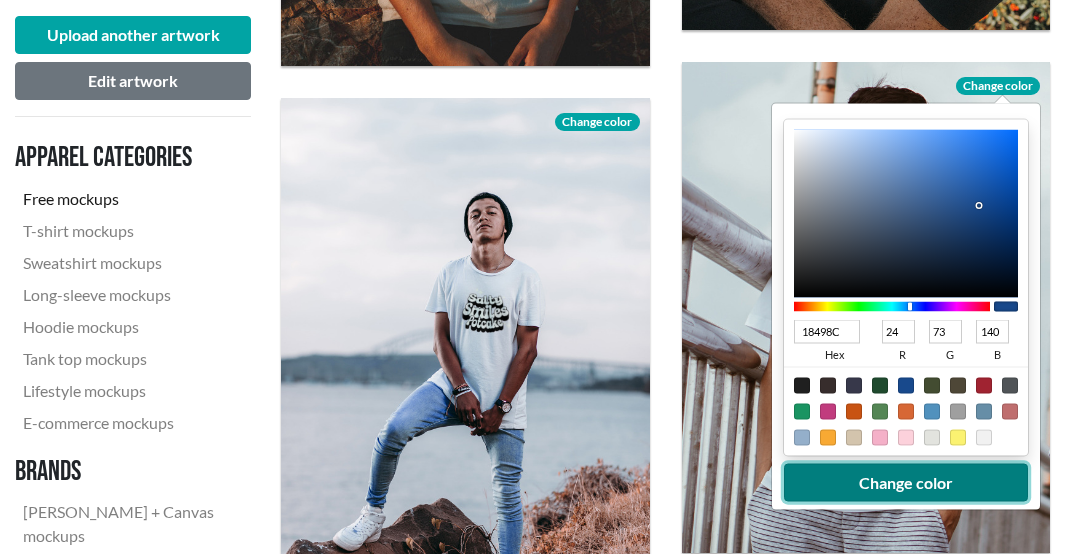click on "Change color" at bounding box center (906, 483) 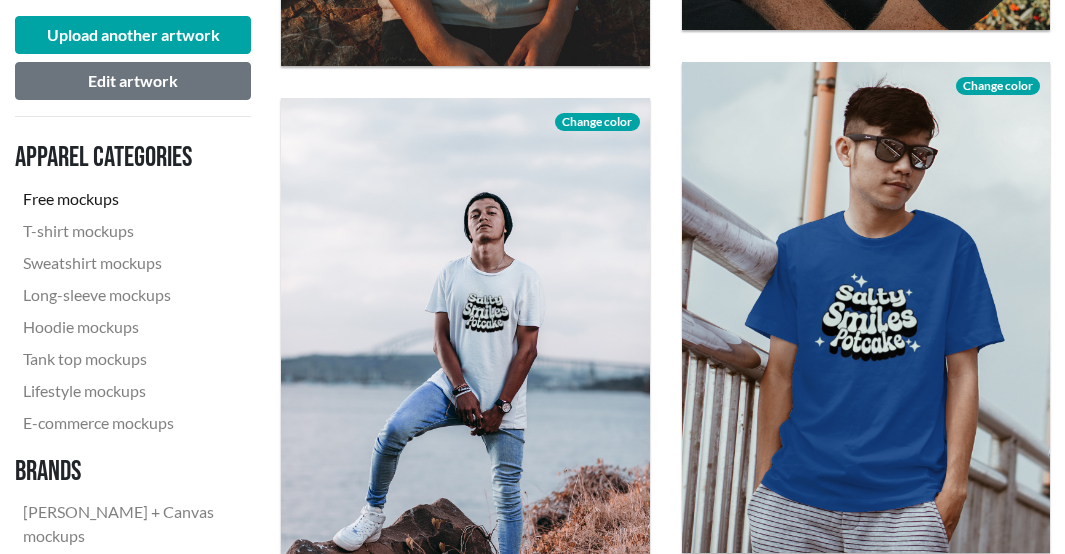 click on "Download" 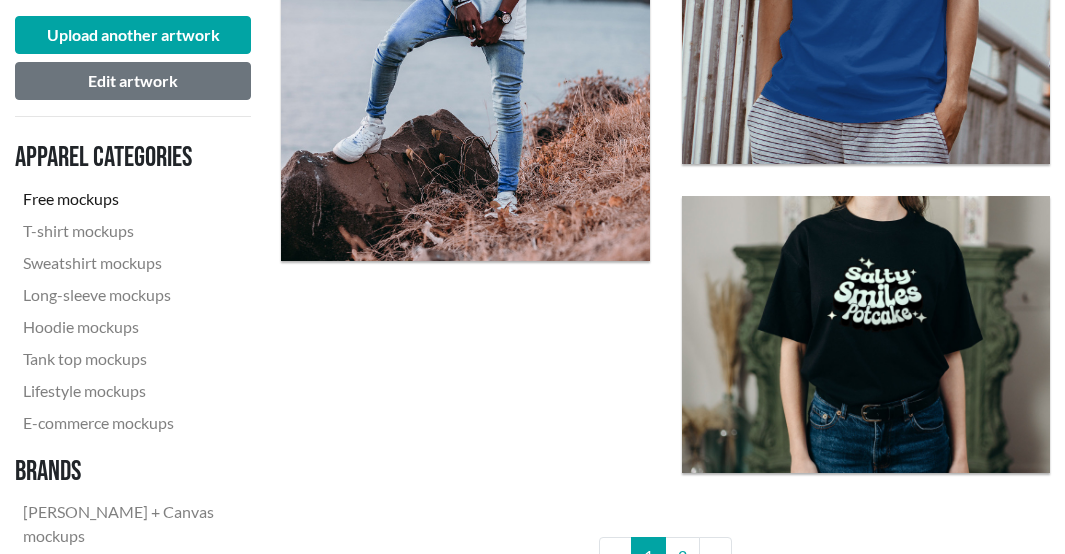 scroll, scrollTop: 6000, scrollLeft: 0, axis: vertical 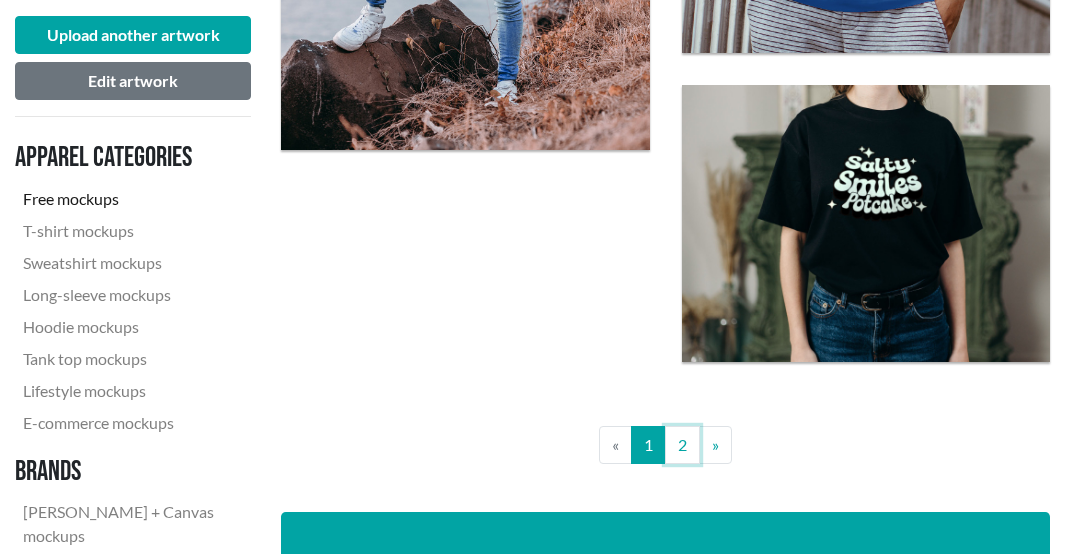 click on "2" at bounding box center [682, 445] 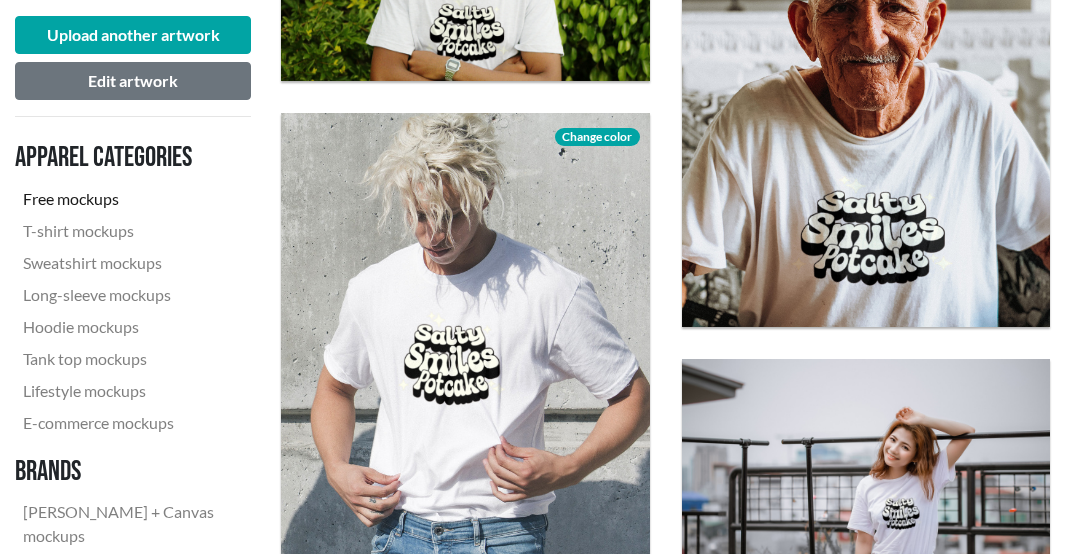 scroll, scrollTop: 800, scrollLeft: 0, axis: vertical 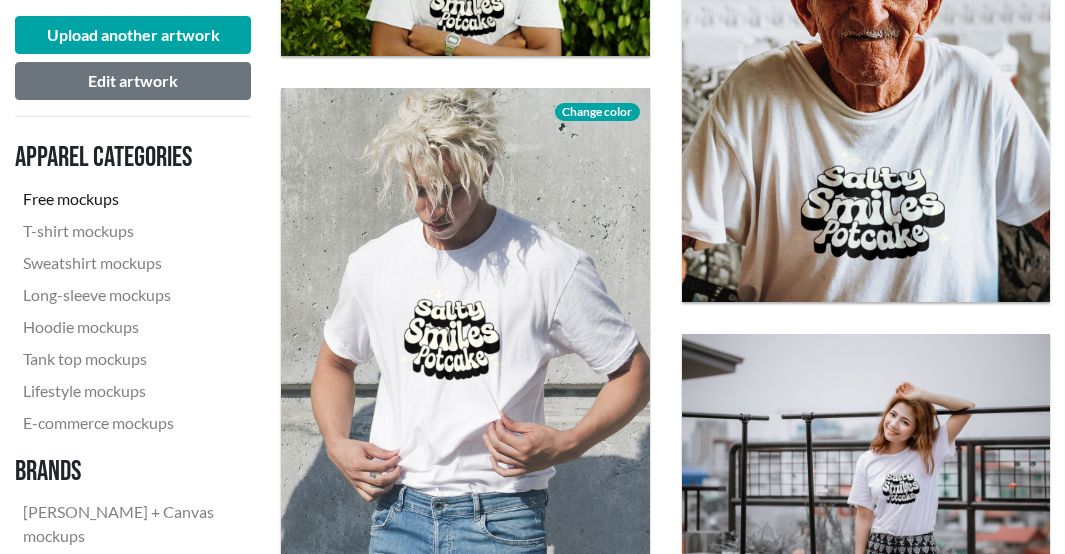 click on "Change color" at bounding box center [597, 112] 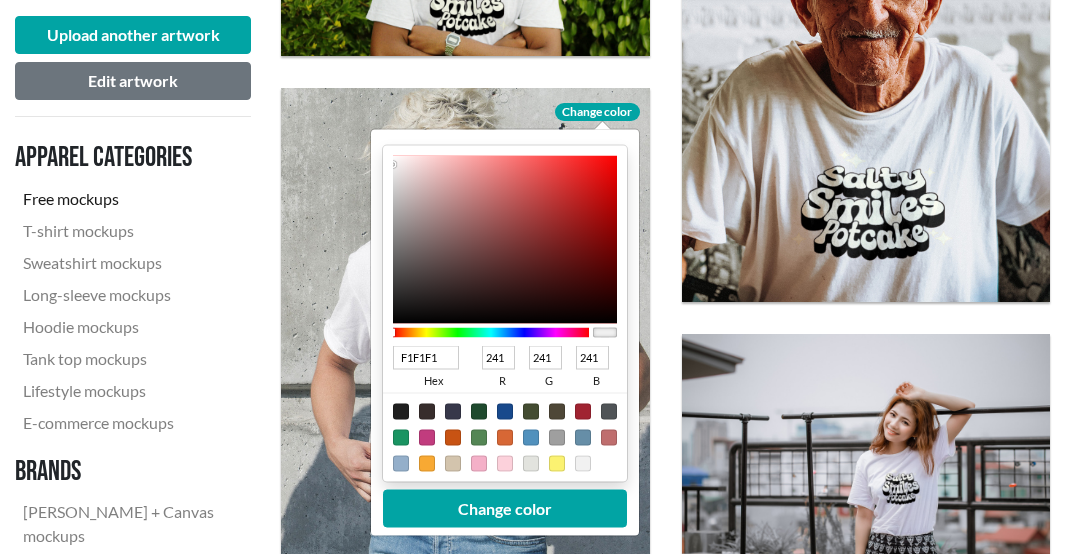 click at bounding box center (479, 438) 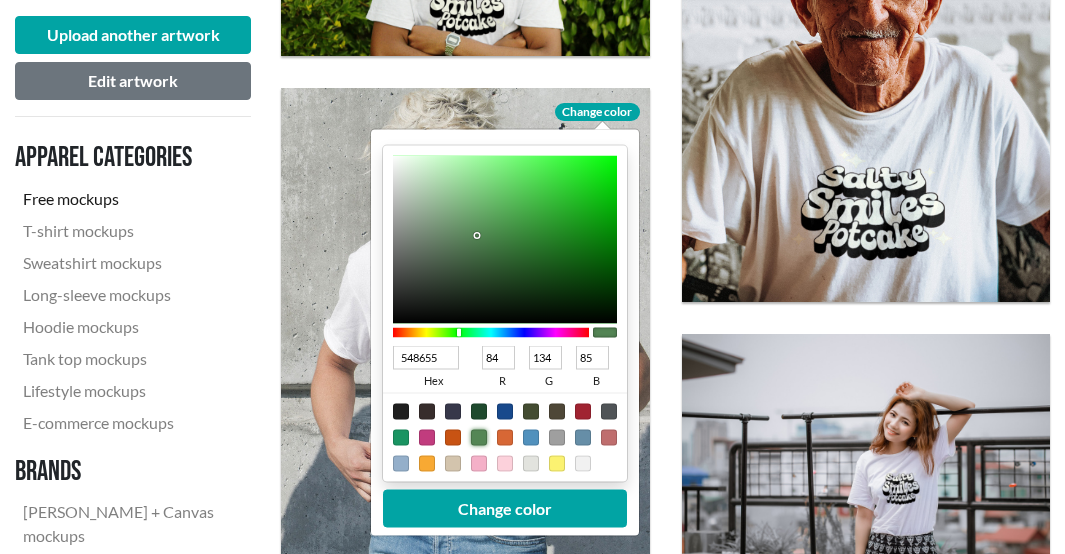 type on "346A35" 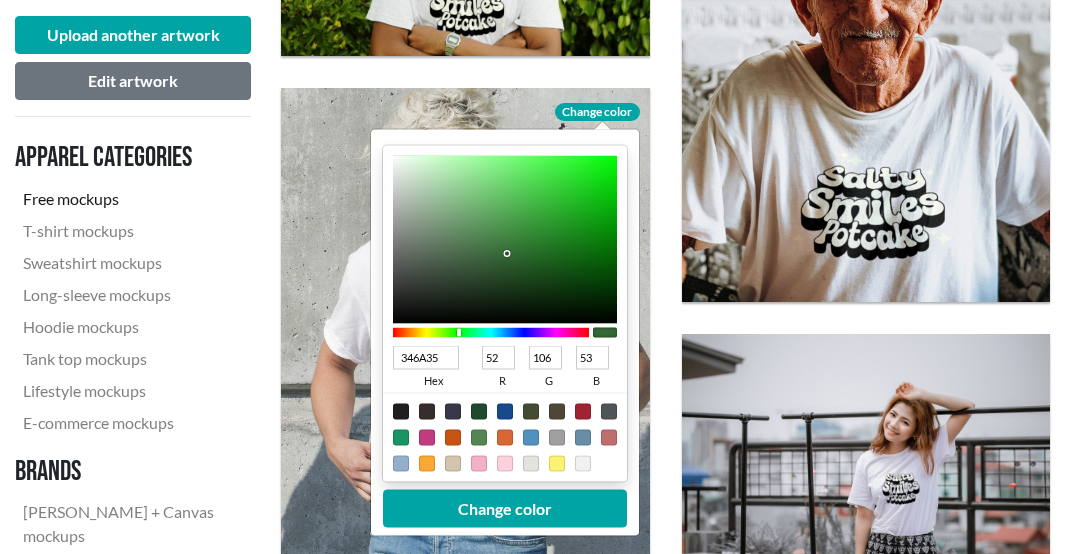 click at bounding box center (505, 240) 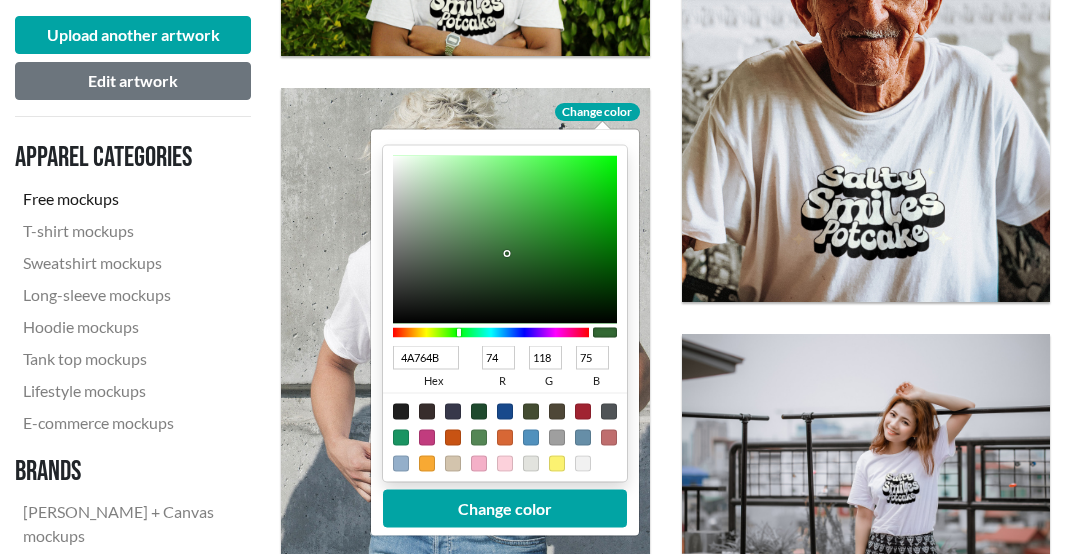 click at bounding box center [505, 240] 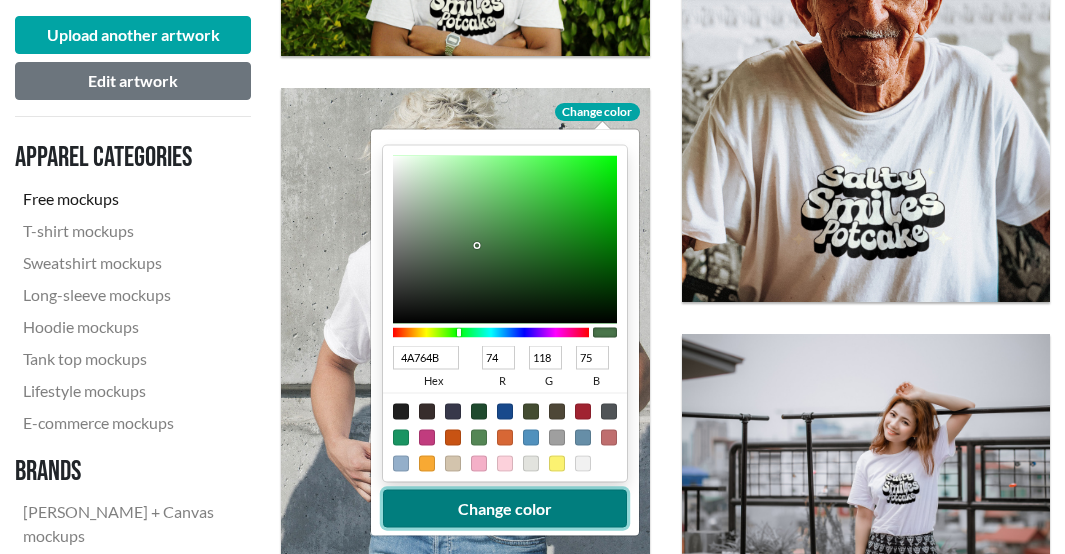 click on "Change color" at bounding box center (505, 509) 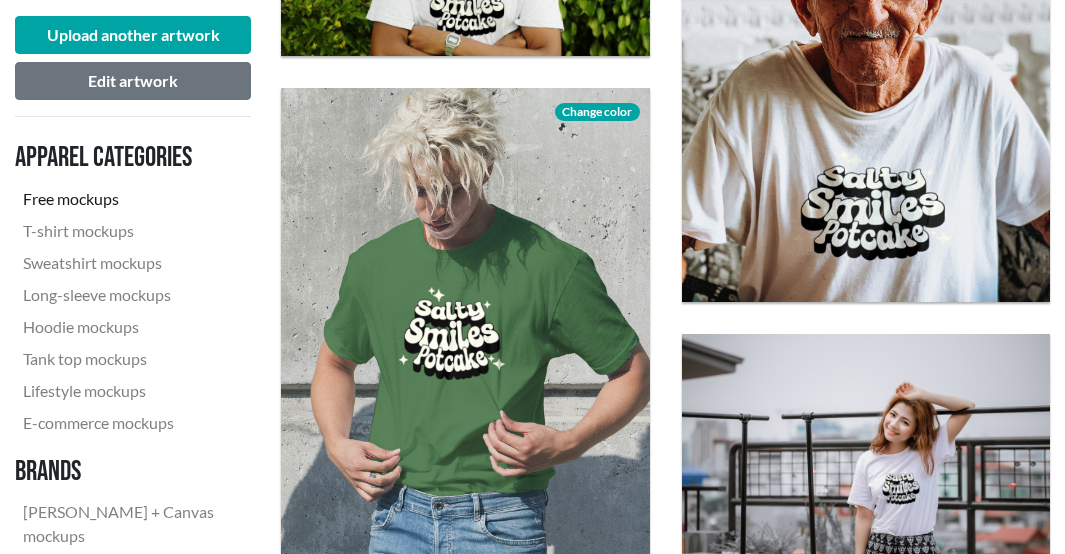scroll, scrollTop: 1000, scrollLeft: 0, axis: vertical 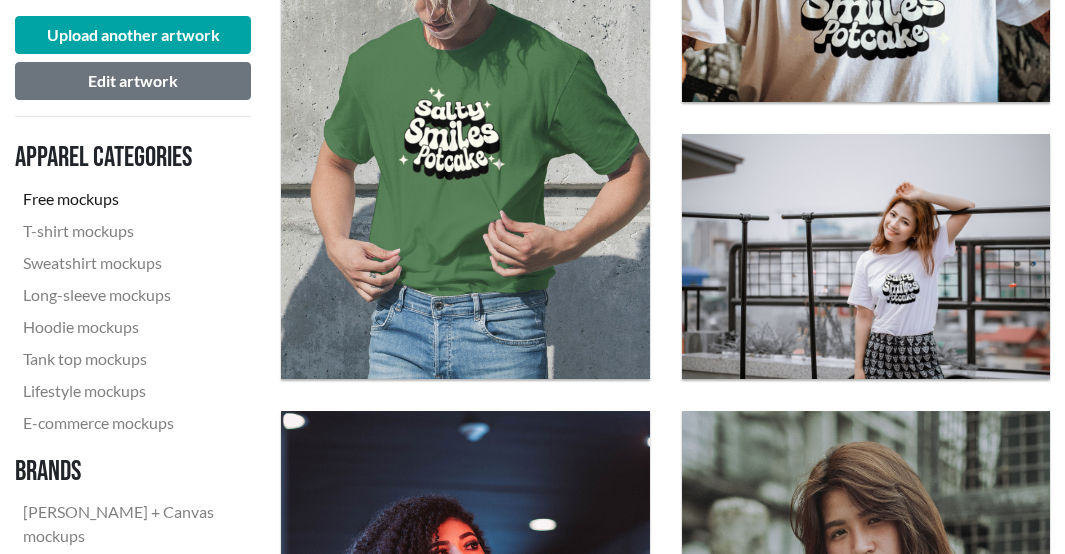 click on "Download" 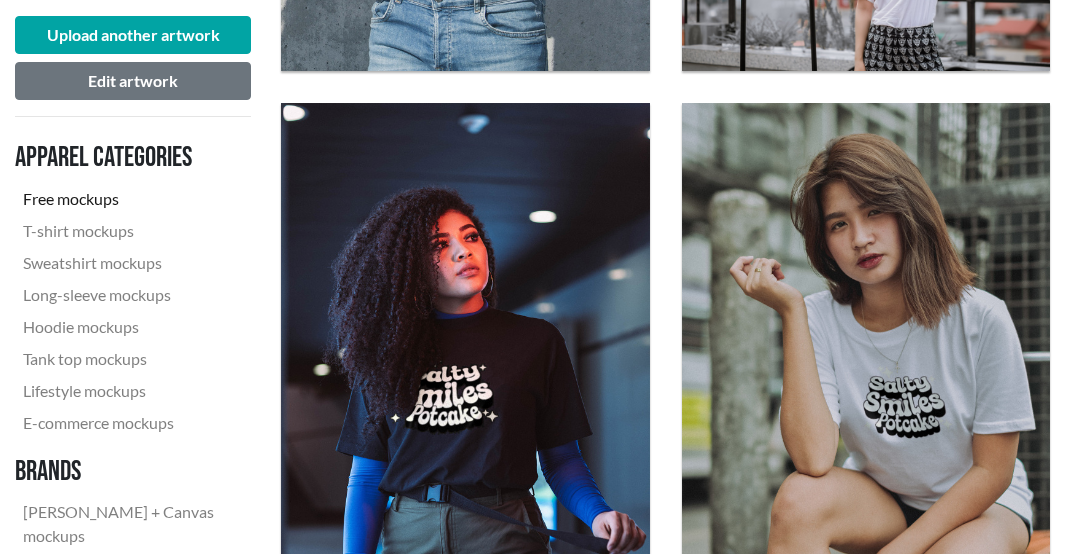 scroll, scrollTop: 1400, scrollLeft: 0, axis: vertical 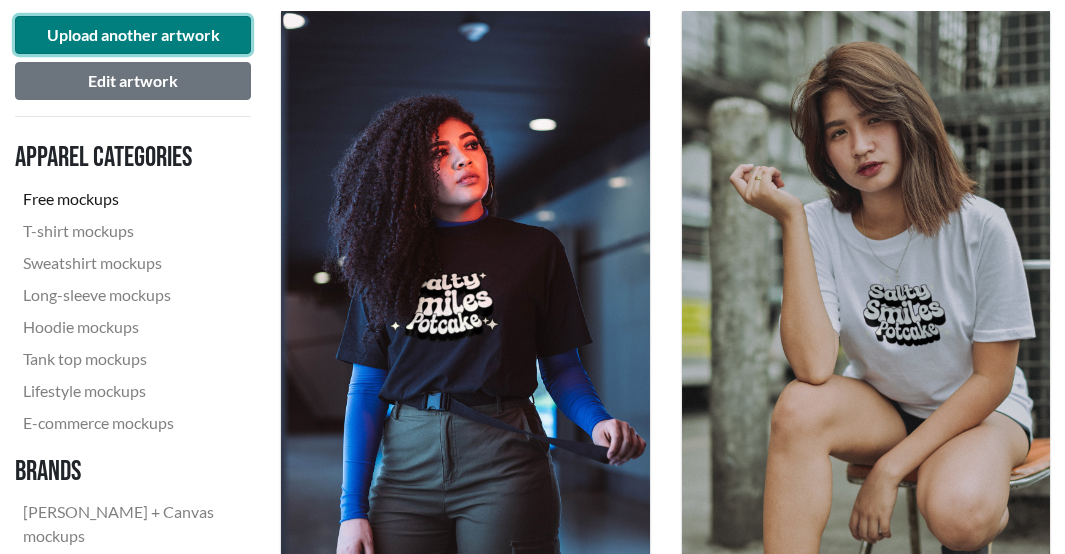 click on "Upload another artwork" at bounding box center [133, 35] 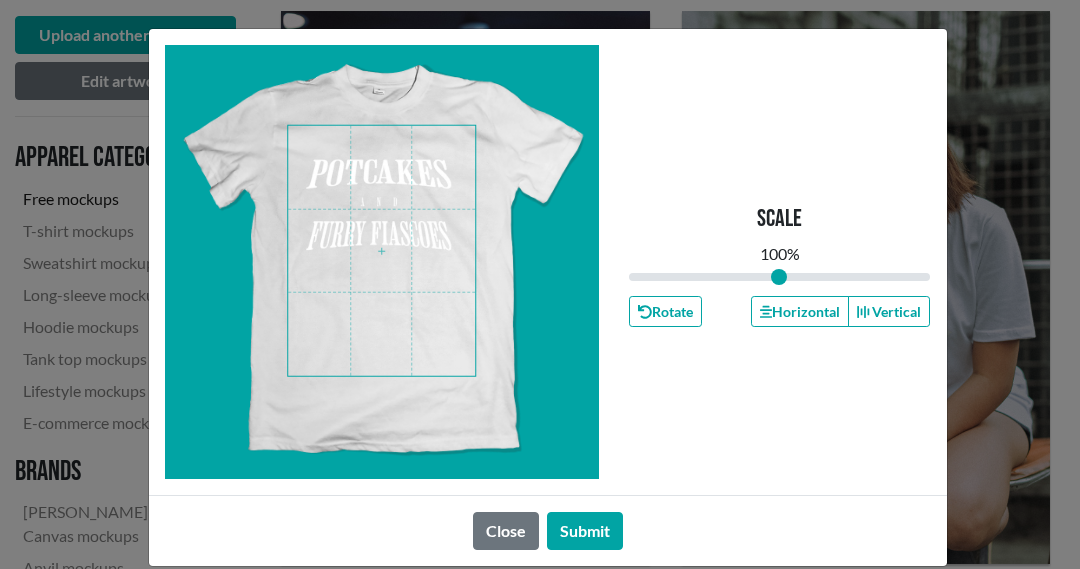 click at bounding box center (381, 251) 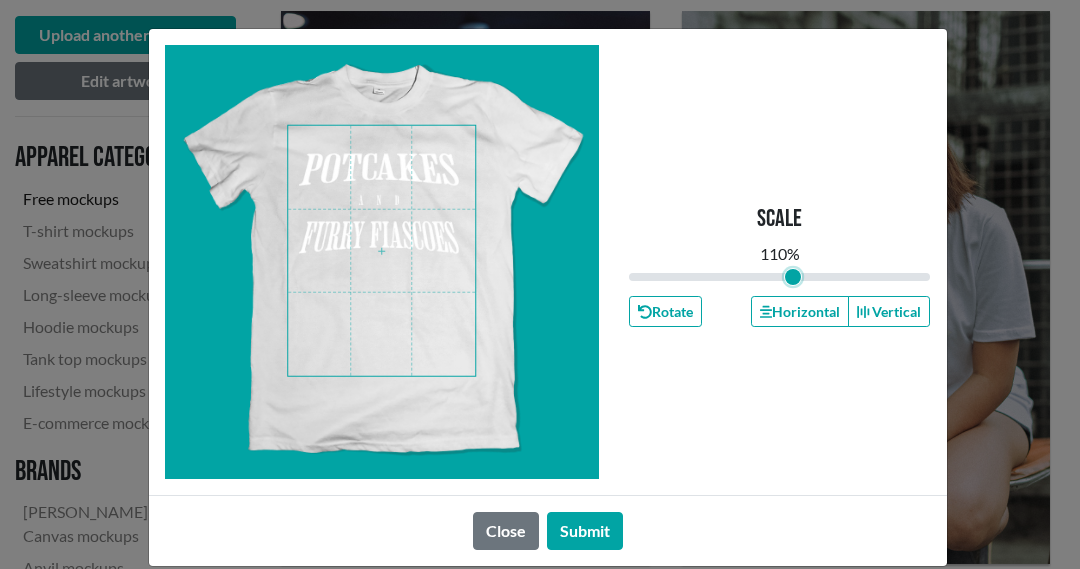 type on "1.1" 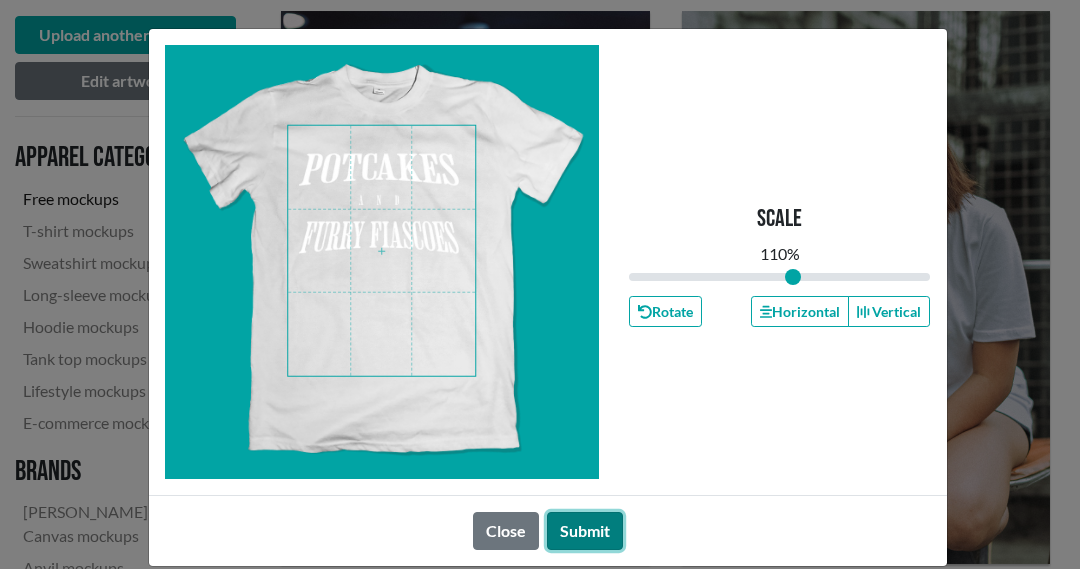 click on "Submit" at bounding box center (585, 531) 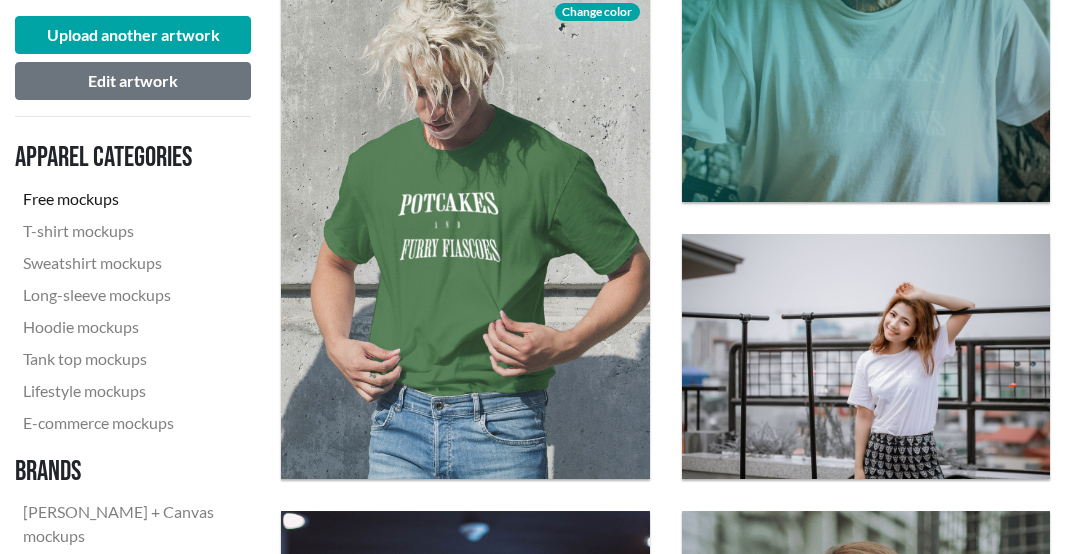 scroll, scrollTop: 900, scrollLeft: 0, axis: vertical 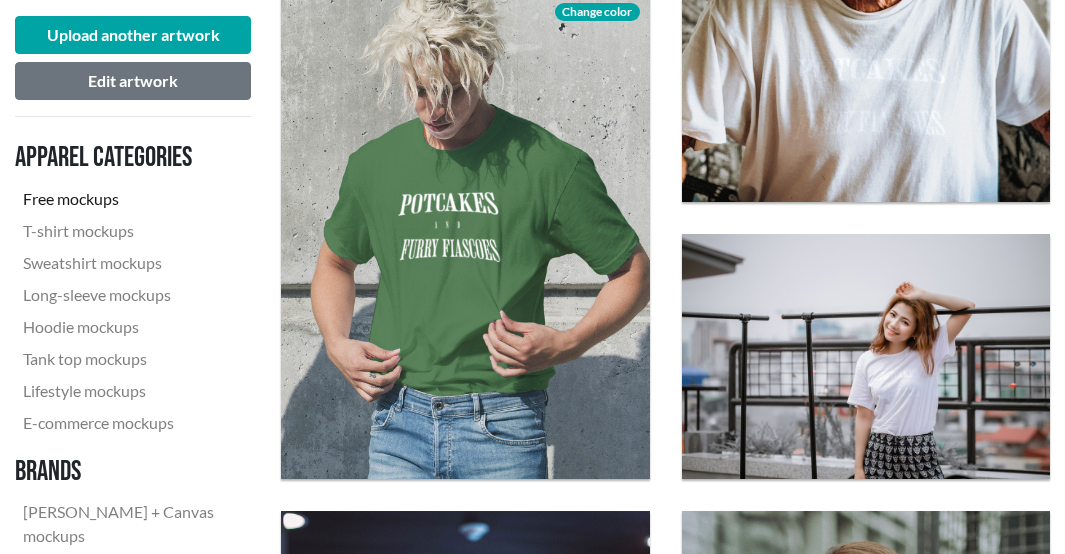 click on "Change color" at bounding box center (597, 12) 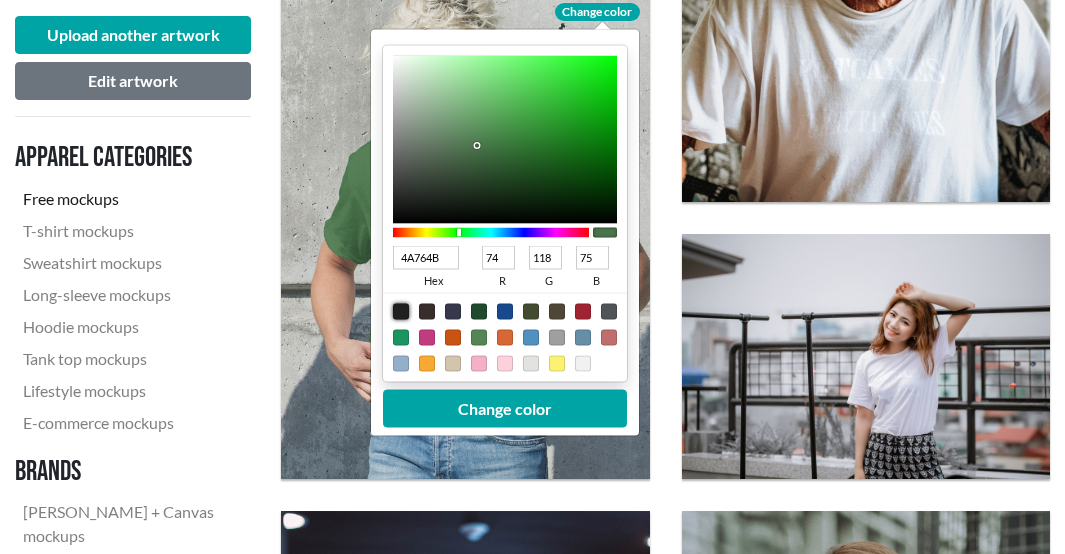 click at bounding box center (401, 312) 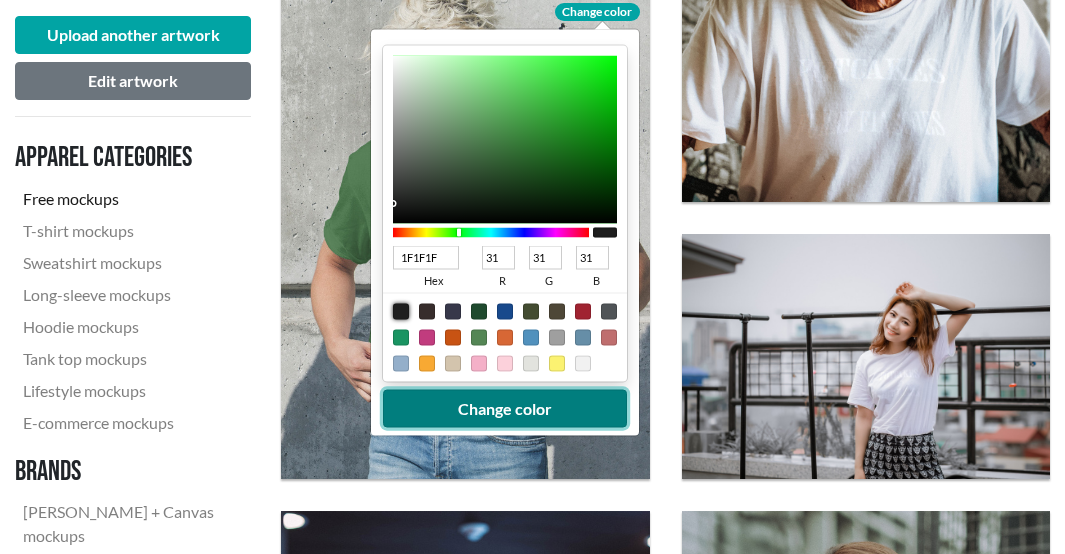 click on "Change color" at bounding box center (505, 409) 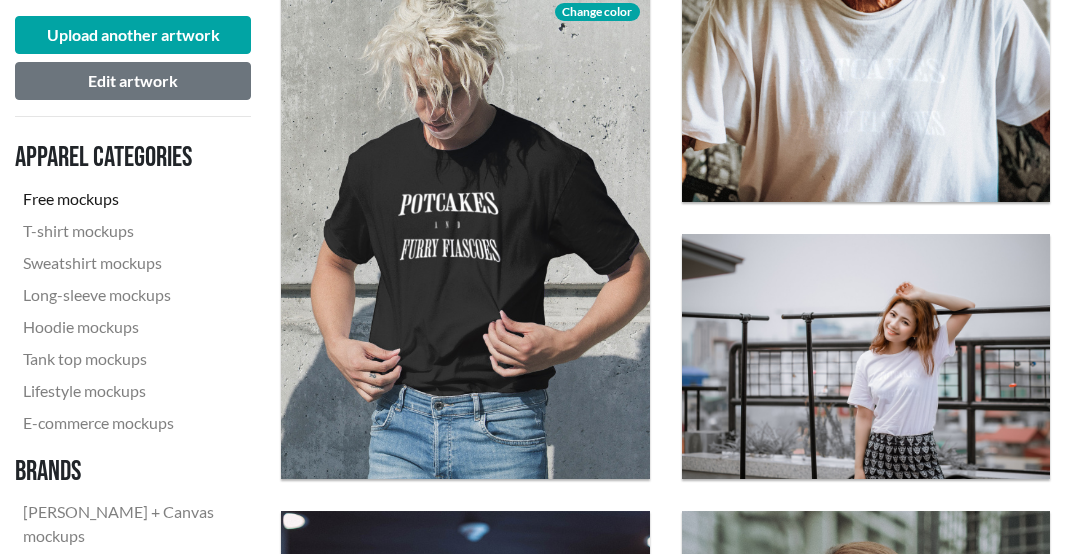 click on "Download" 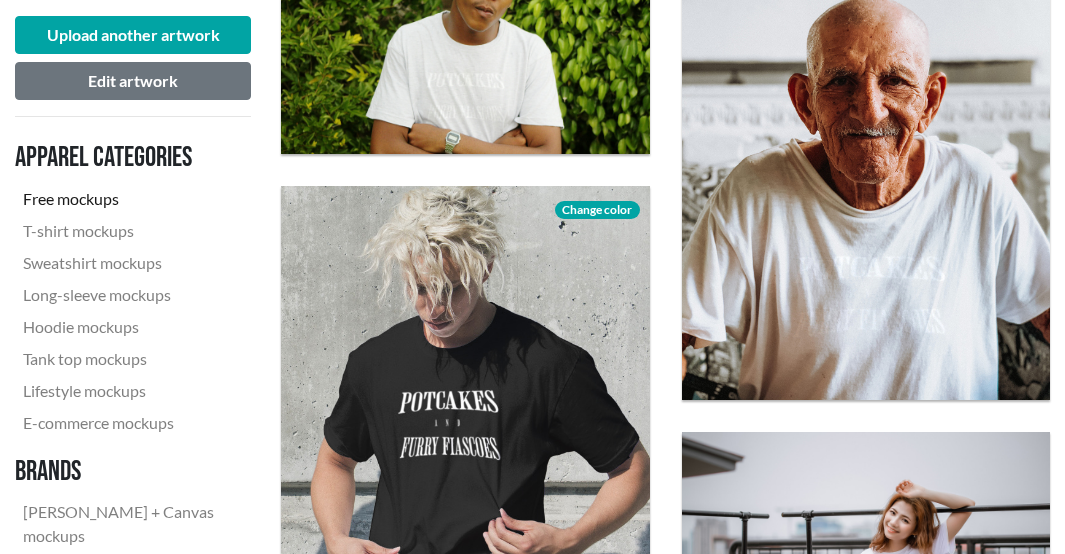 scroll, scrollTop: 500, scrollLeft: 0, axis: vertical 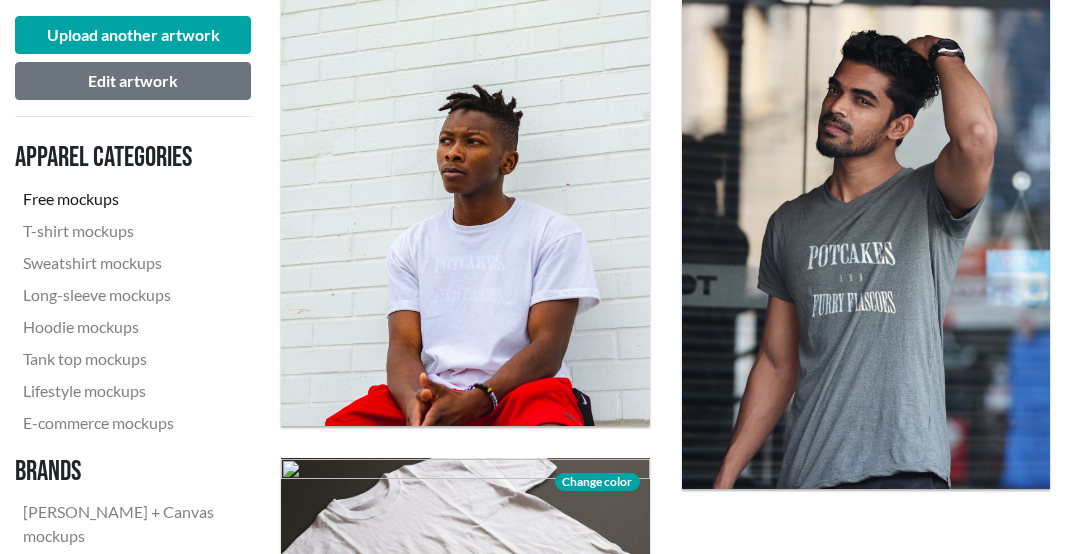 click on "Download" 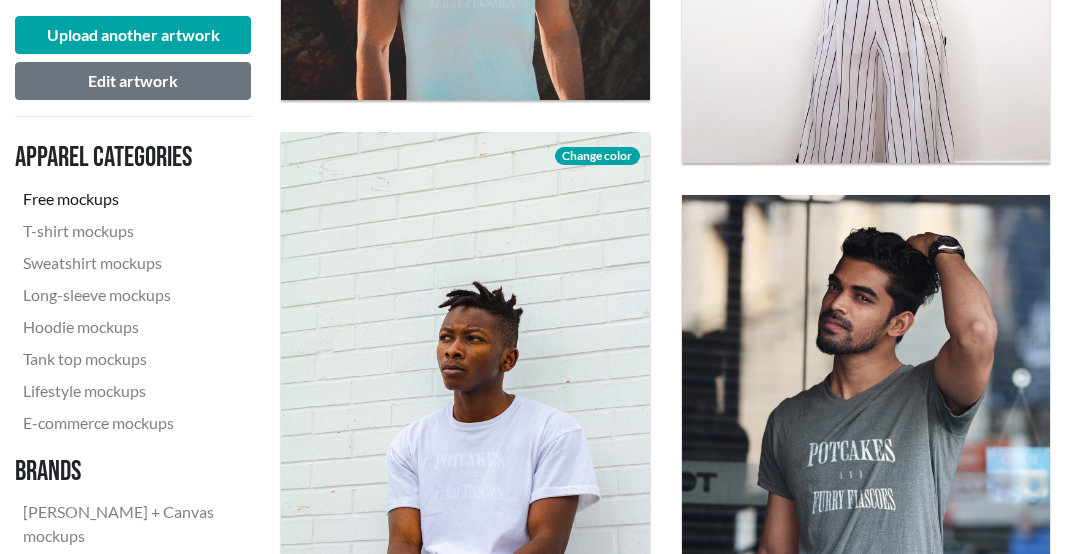 scroll, scrollTop: 2384, scrollLeft: 0, axis: vertical 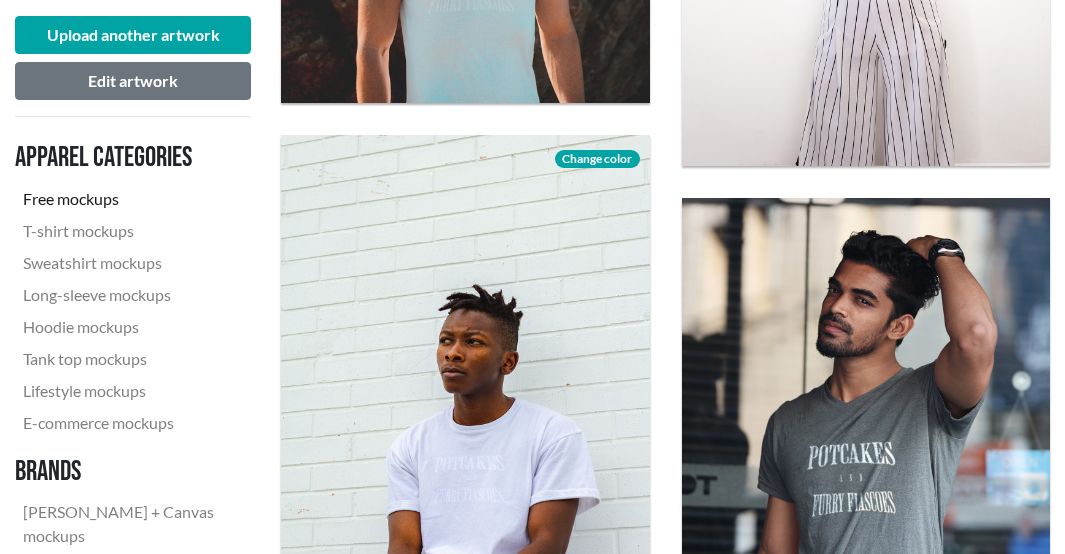 click on "Change color" at bounding box center (597, 159) 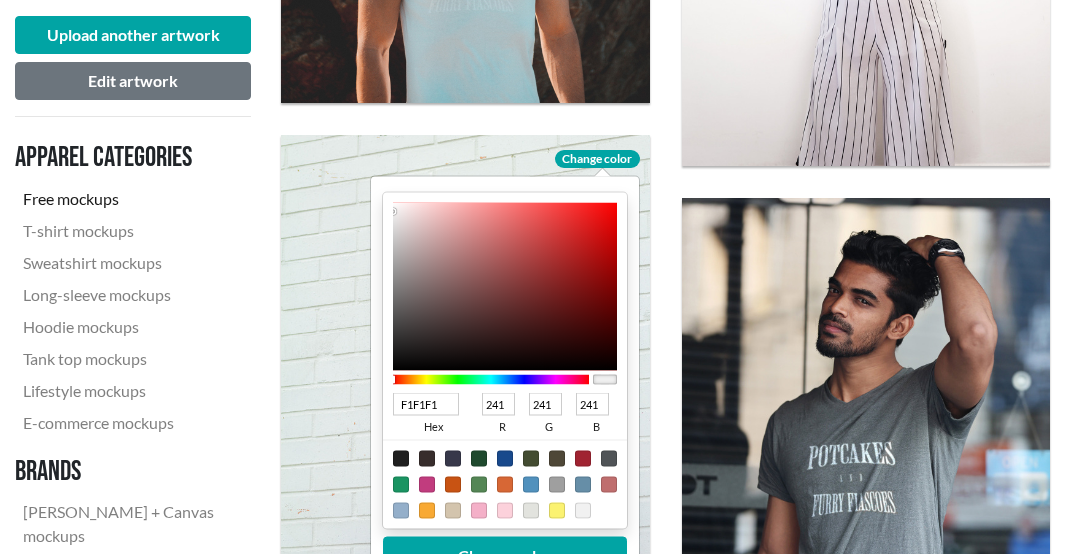 type on "451212" 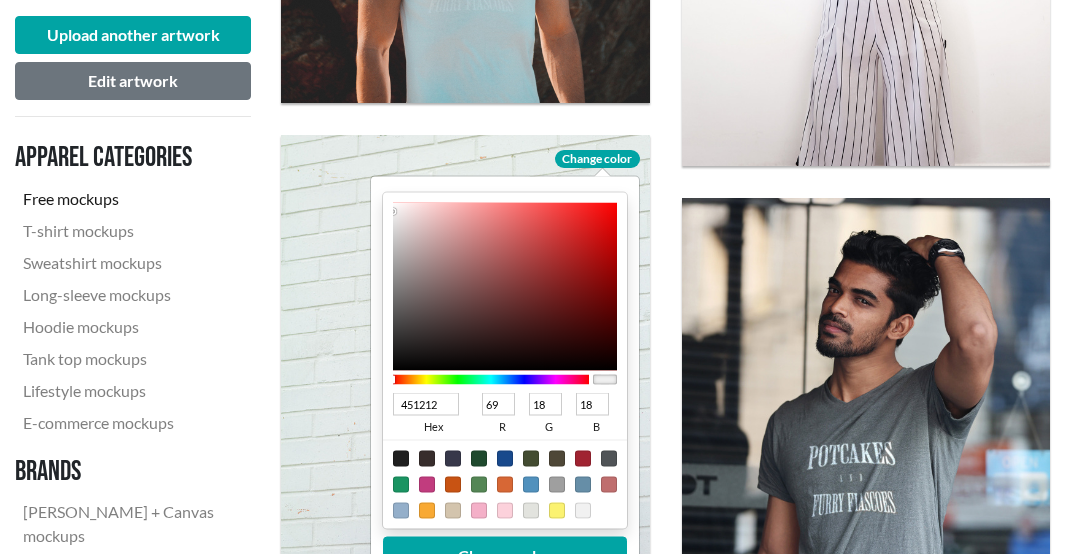 type on "431212" 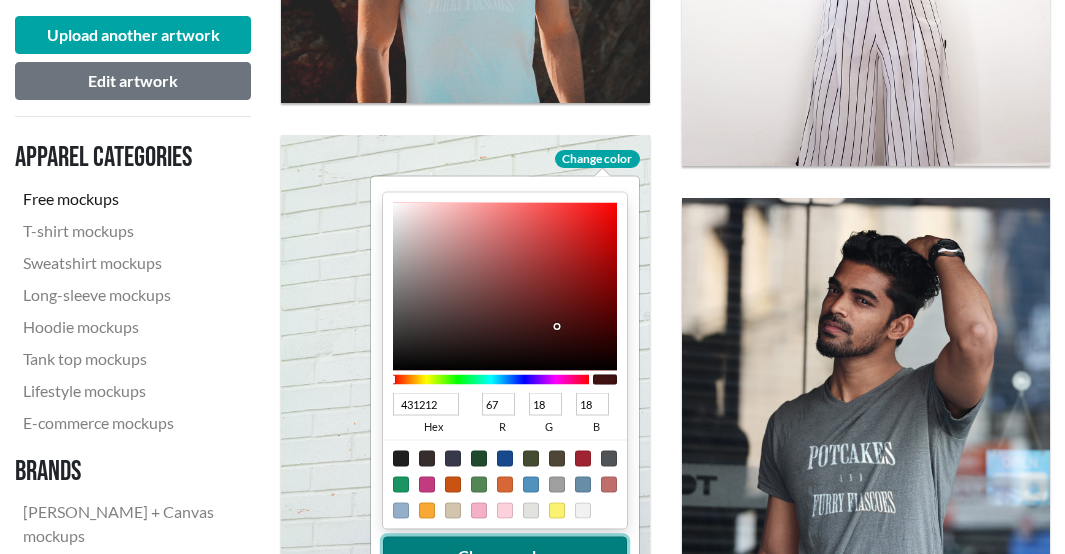 click on "Change color" at bounding box center [505, 555] 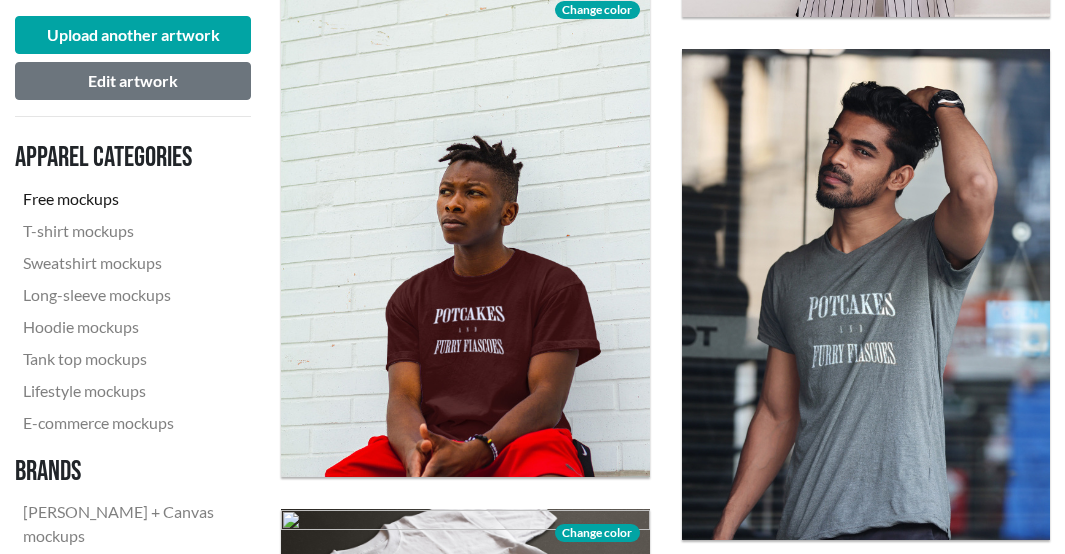 scroll, scrollTop: 2584, scrollLeft: 0, axis: vertical 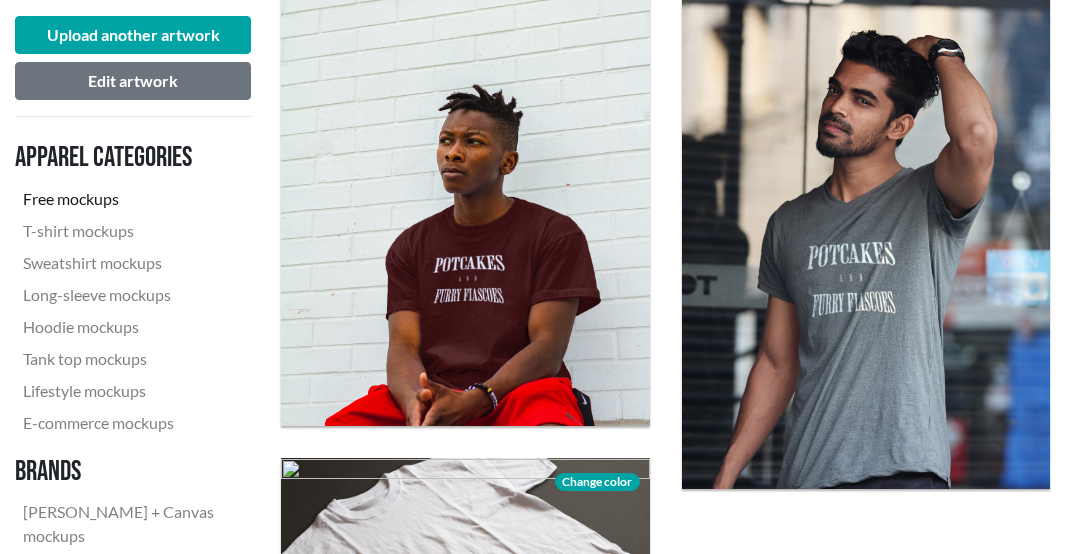 click on "Download" 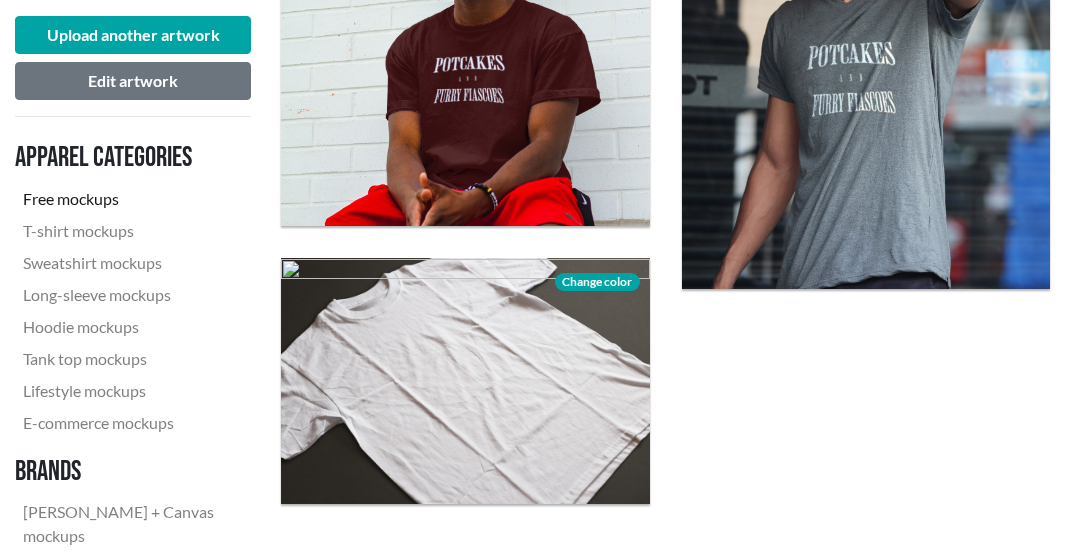scroll, scrollTop: 2884, scrollLeft: 0, axis: vertical 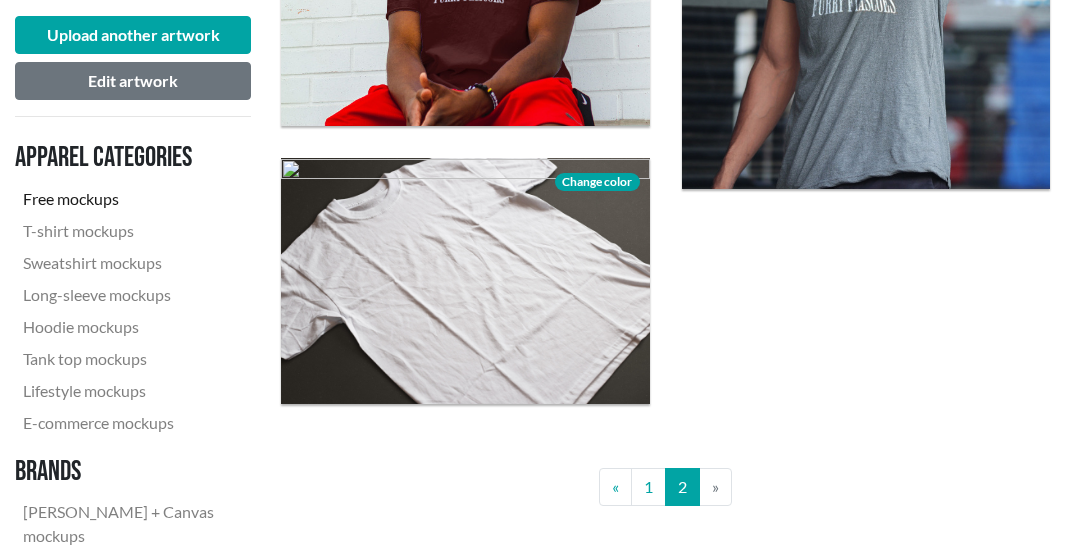 click on "Change color" at bounding box center (597, 182) 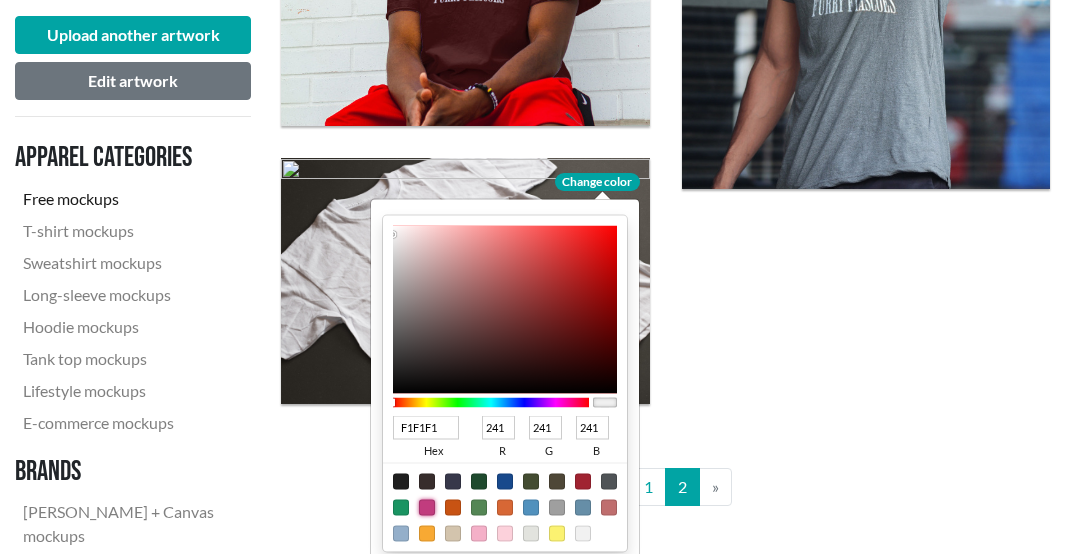 click at bounding box center (427, 508) 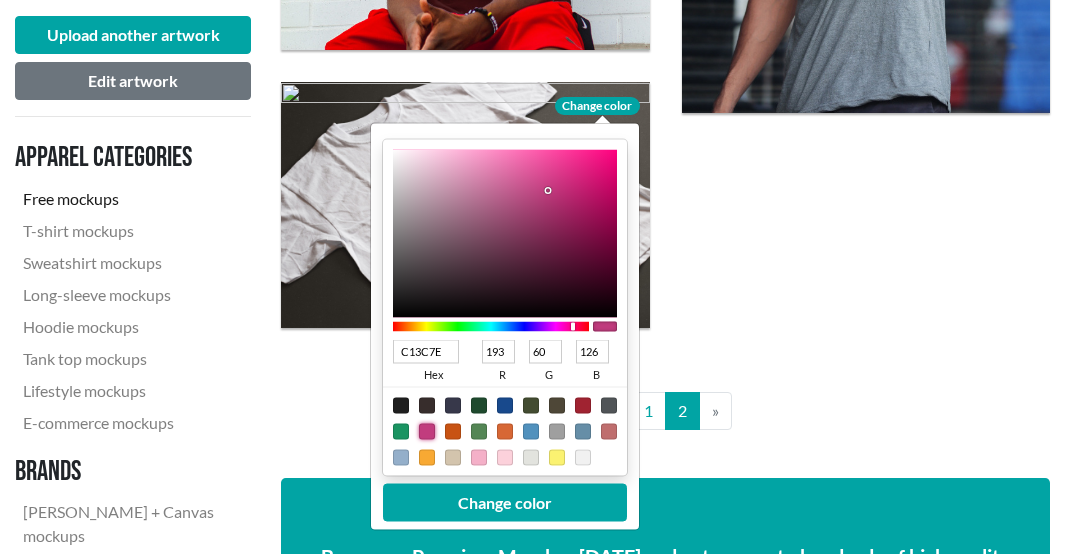 scroll, scrollTop: 2984, scrollLeft: 0, axis: vertical 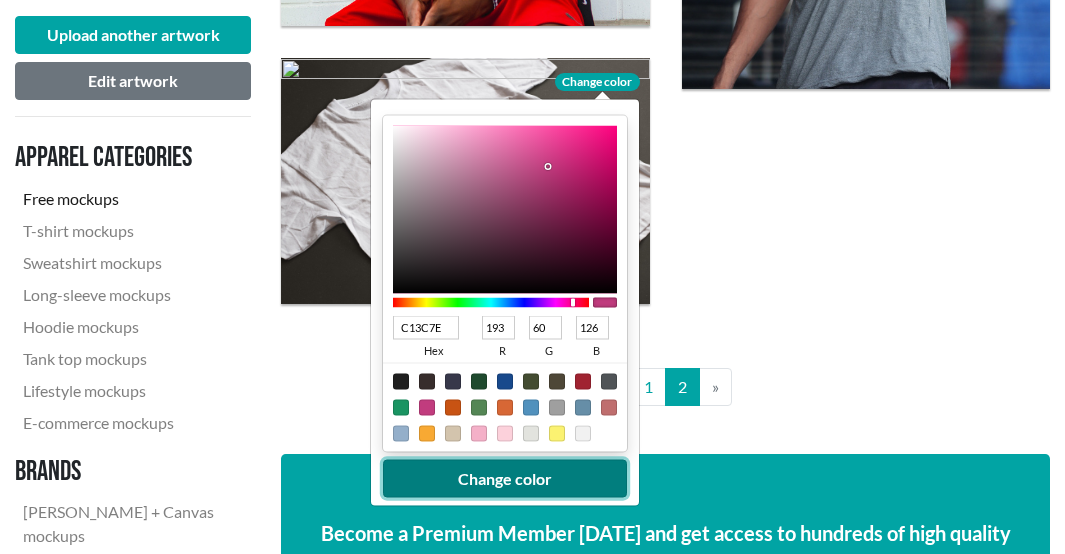 click on "Change color" at bounding box center [505, 479] 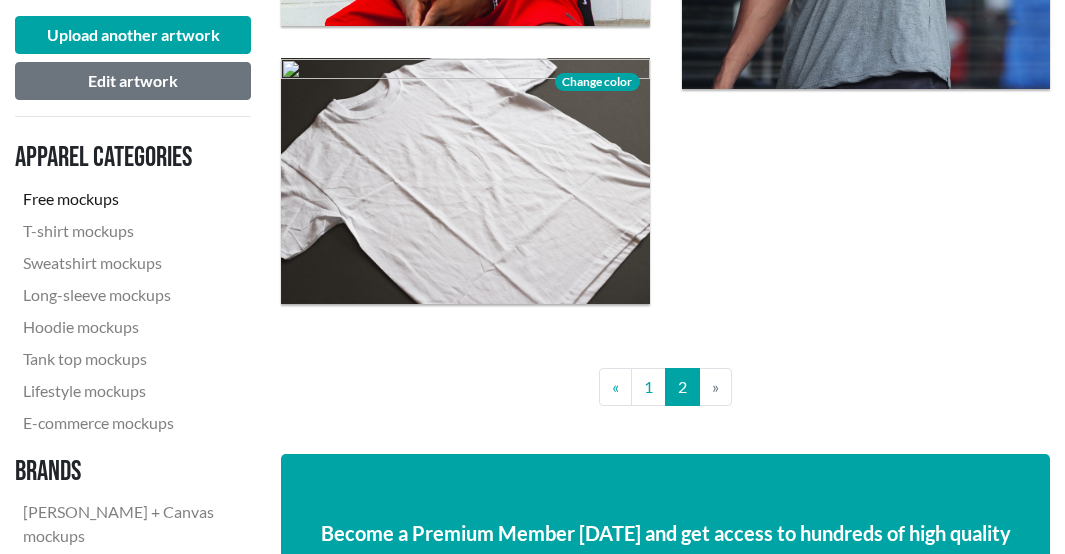 click on "Download" 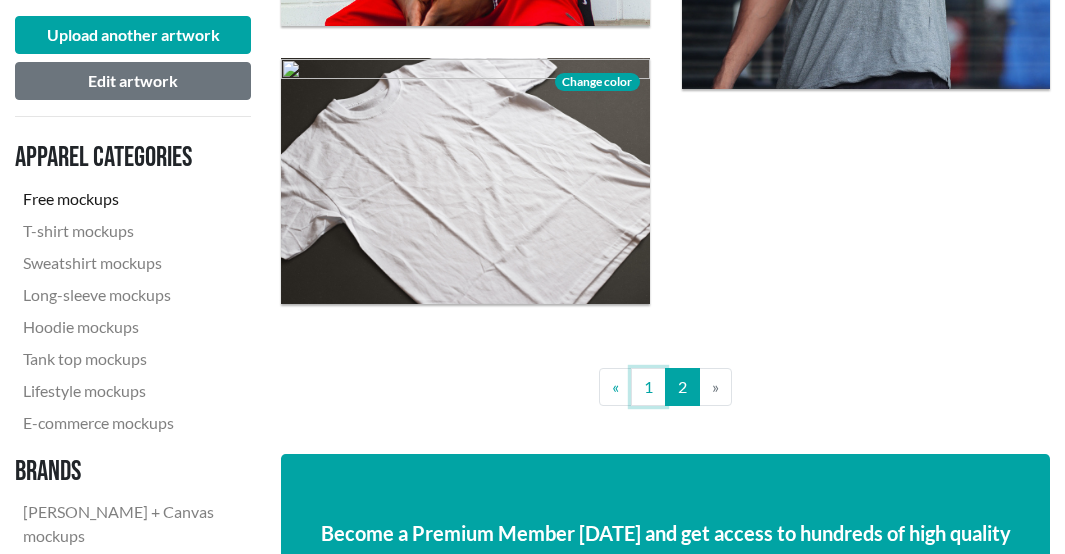 click on "1" at bounding box center (648, 387) 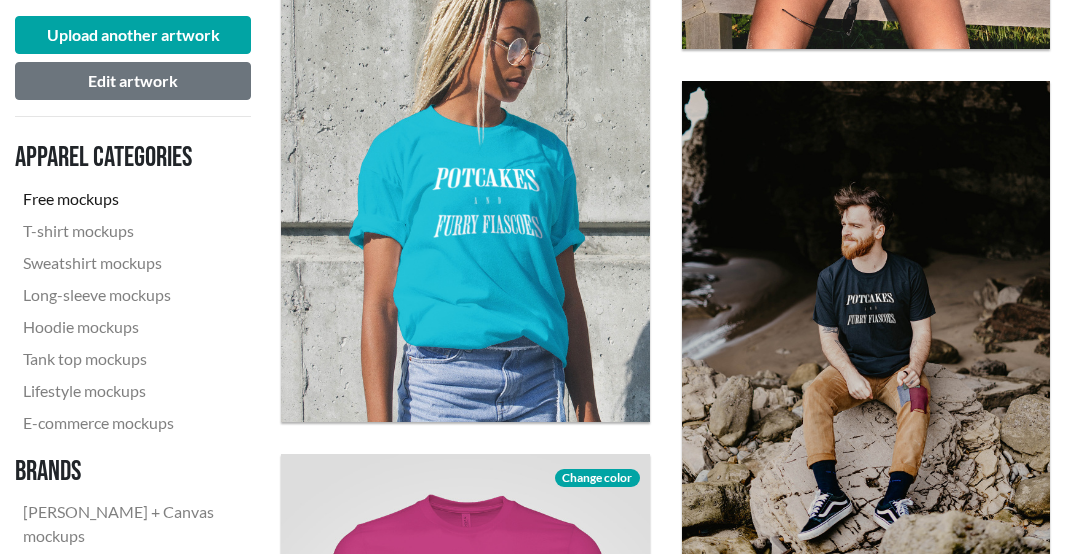 scroll, scrollTop: 2100, scrollLeft: 0, axis: vertical 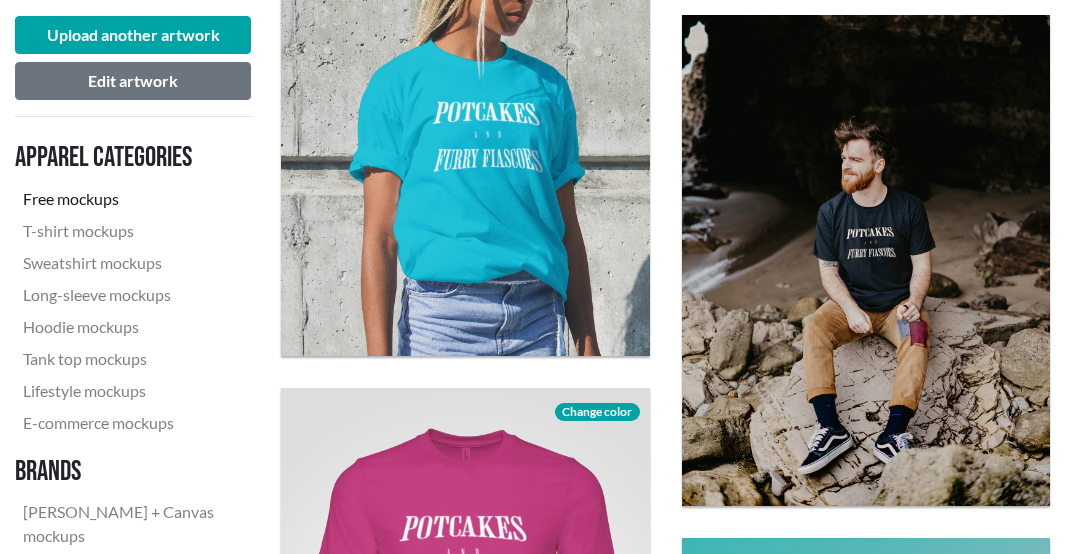 click on "Download" 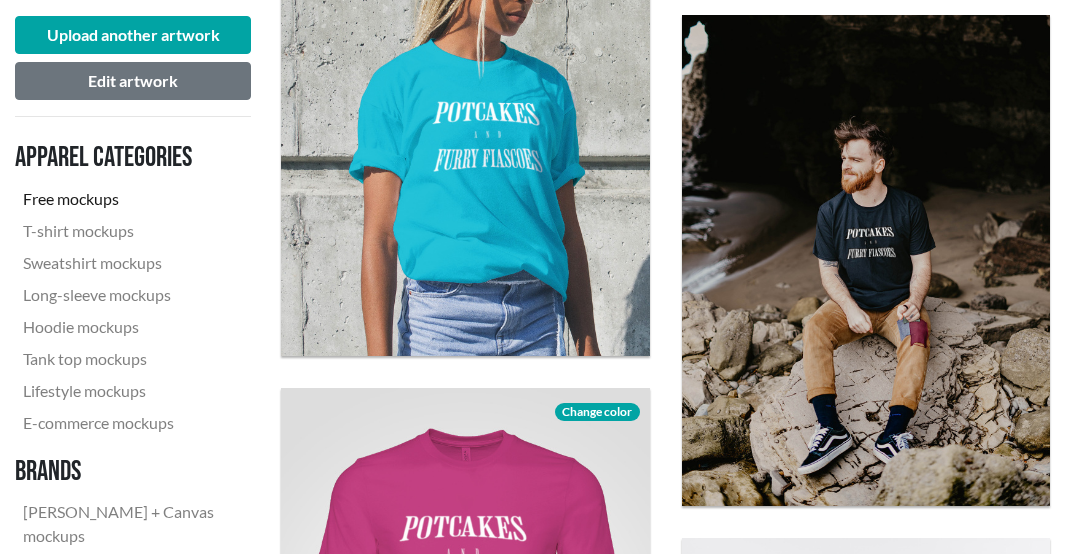 click on "Download" 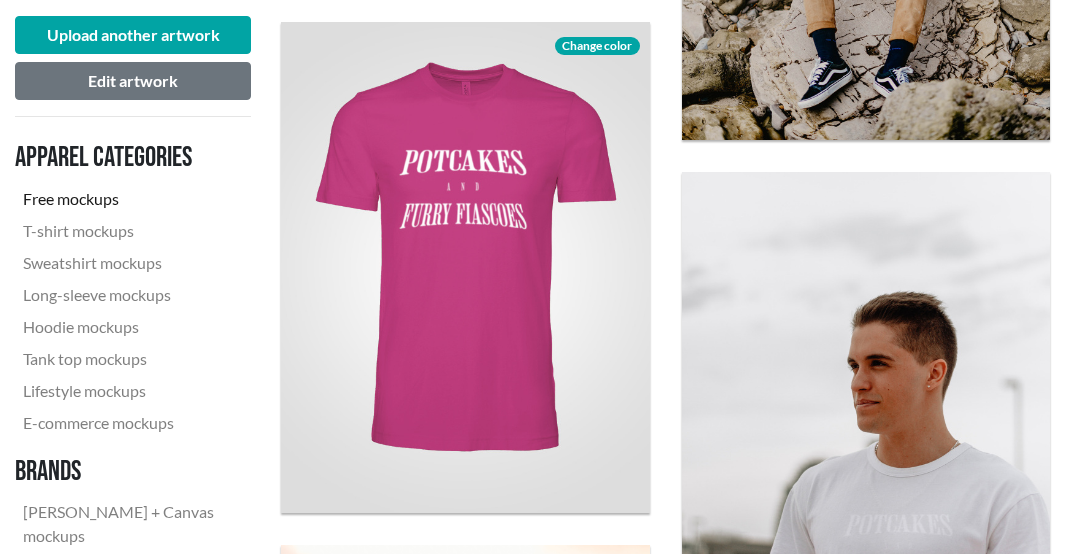 scroll, scrollTop: 2500, scrollLeft: 0, axis: vertical 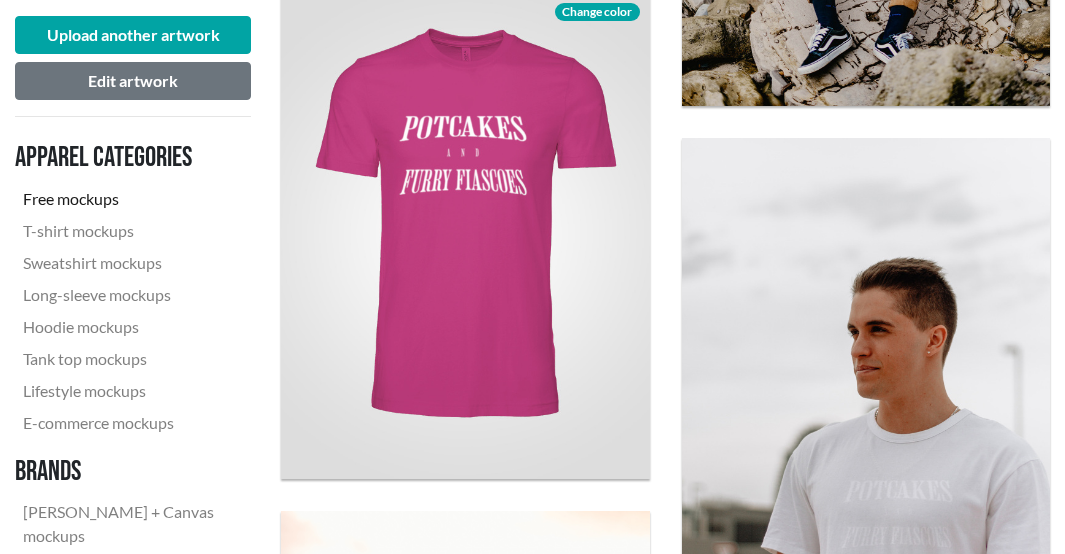 click on "Download" 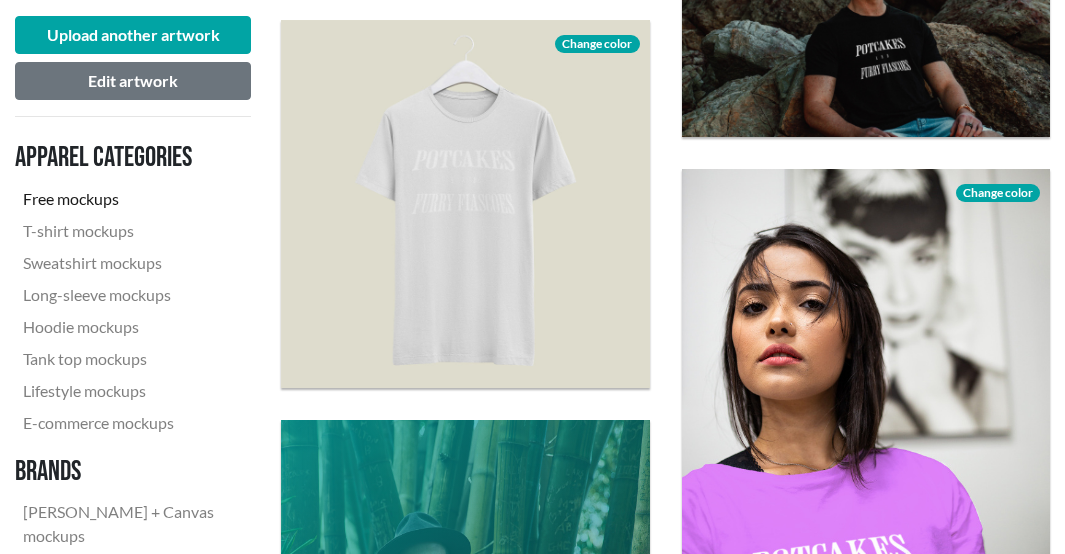 scroll, scrollTop: 3500, scrollLeft: 0, axis: vertical 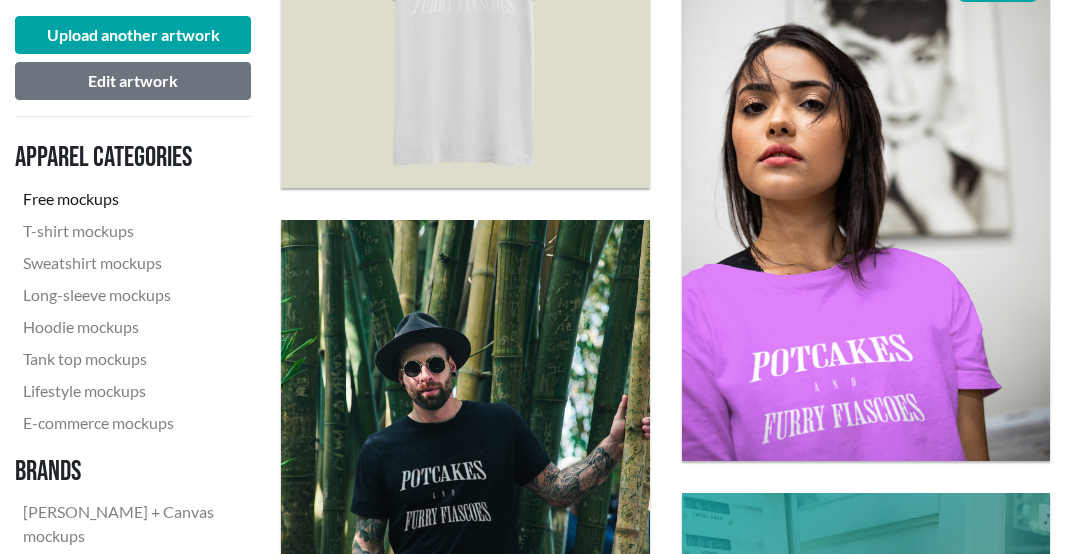 click on "Download" 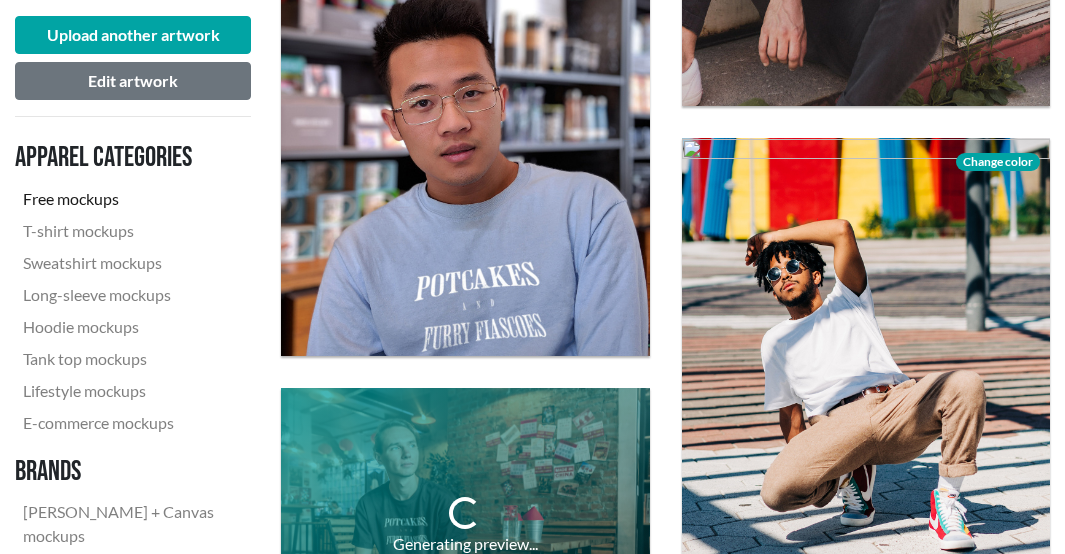 scroll, scrollTop: 4400, scrollLeft: 0, axis: vertical 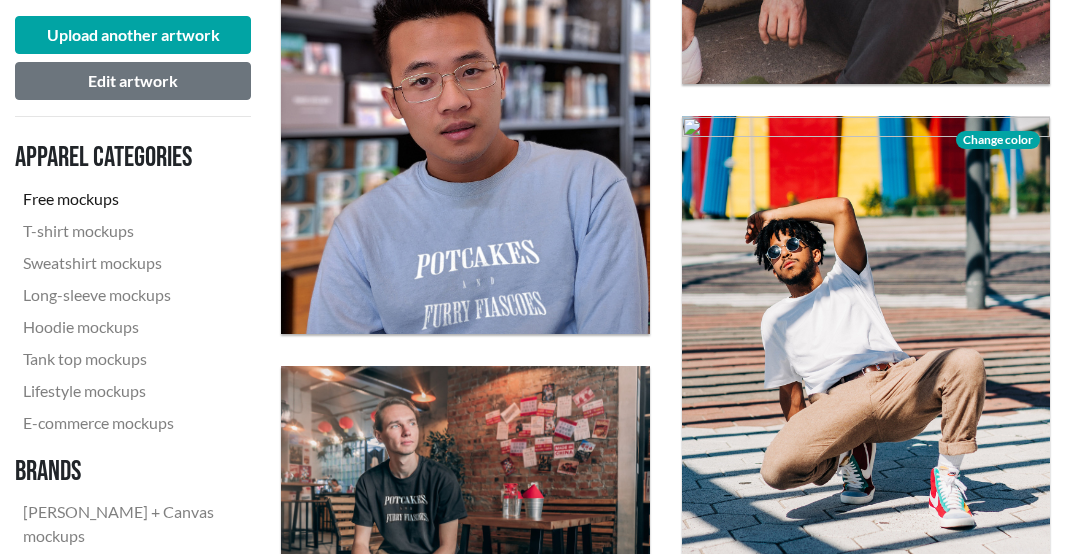 click on "Download" 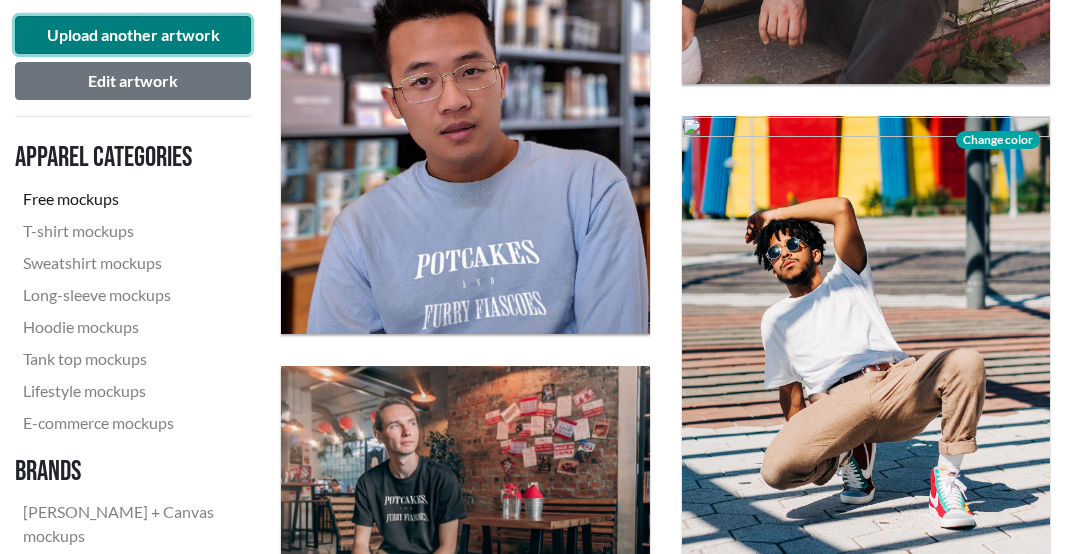click on "Upload another artwork" at bounding box center [133, 35] 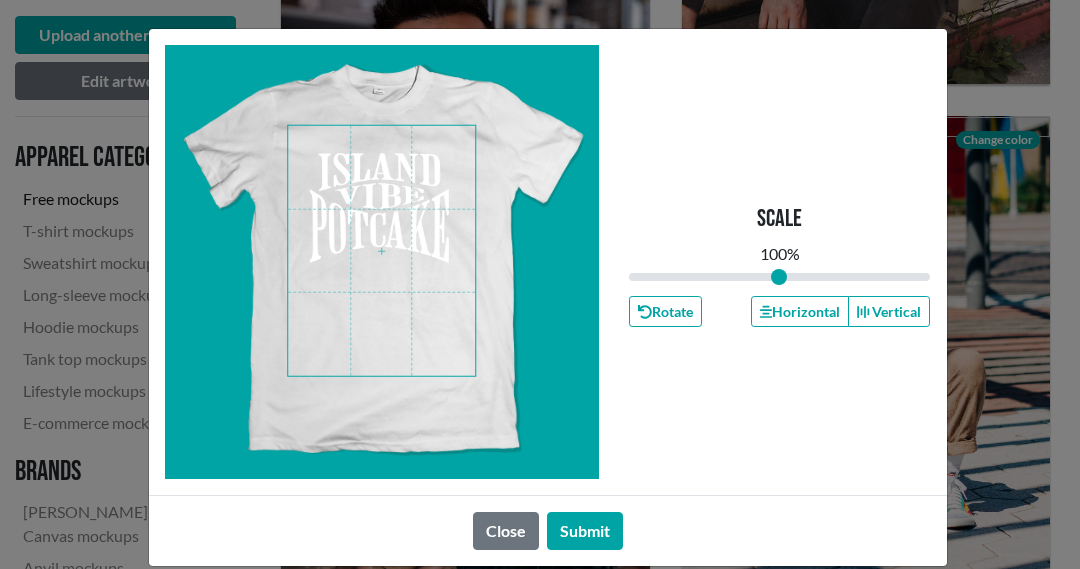 click at bounding box center (381, 251) 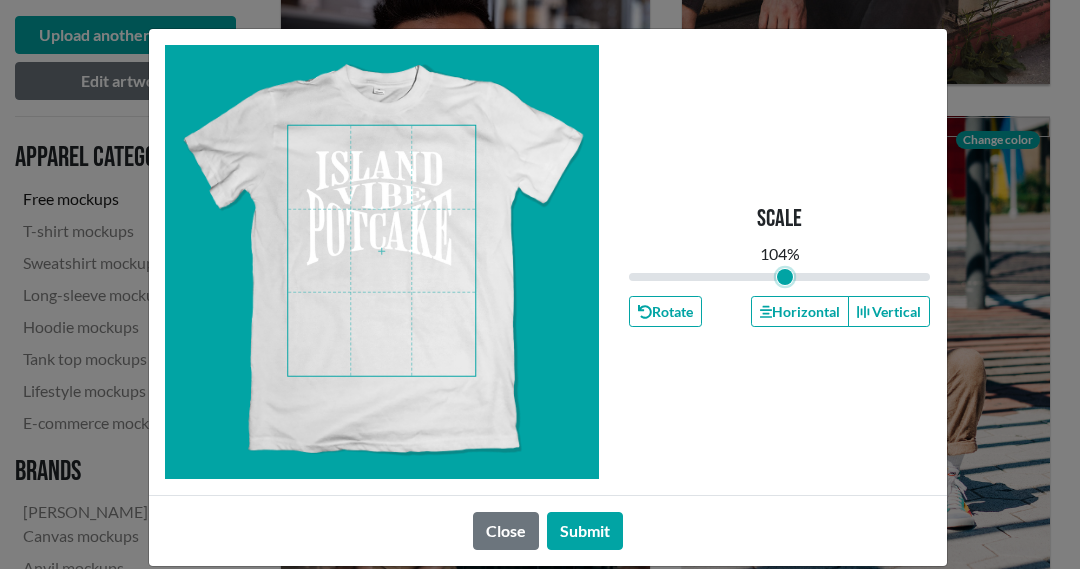 type on "1.04" 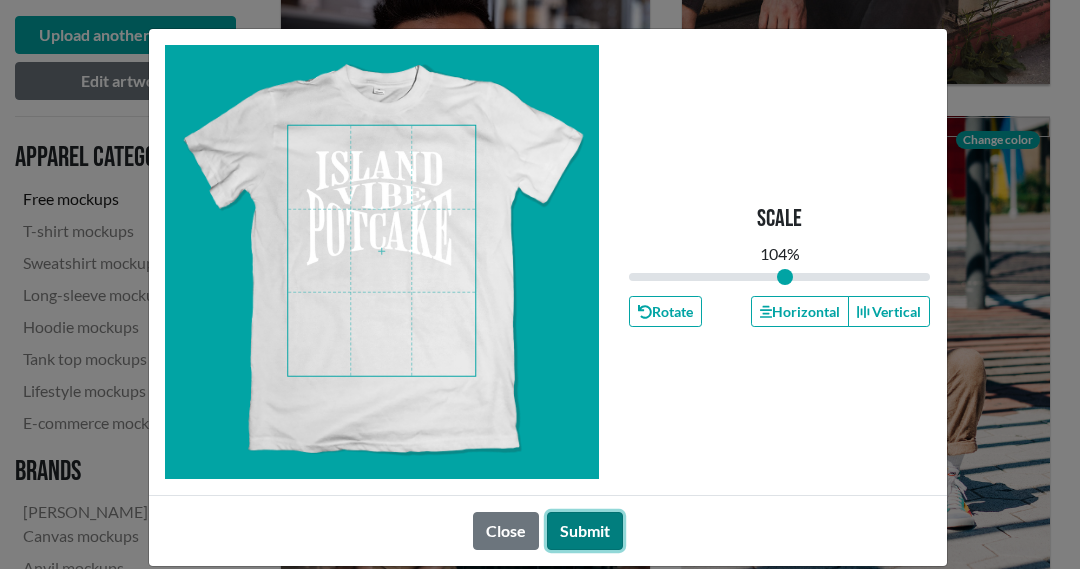 click on "Submit" at bounding box center (585, 531) 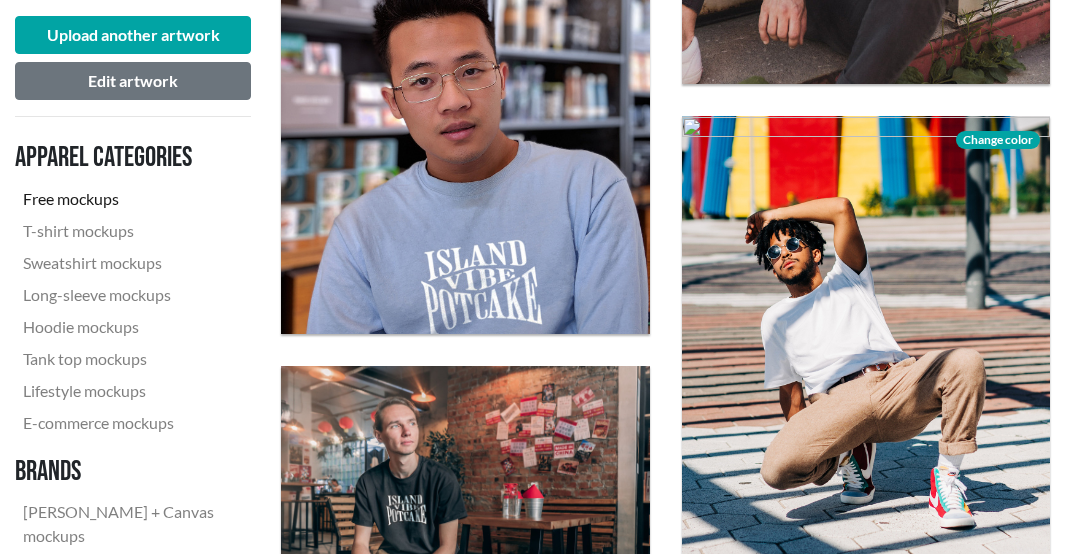 click on "Download" 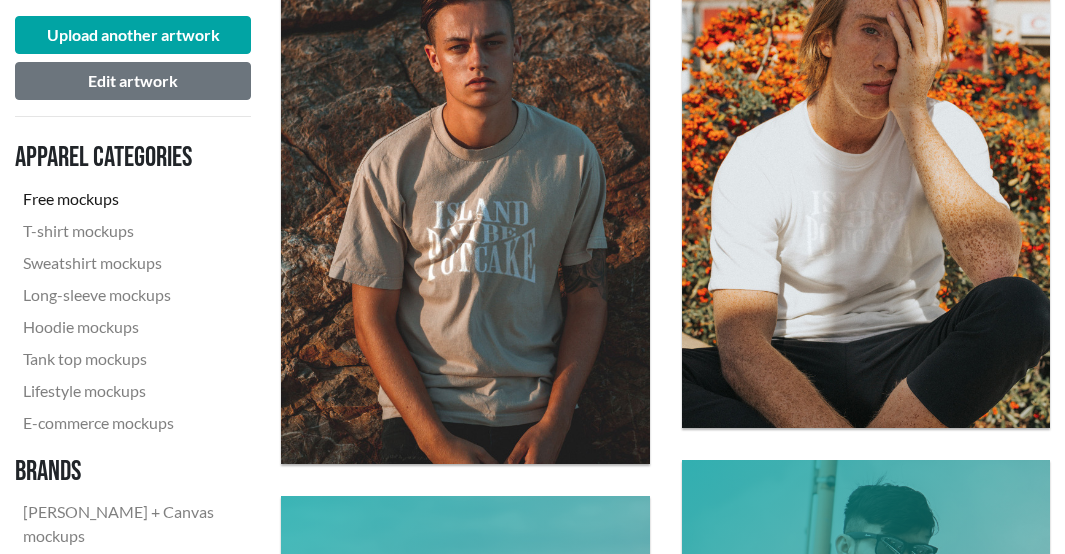 scroll, scrollTop: 5200, scrollLeft: 0, axis: vertical 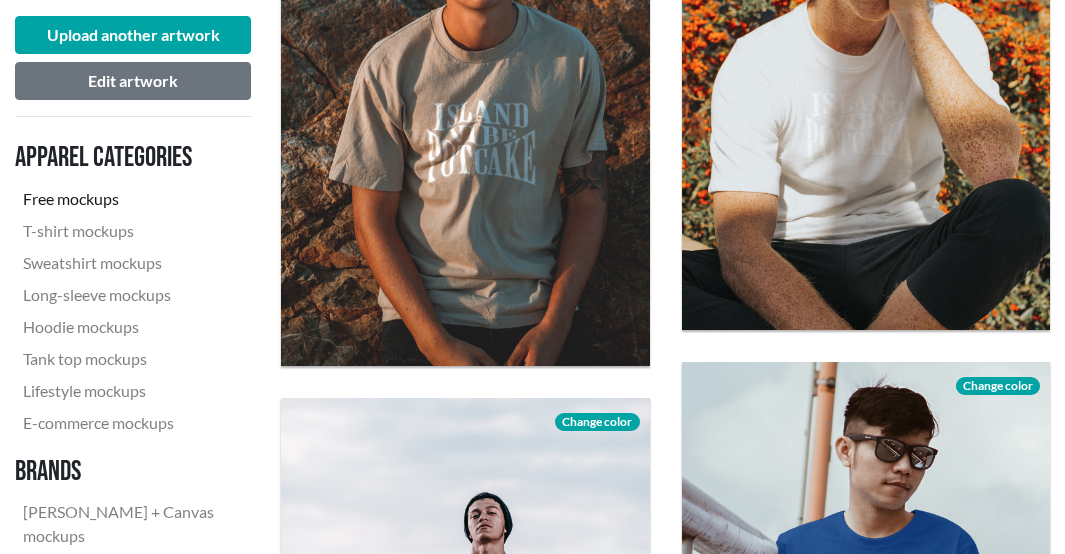 click on "Download" 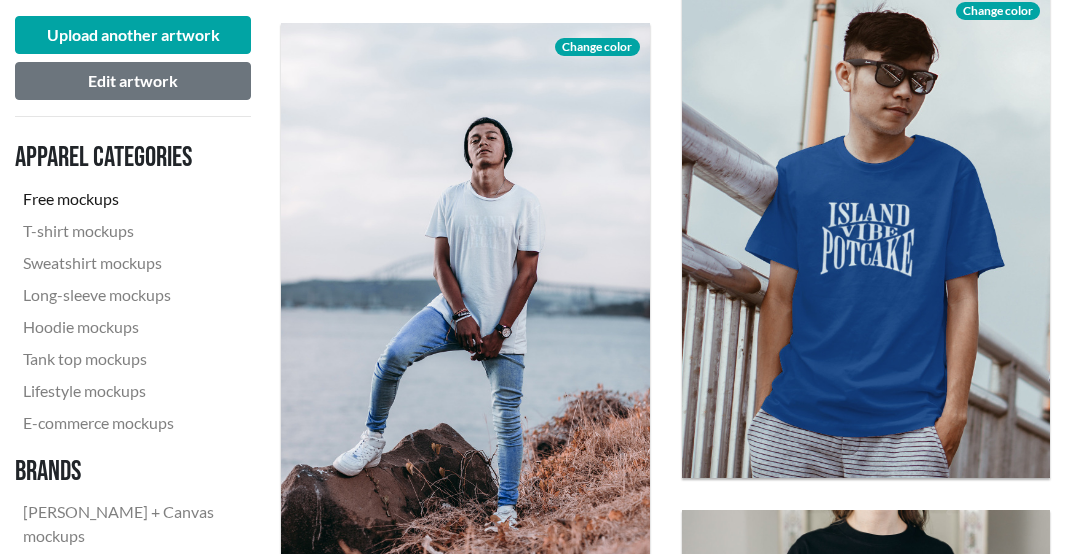 scroll, scrollTop: 5600, scrollLeft: 0, axis: vertical 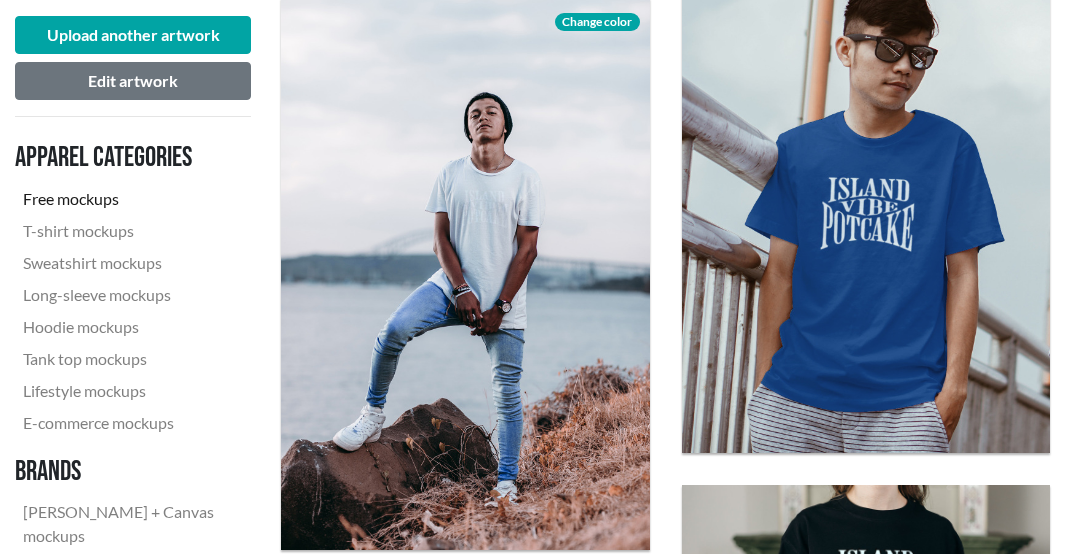 click on "Download" 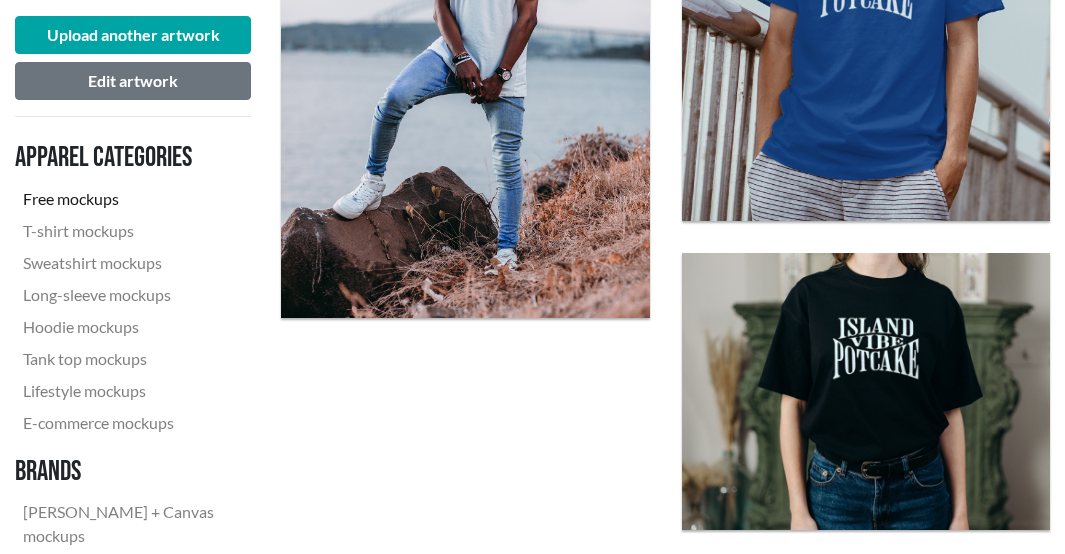 scroll, scrollTop: 5900, scrollLeft: 0, axis: vertical 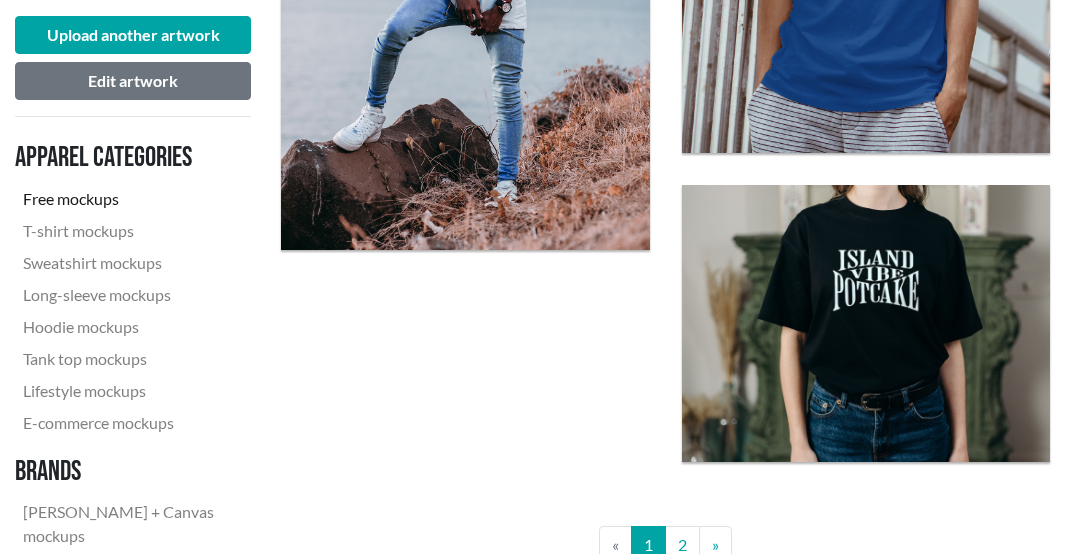 click on "Download" 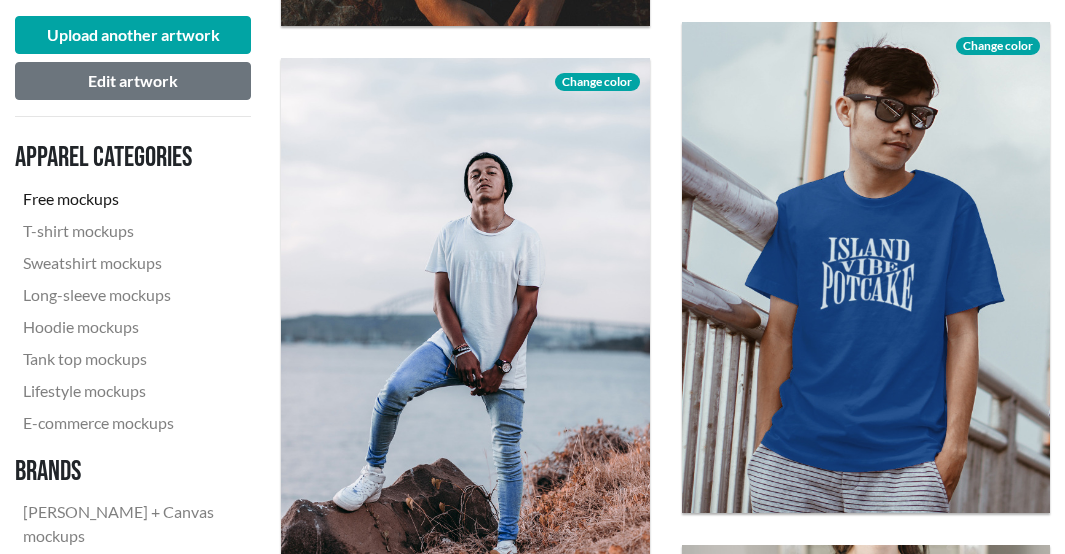 scroll, scrollTop: 5500, scrollLeft: 0, axis: vertical 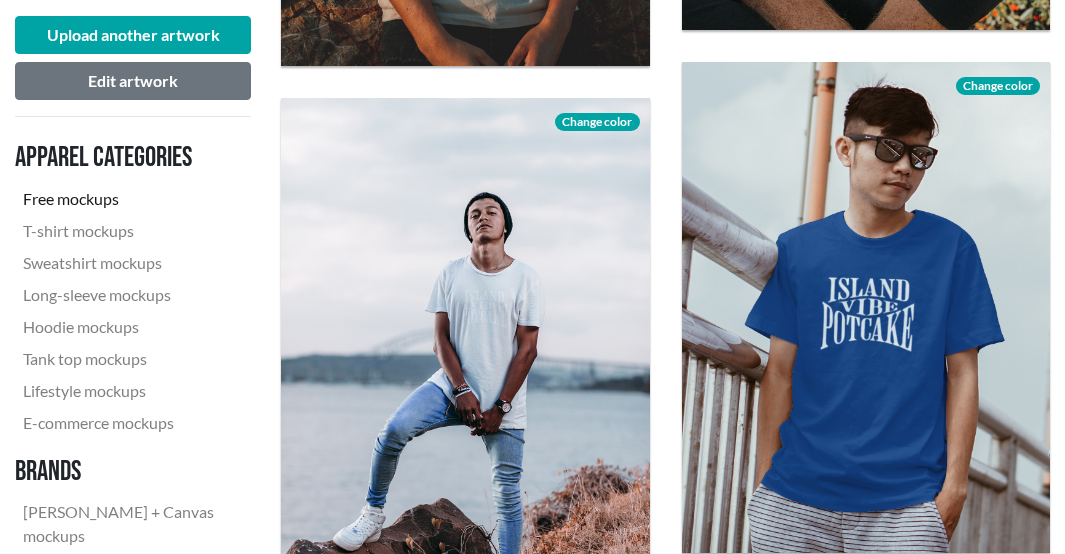click on "Change color" at bounding box center (597, 122) 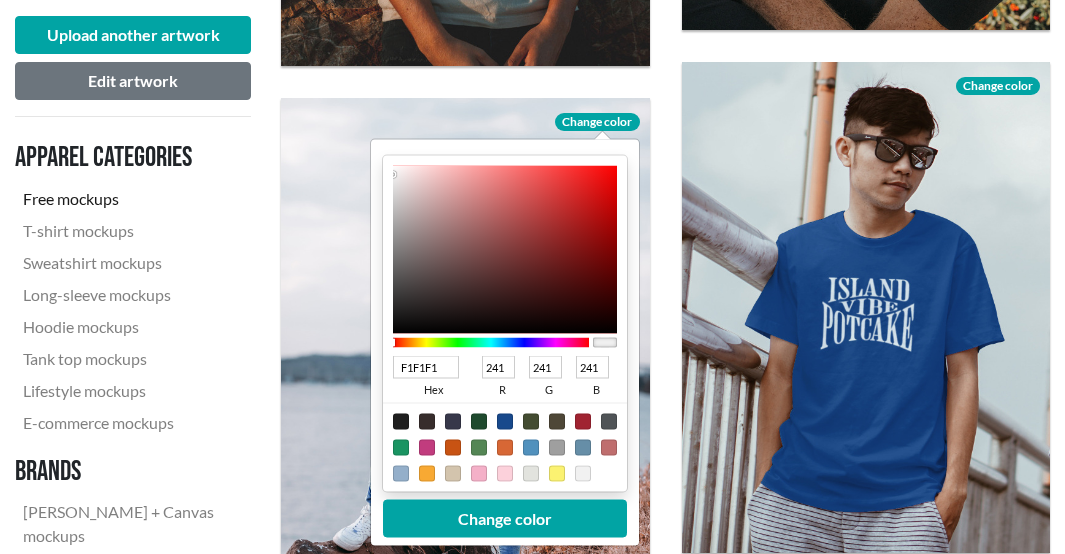 click at bounding box center (491, 342) 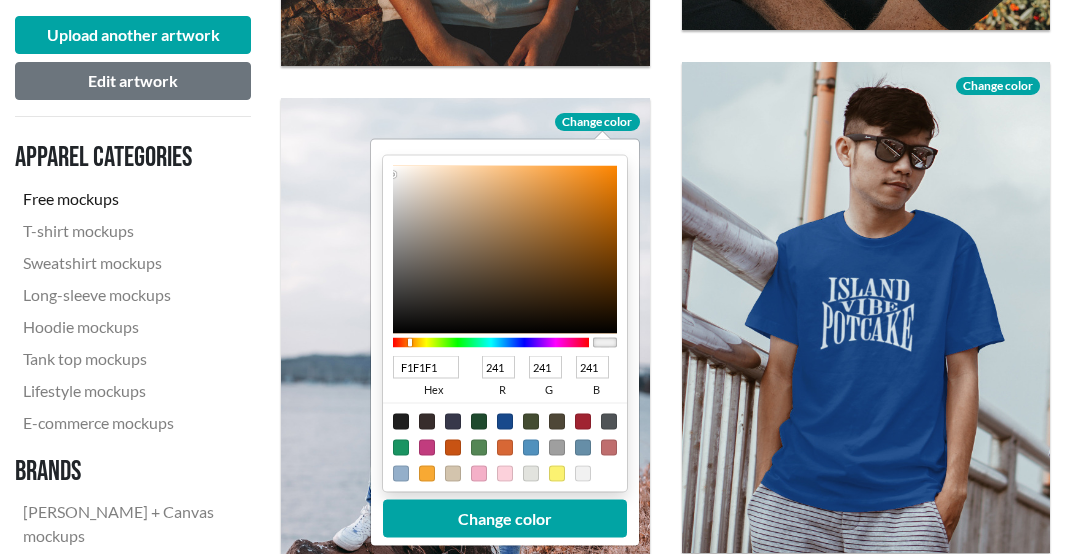 type on "9A5509" 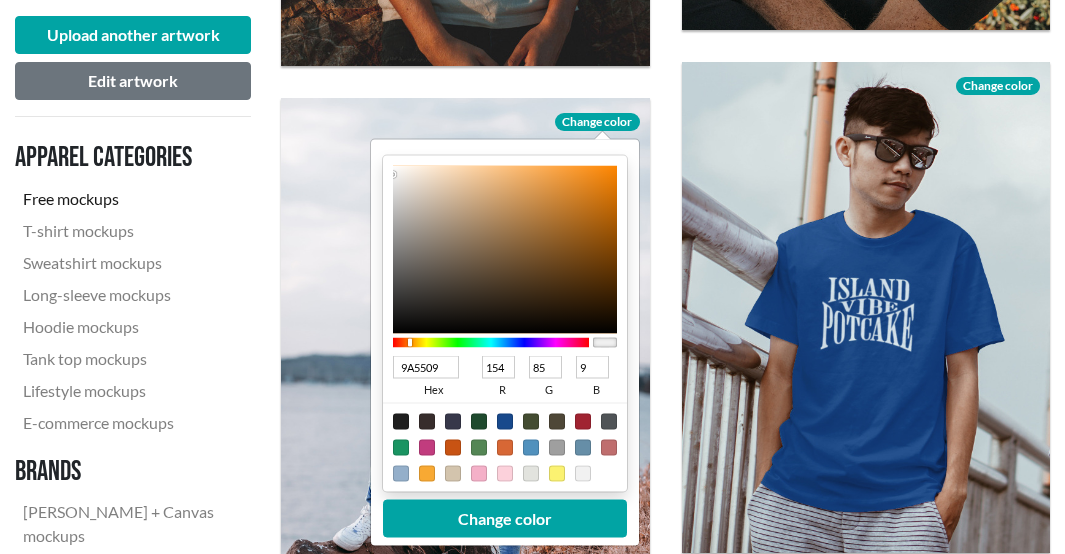 click at bounding box center [505, 249] 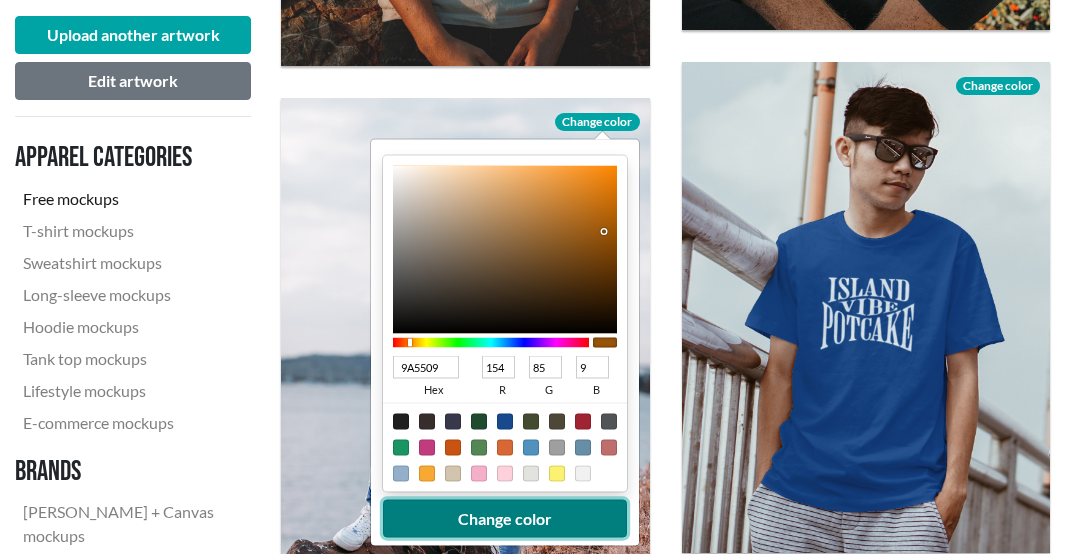 click on "Change color" at bounding box center [505, 518] 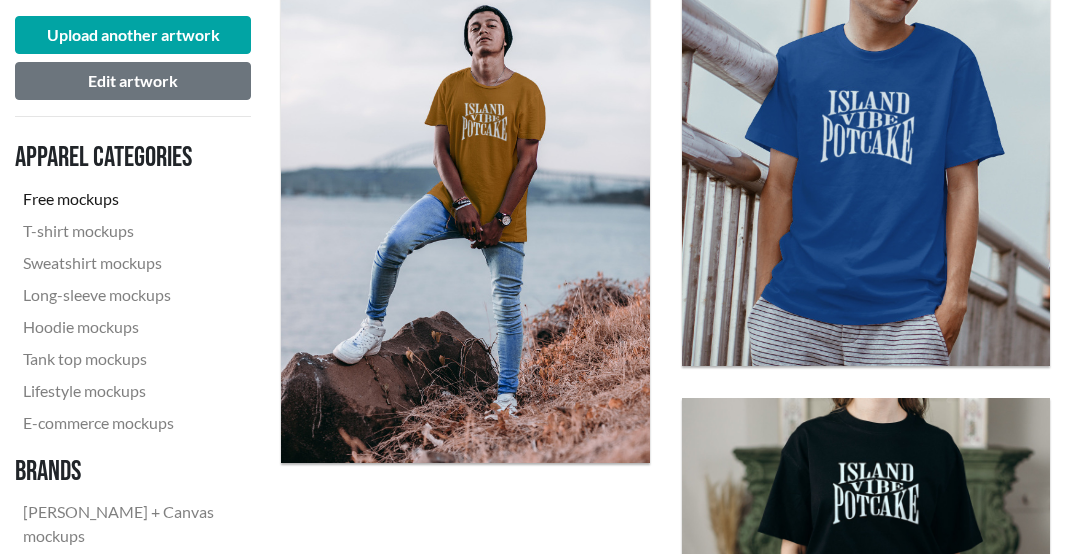 scroll, scrollTop: 5700, scrollLeft: 0, axis: vertical 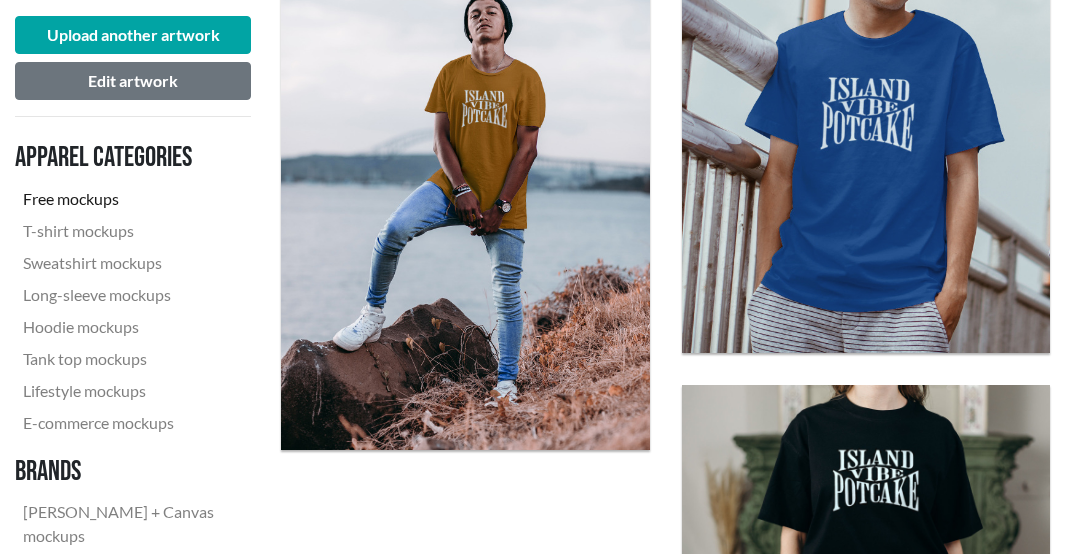 click on "Download" 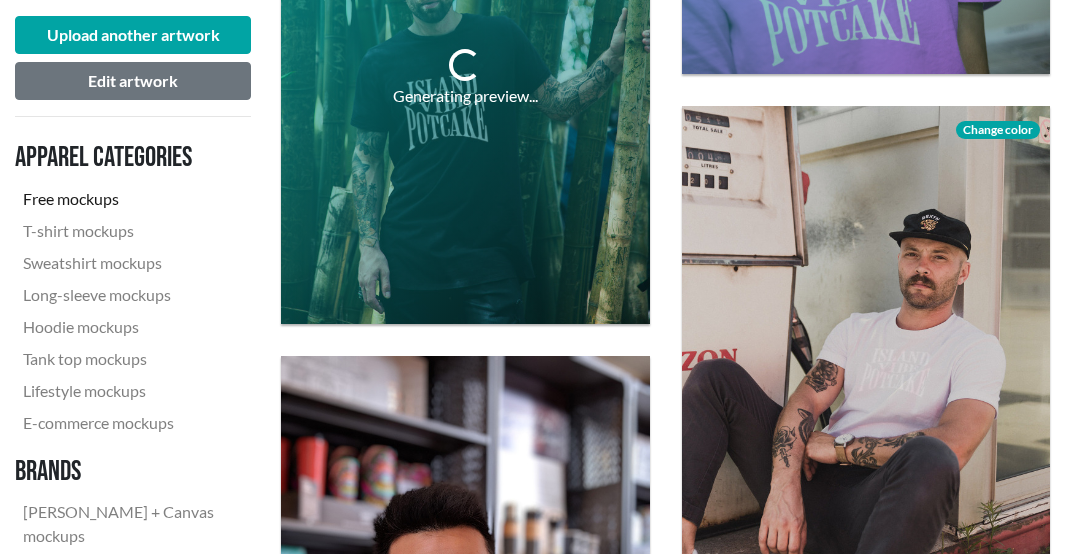 scroll, scrollTop: 3700, scrollLeft: 0, axis: vertical 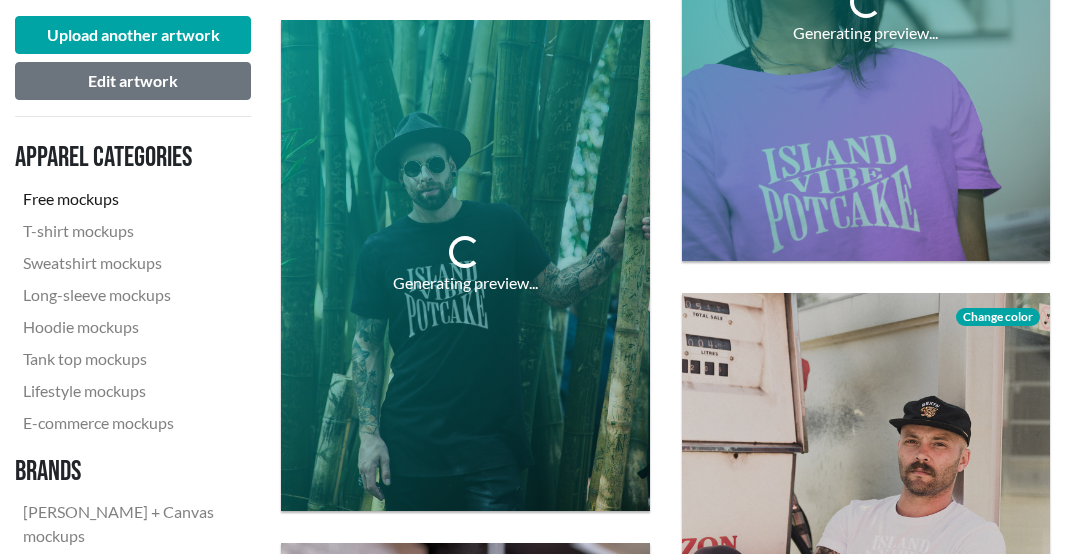 click on "Apparel categories Free mockups T-shirt mockups Sweatshirt mockups Long-sleeve mockups Hoodie mockups Tank top mockups Lifestyle mockups E-commerce mockups Brands Bella + Canvas mockups Anvil mockups Gildan mockups American Apparel mockups" at bounding box center (133, 394) 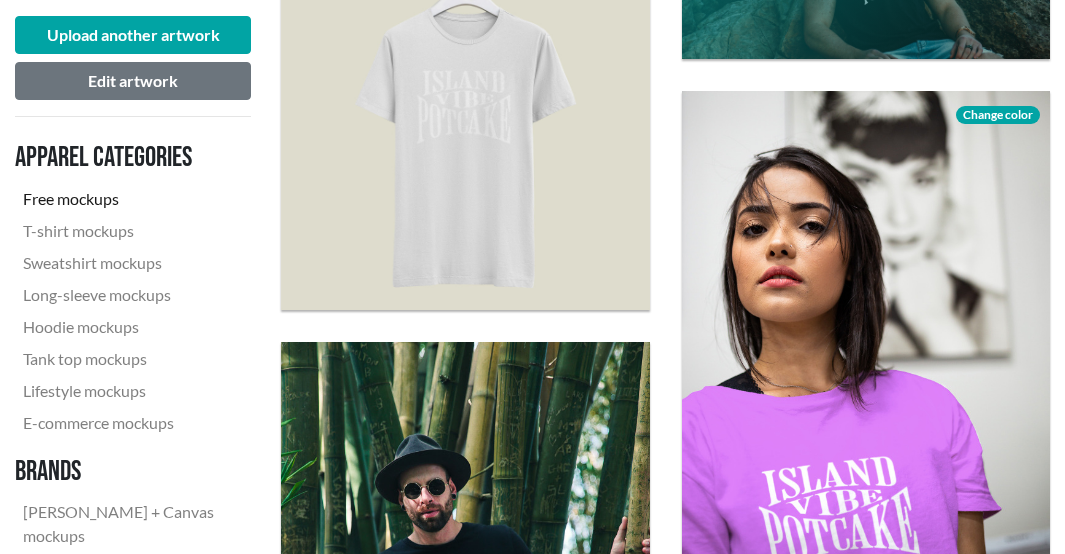 scroll, scrollTop: 3300, scrollLeft: 0, axis: vertical 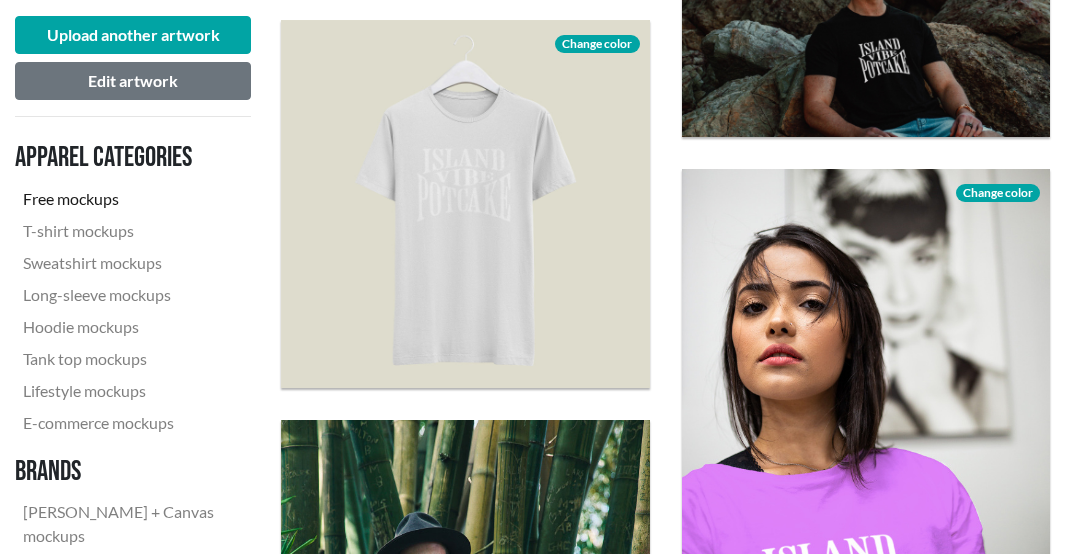 click on "Change color" at bounding box center [998, 193] 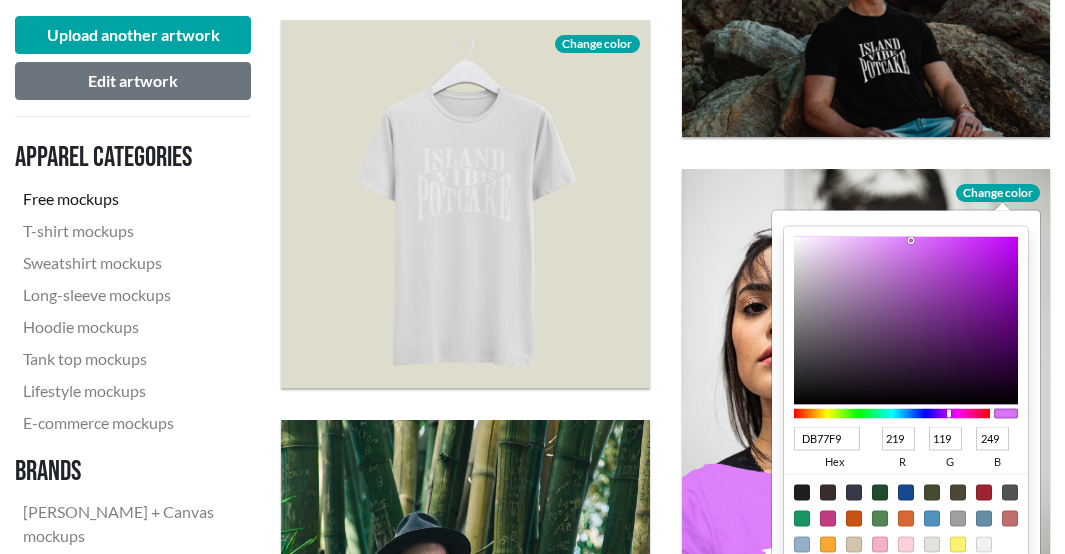 type on "6A0689" 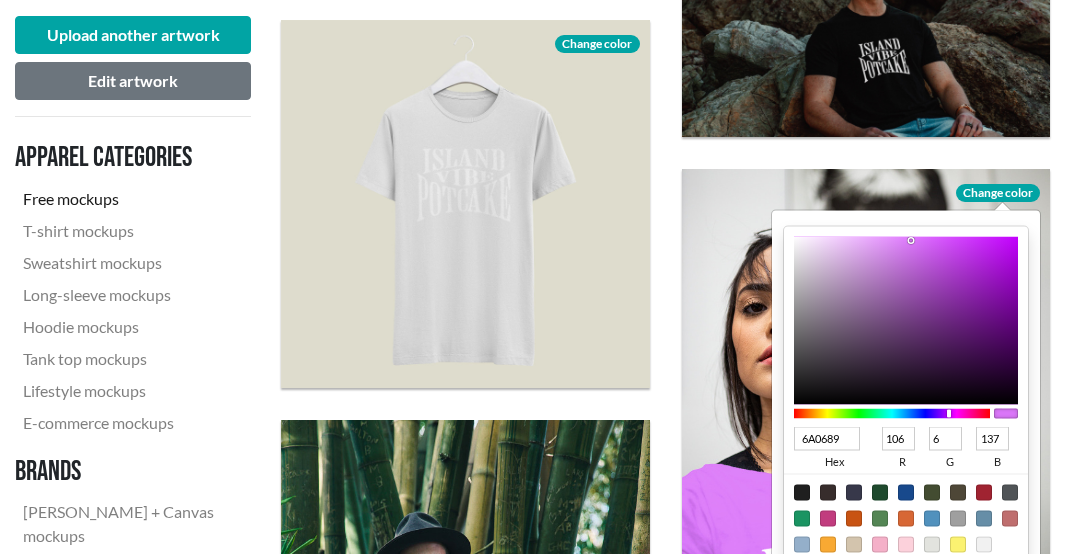 click at bounding box center (906, 321) 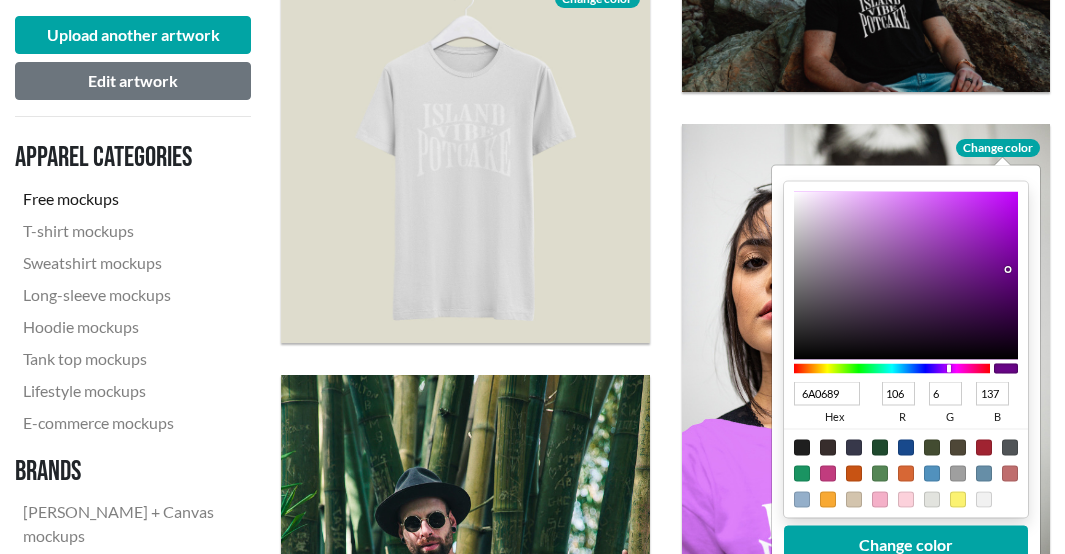 scroll, scrollTop: 3400, scrollLeft: 0, axis: vertical 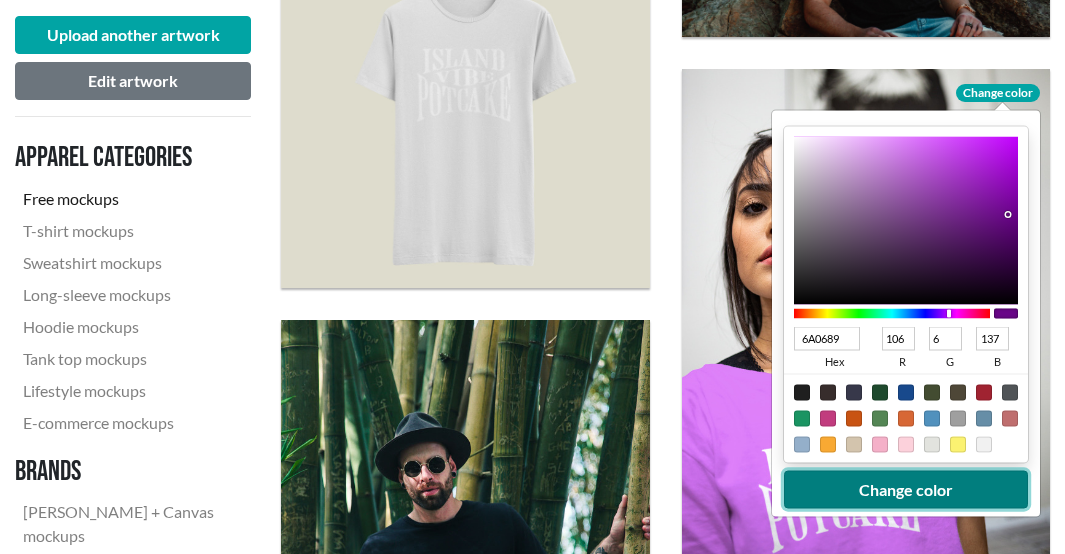 click on "Change color" at bounding box center (906, 490) 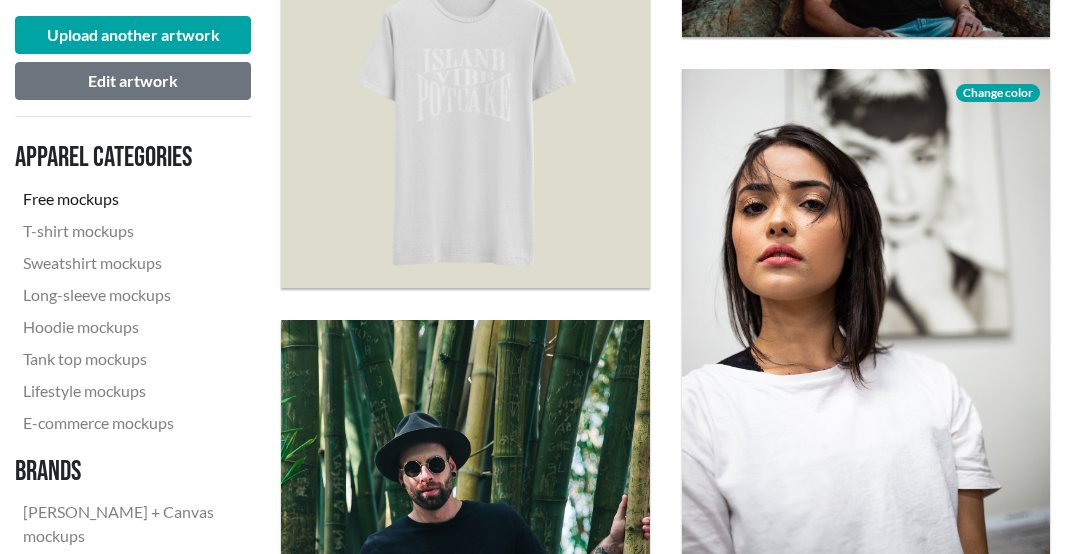 scroll, scrollTop: 3500, scrollLeft: 0, axis: vertical 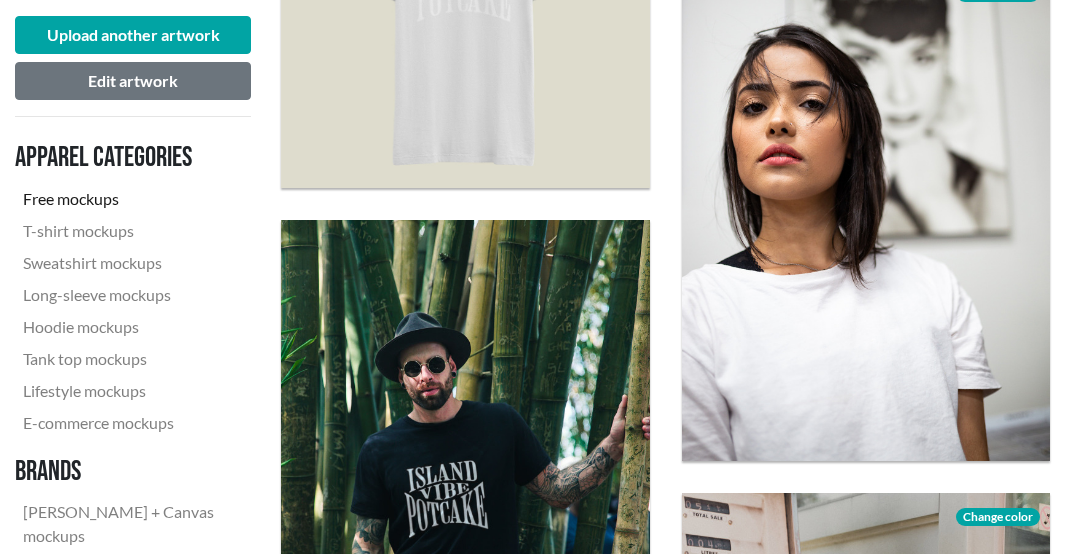 click on "Download" 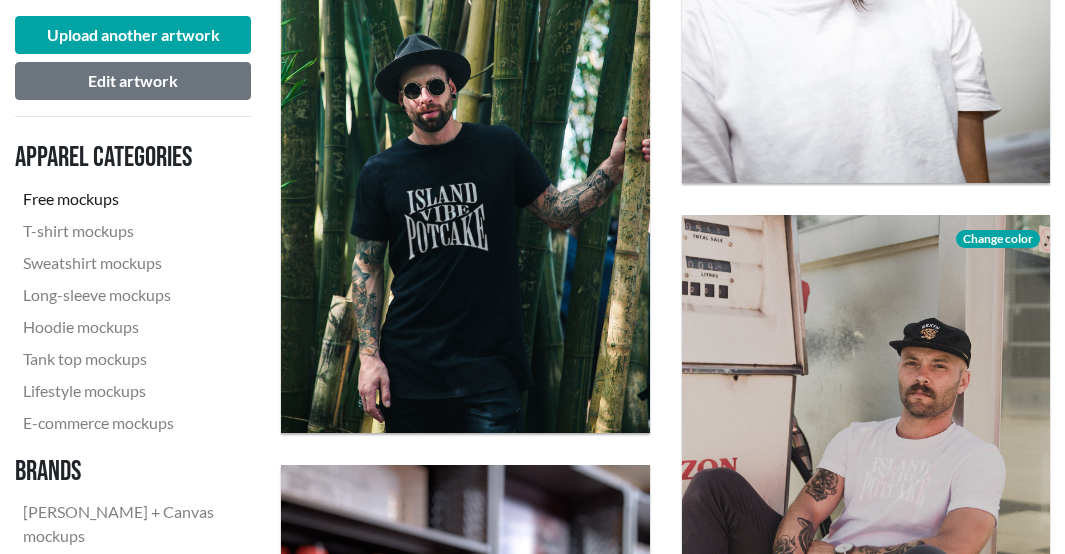 scroll, scrollTop: 3800, scrollLeft: 0, axis: vertical 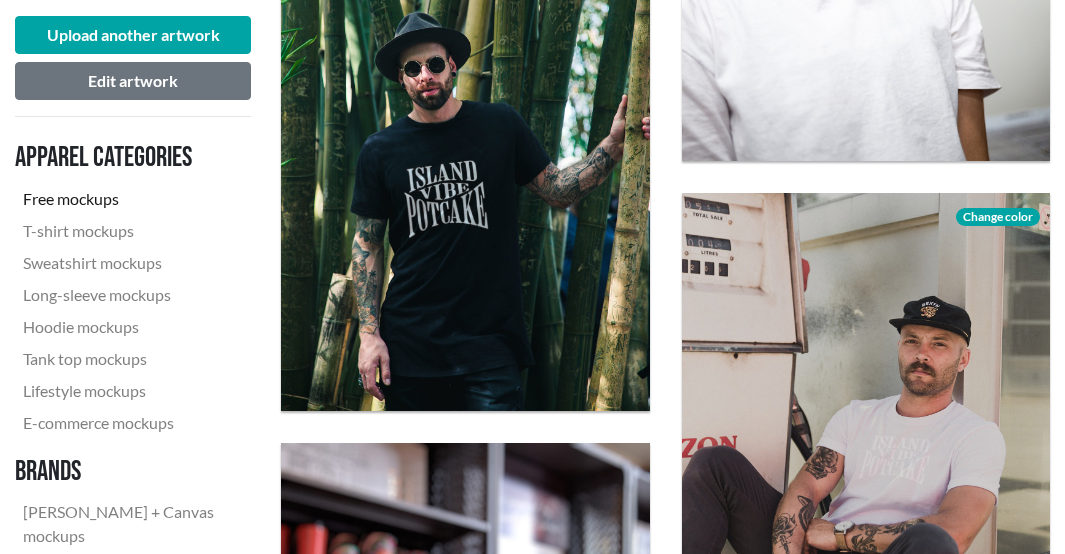 click on "Download" 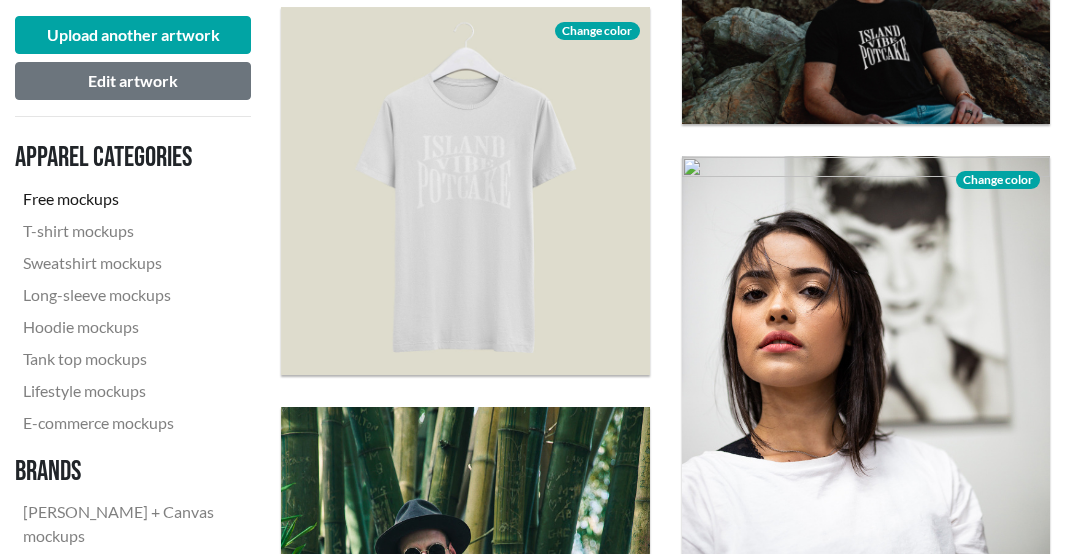 scroll, scrollTop: 3200, scrollLeft: 0, axis: vertical 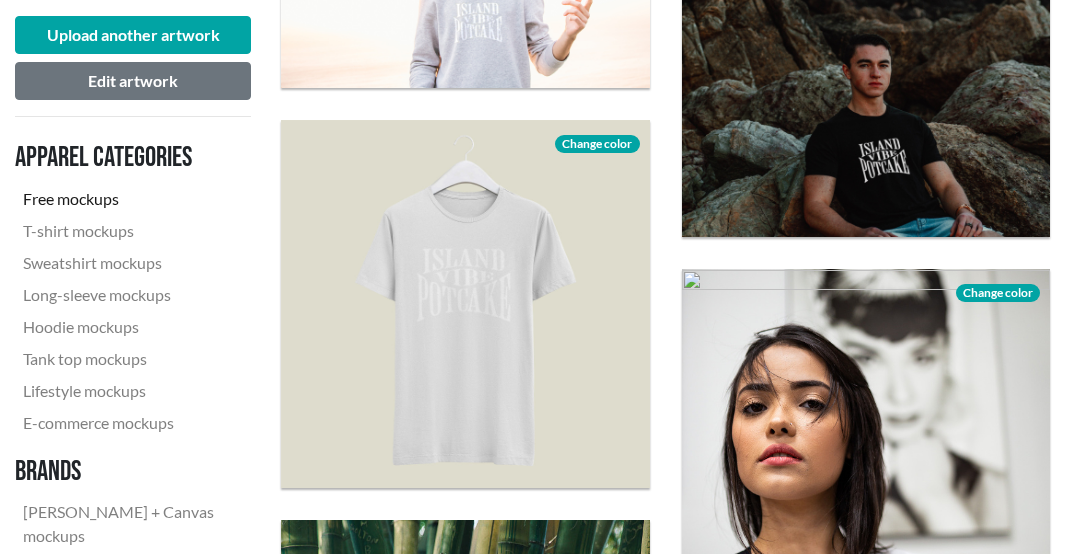 click on "Change color" at bounding box center (597, 144) 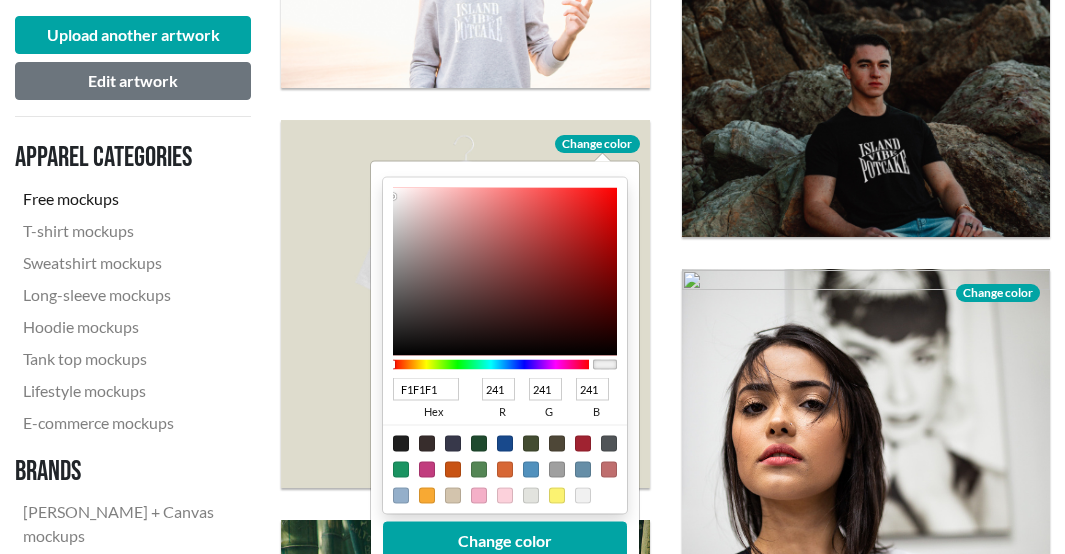 click at bounding box center [505, 443] 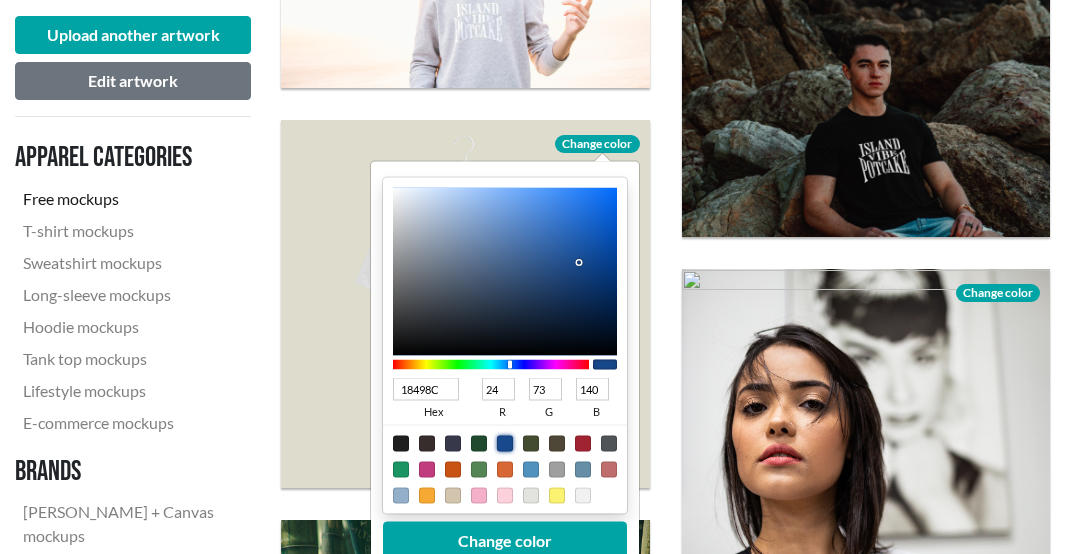 type on "194A8D" 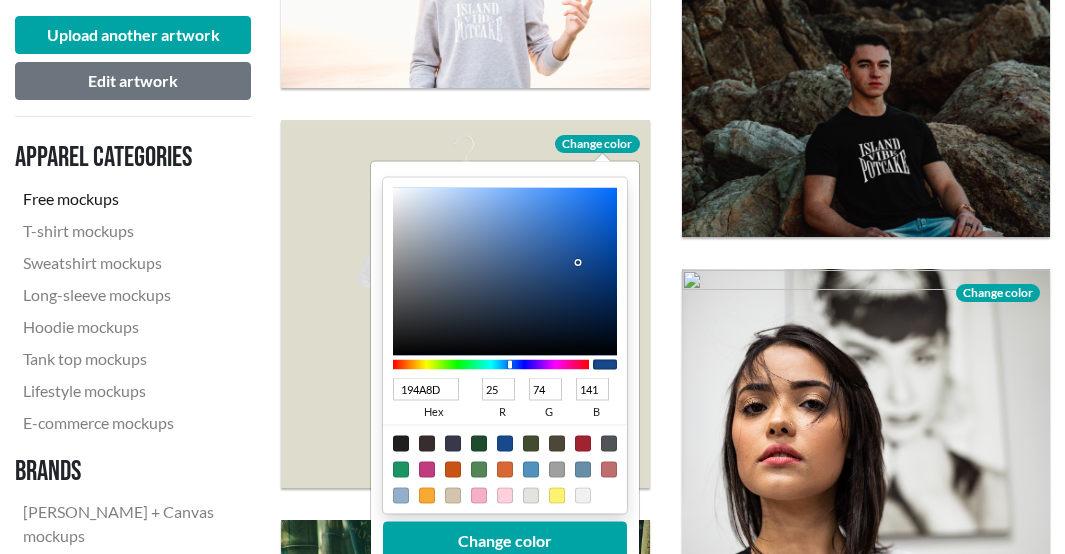 type on "18498C" 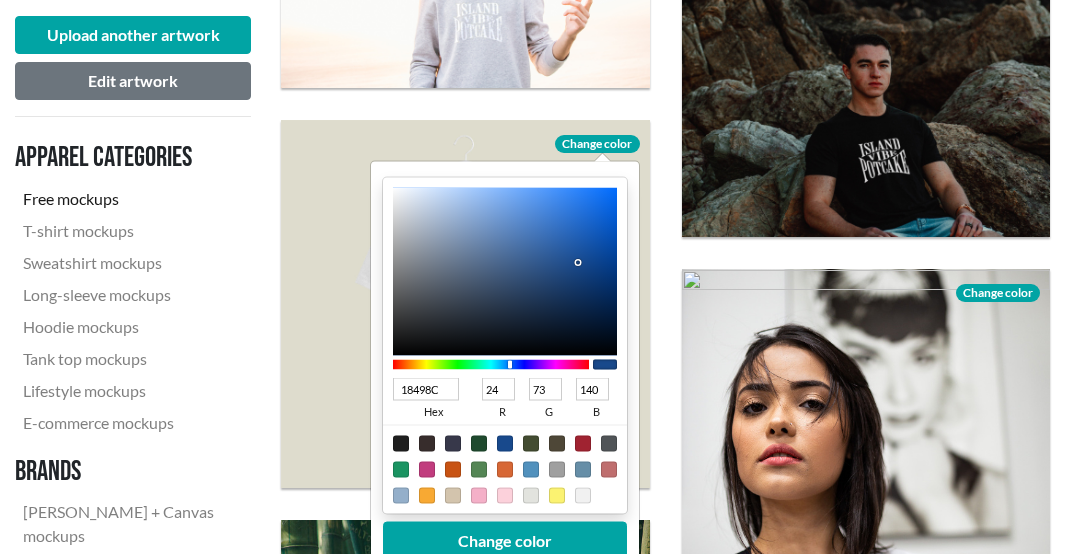 type on "164584" 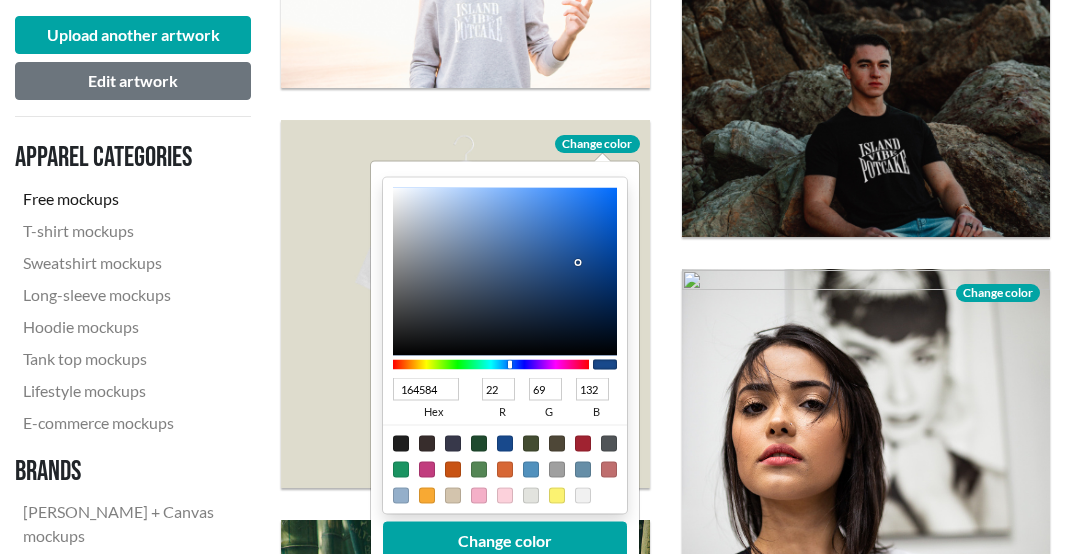 type on "164380" 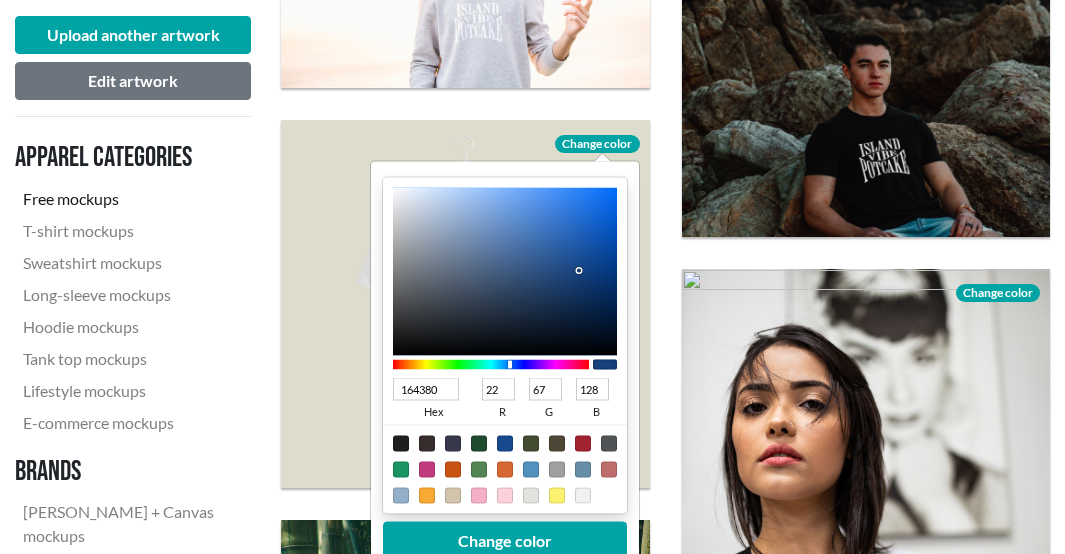 type on "15407B" 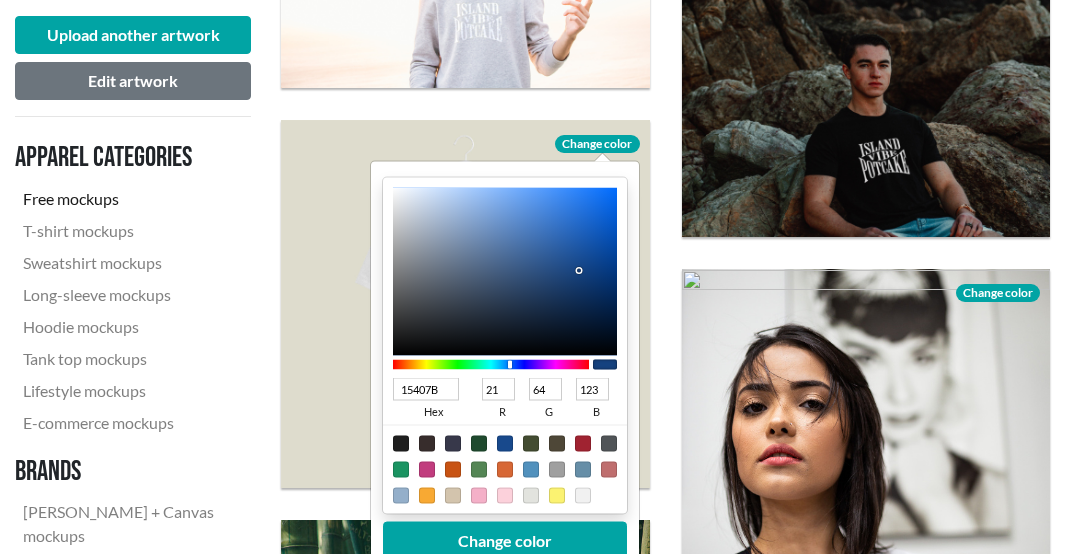 type on "153F7A" 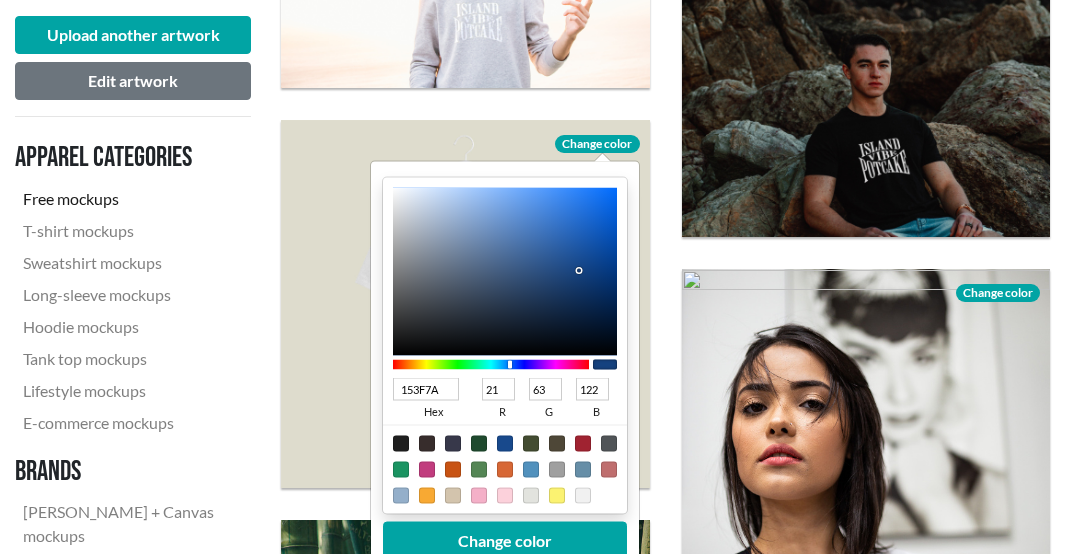 type on "143E78" 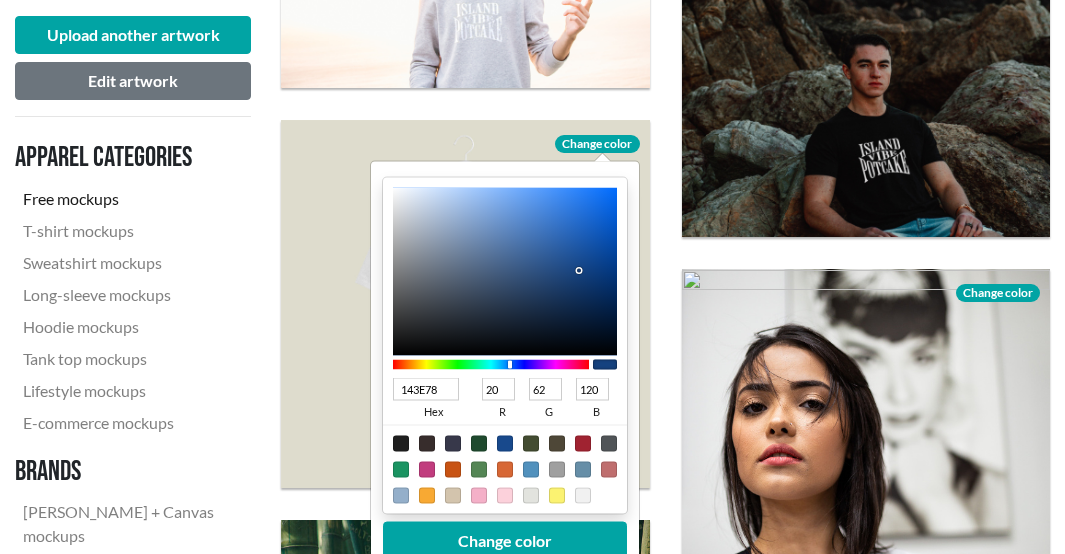 type on "143D77" 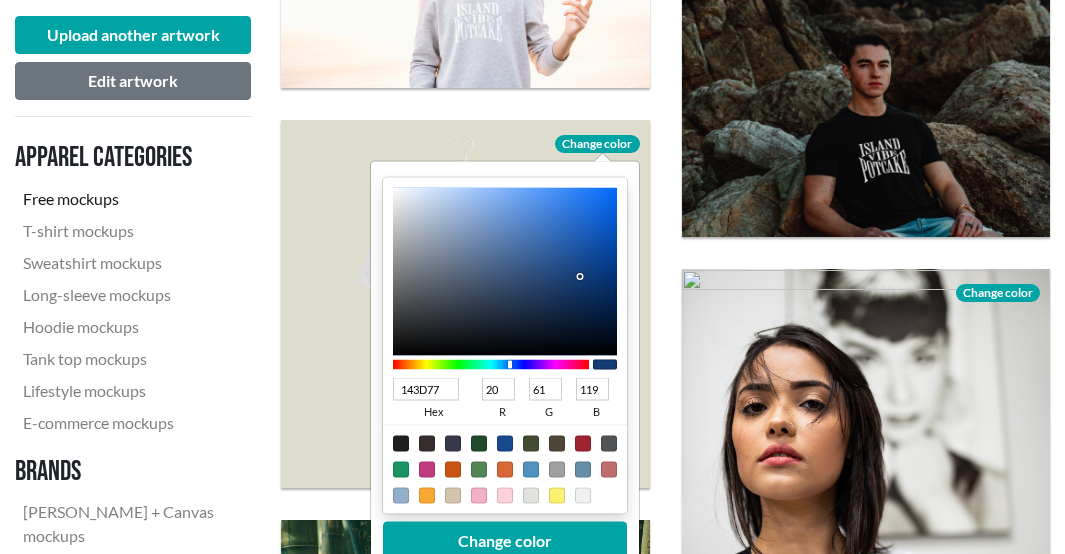 type on "143C75" 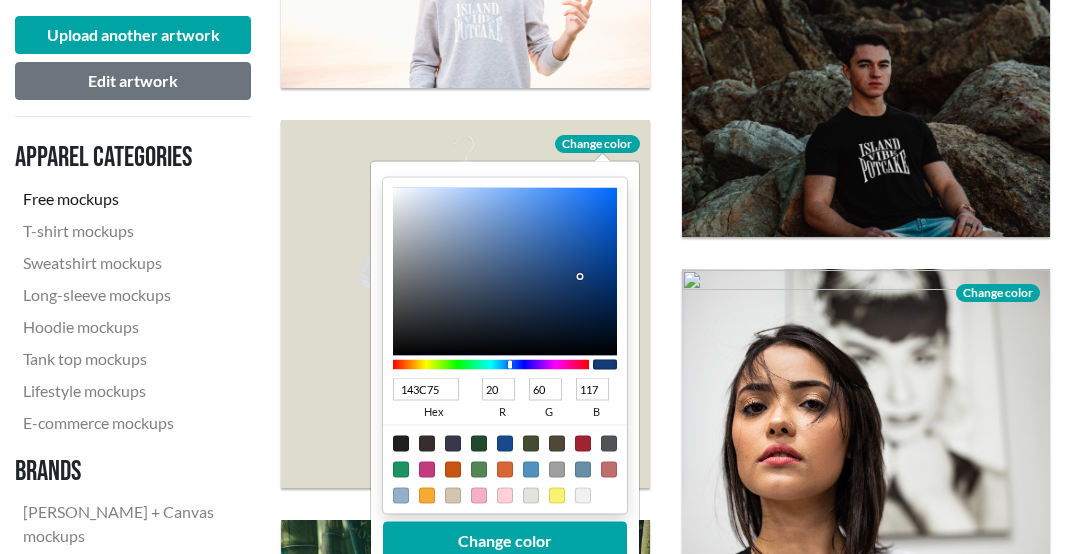 type on "143B74" 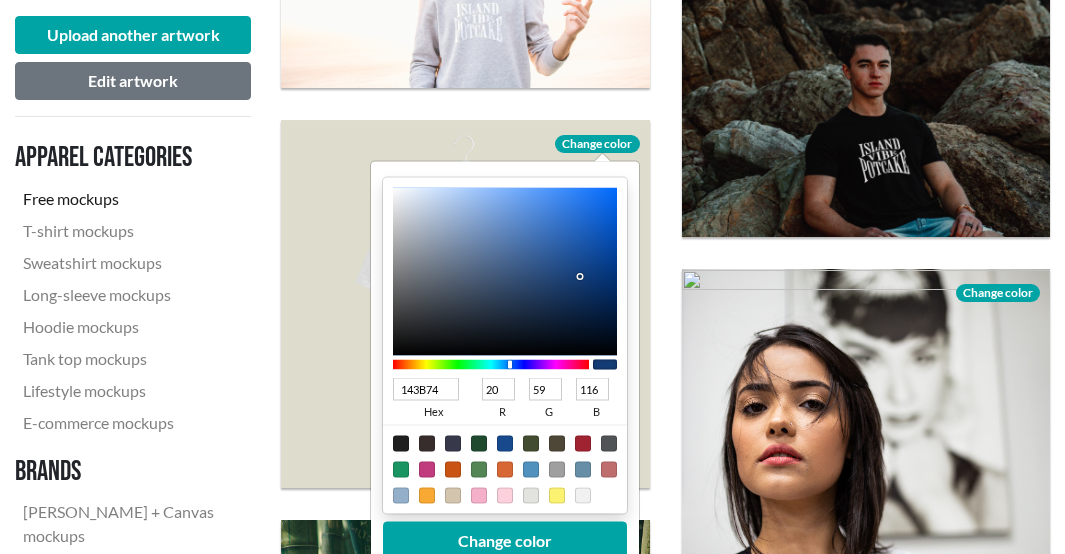 type on "133A72" 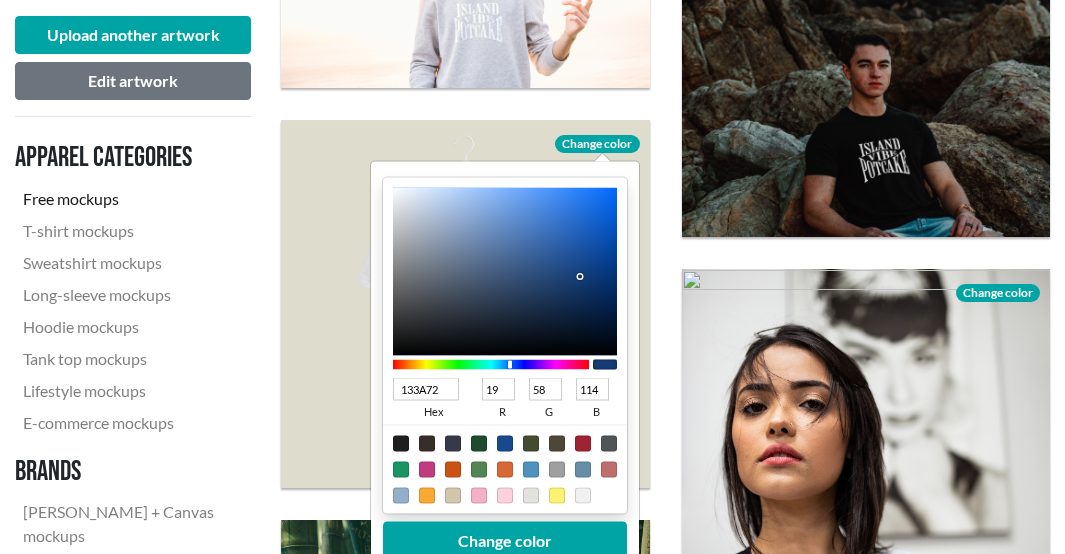 type on "133971" 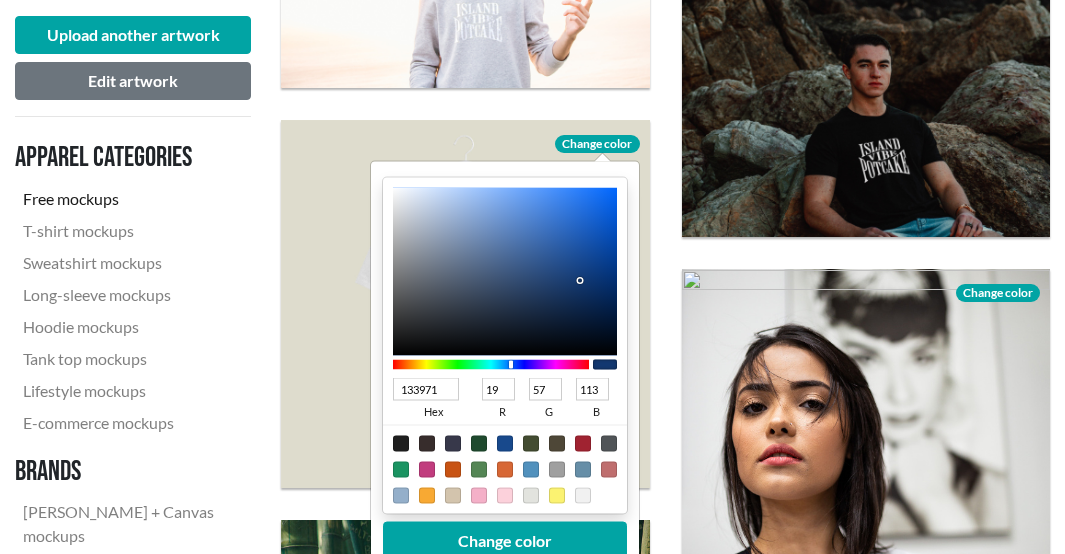 drag, startPoint x: 577, startPoint y: 262, endPoint x: 579, endPoint y: 281, distance: 19.104973 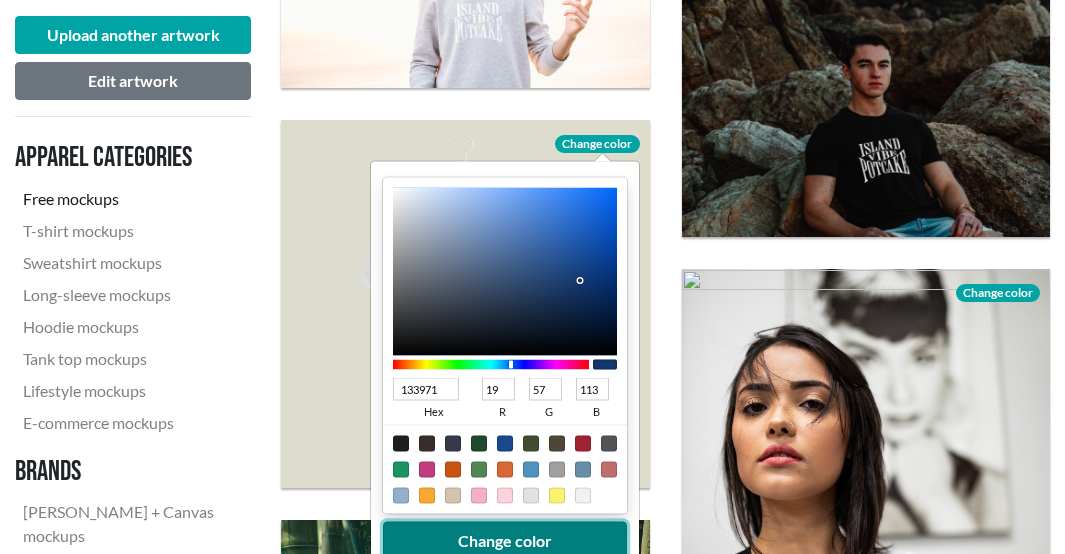 click on "Change color" at bounding box center [505, 540] 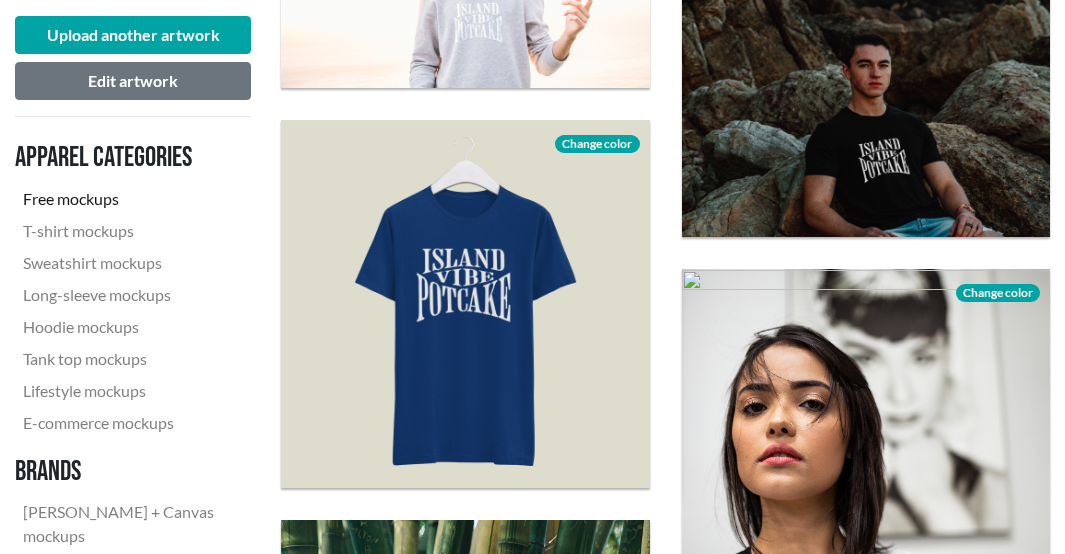 click on "Download" 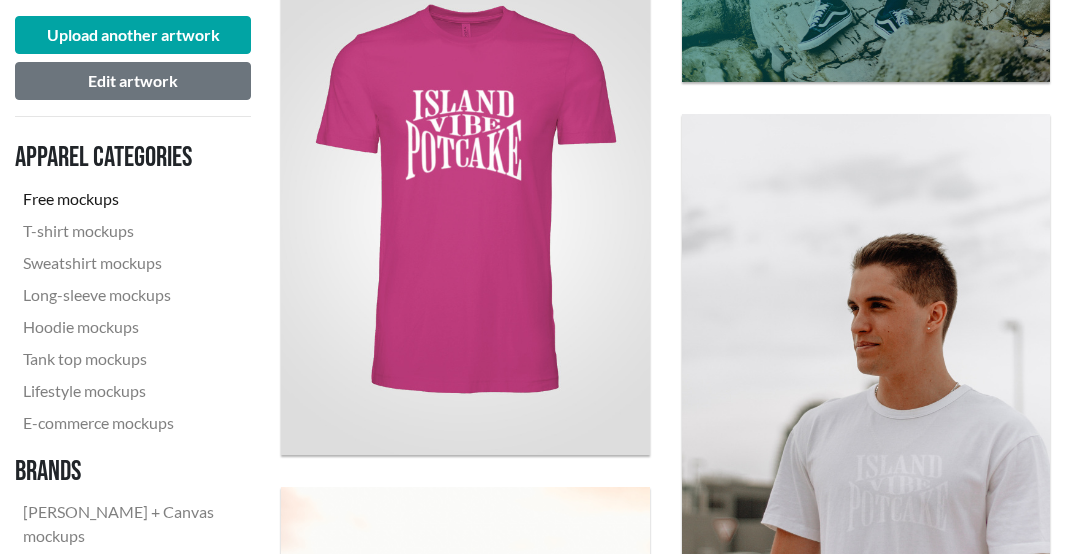 scroll, scrollTop: 2500, scrollLeft: 0, axis: vertical 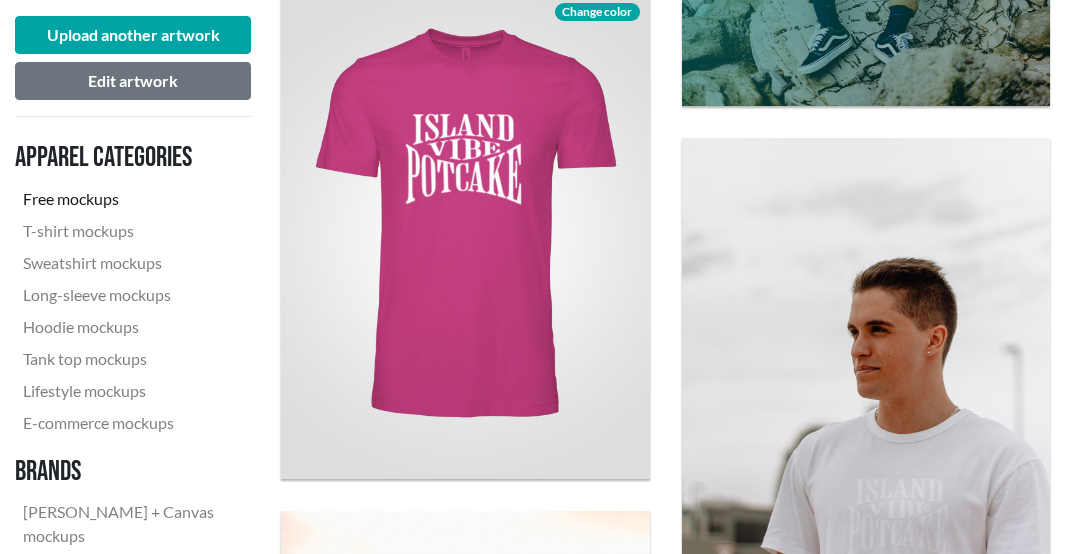 click on "Download" 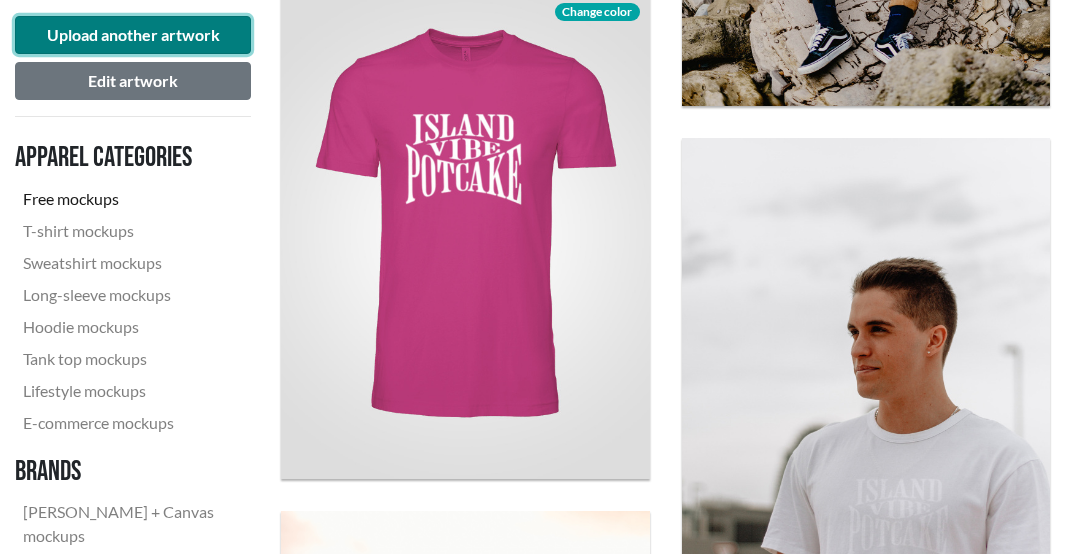 click on "Upload another artwork" at bounding box center (133, 35) 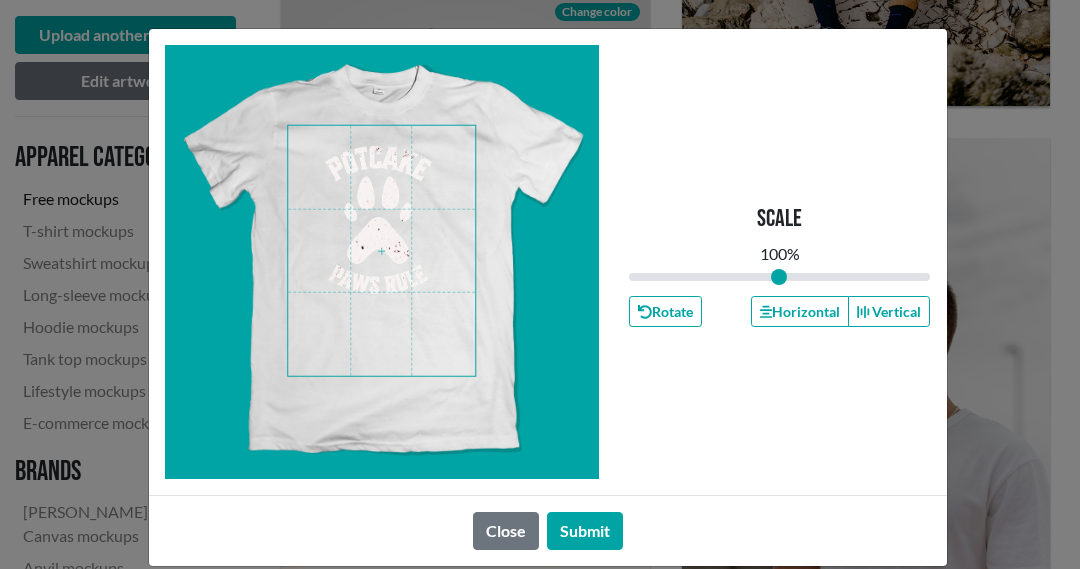 click at bounding box center (381, 251) 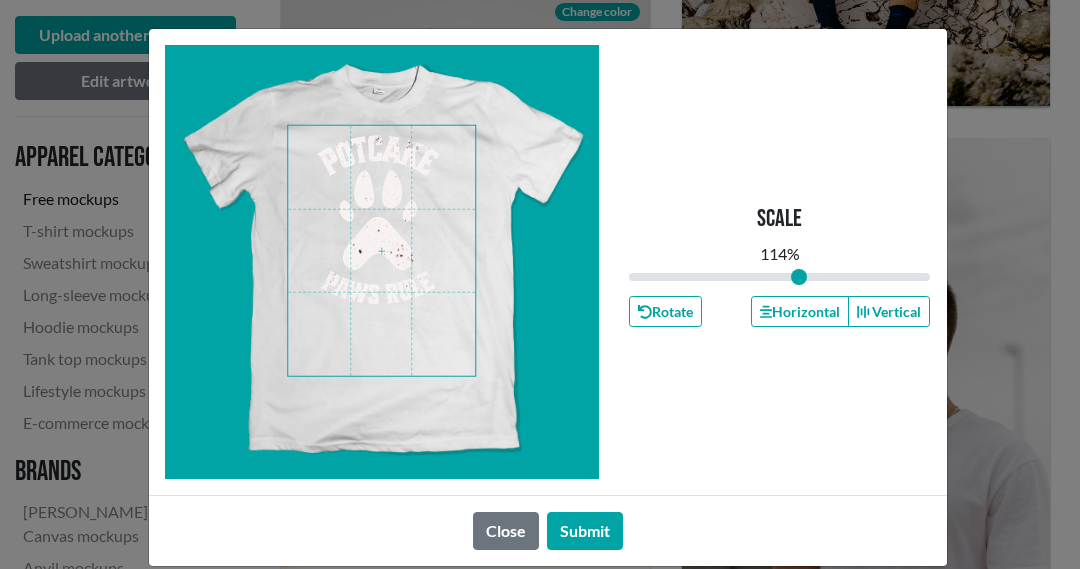 drag, startPoint x: 776, startPoint y: 278, endPoint x: 792, endPoint y: 279, distance: 16.03122 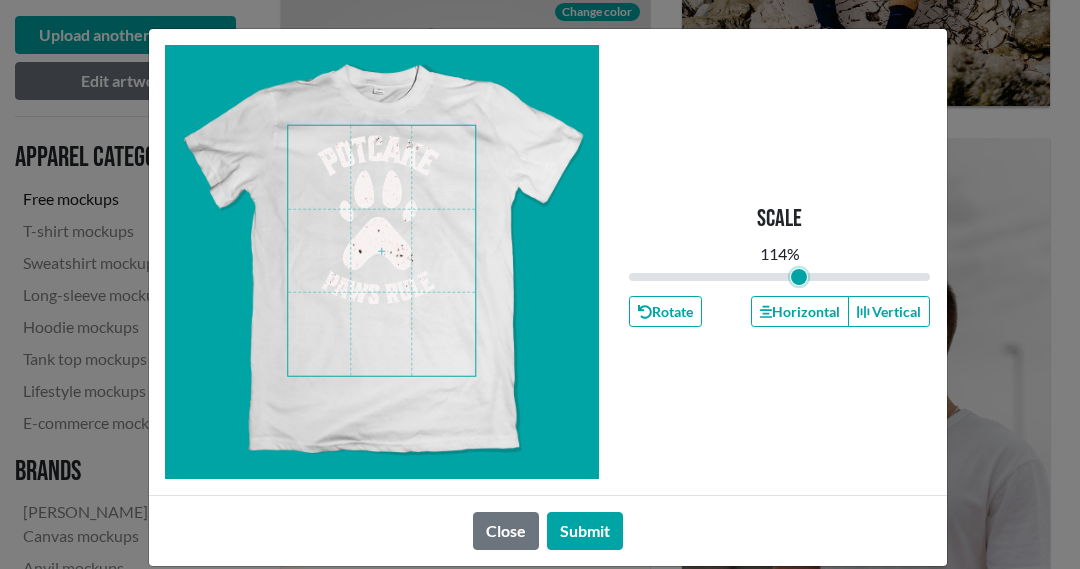 type on "1.14" 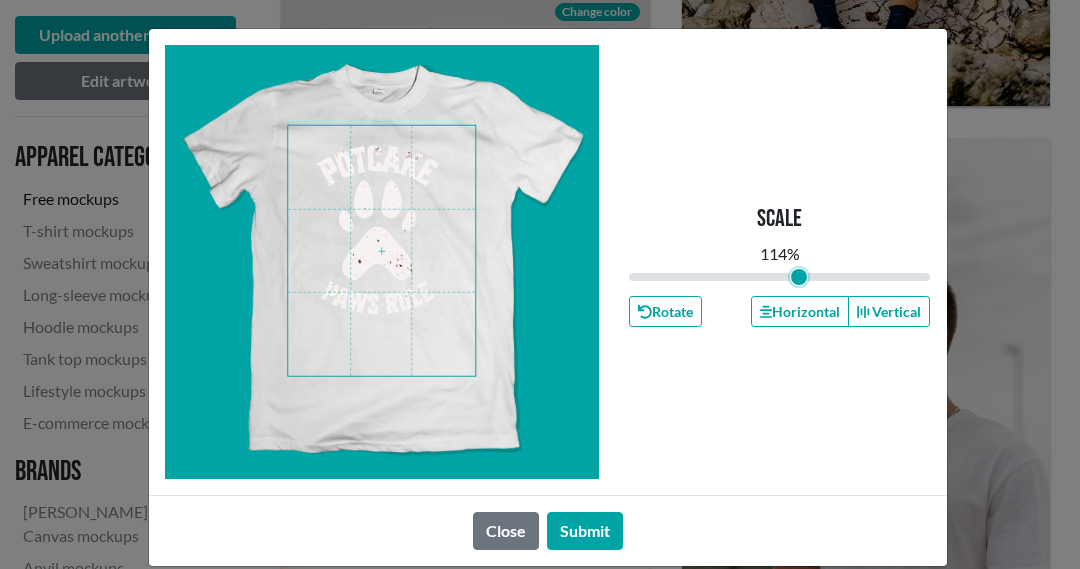 click at bounding box center (381, 251) 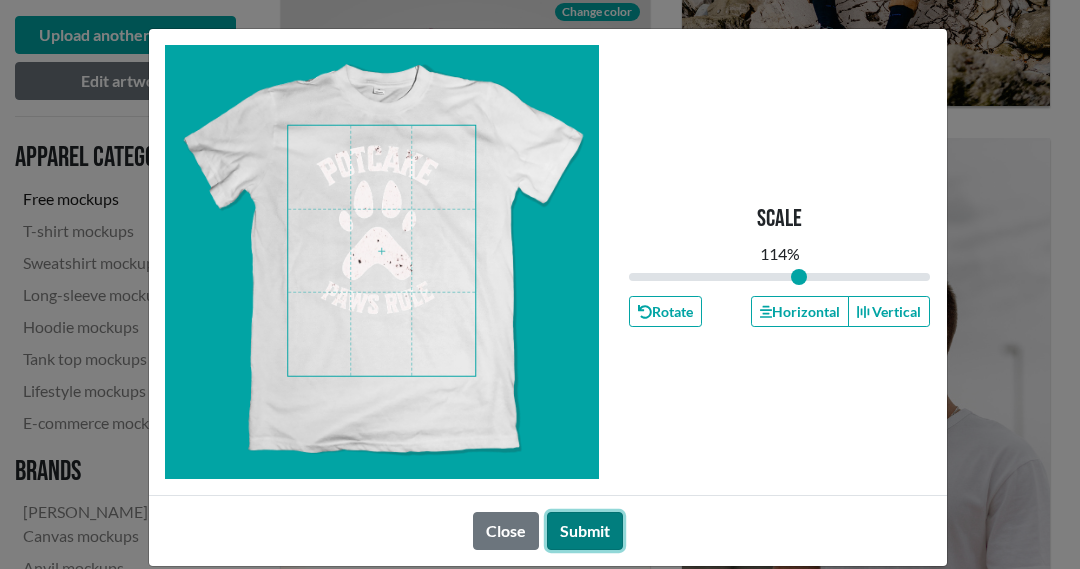click on "Submit" at bounding box center [585, 531] 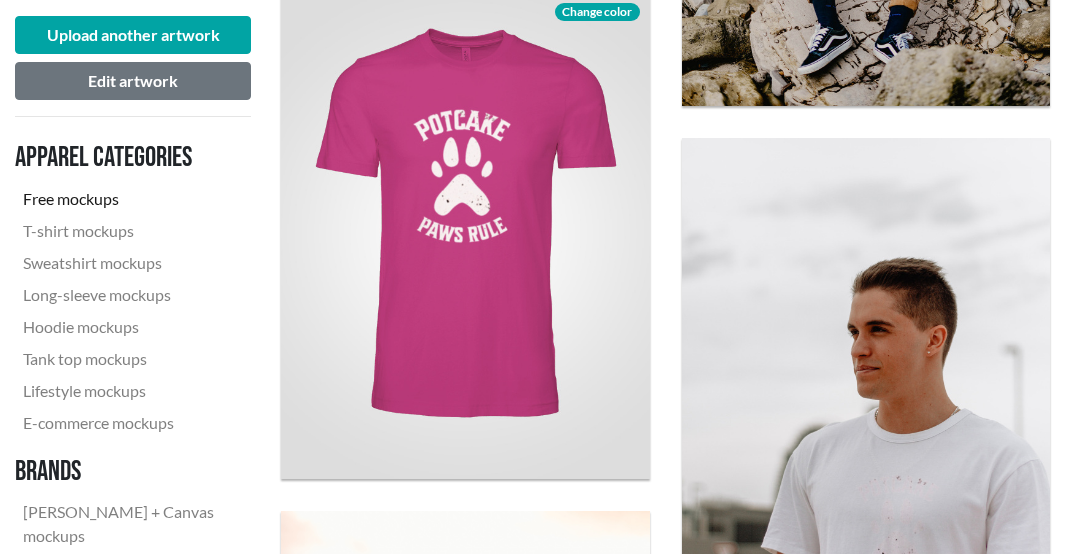 click on "Change color" at bounding box center [597, 12] 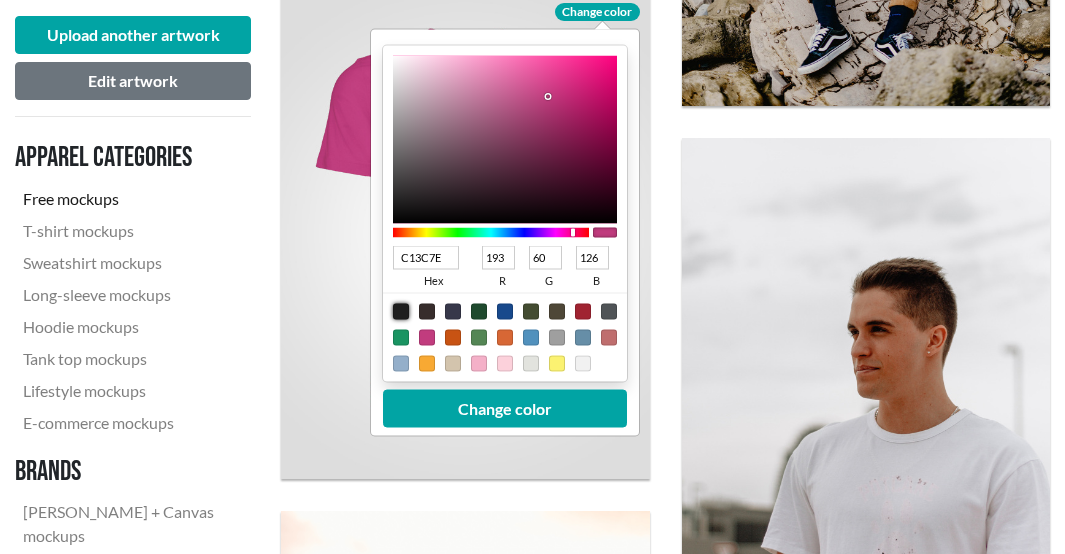 click at bounding box center [401, 312] 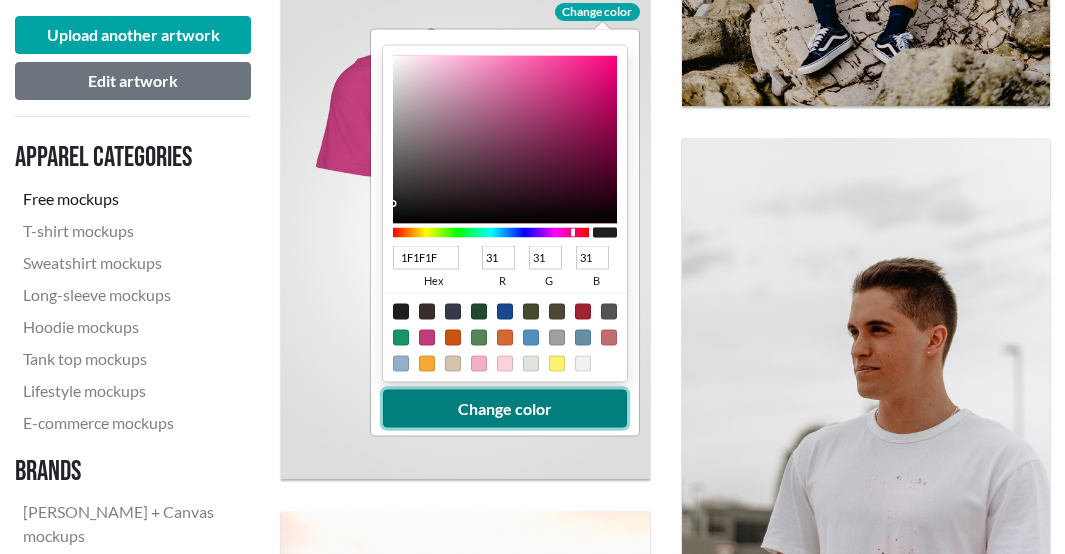 click on "Change color" at bounding box center [505, 409] 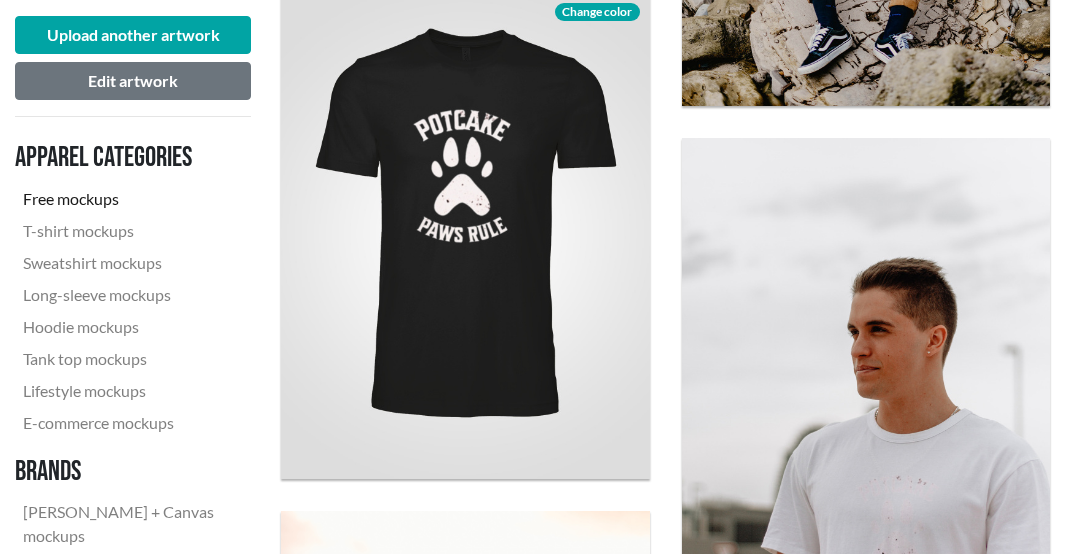click on "Download" 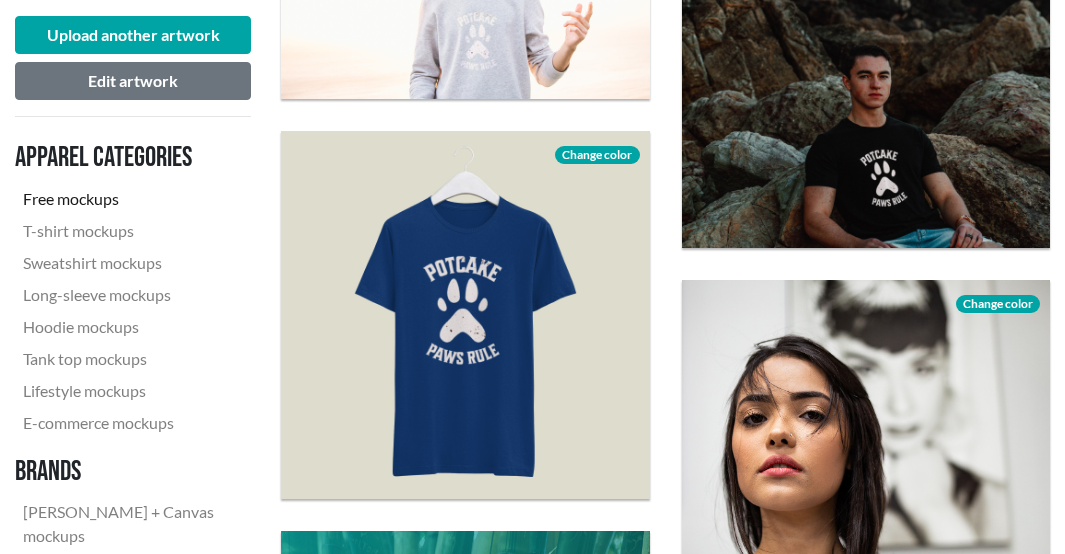 scroll, scrollTop: 3200, scrollLeft: 0, axis: vertical 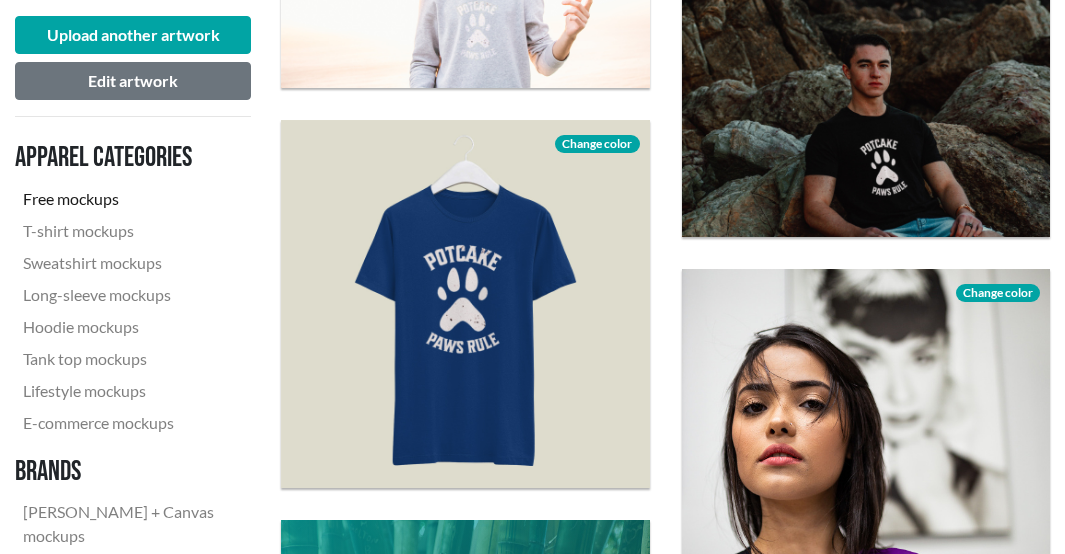 click at bounding box center [465, 304] 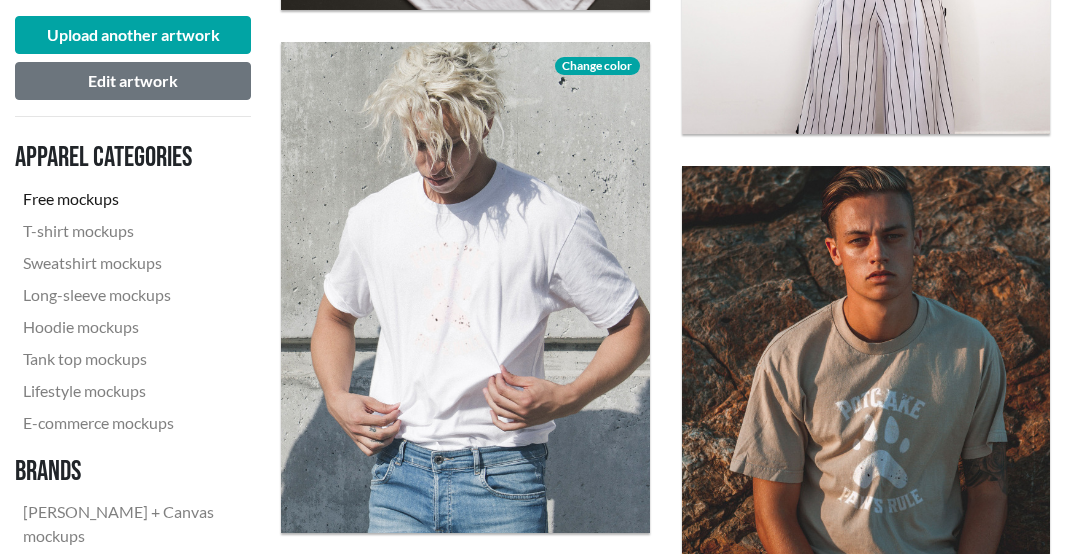 scroll, scrollTop: 2700, scrollLeft: 0, axis: vertical 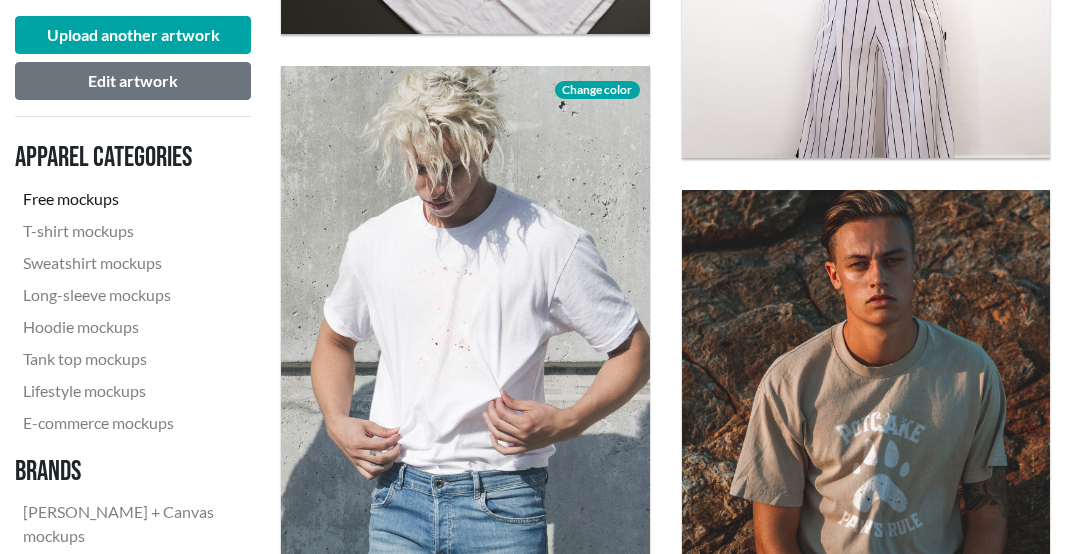 click on "Change color" at bounding box center (597, 90) 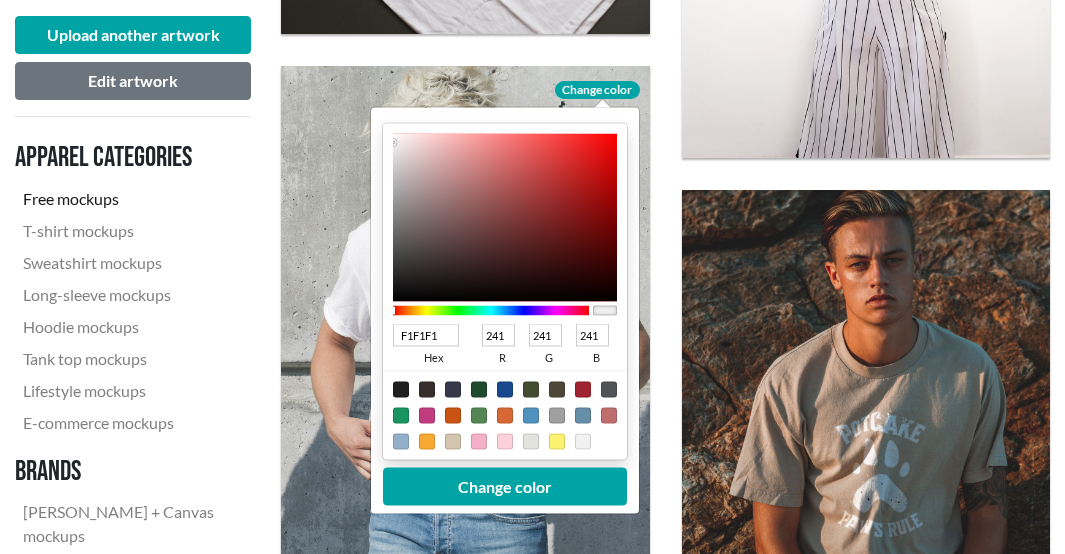 type on "4C1515" 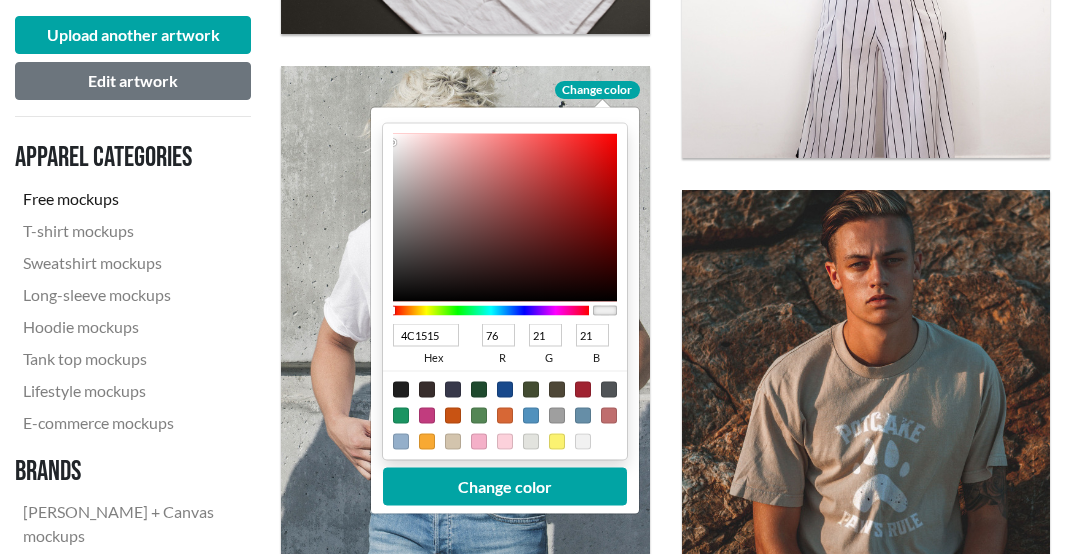 click at bounding box center (505, 217) 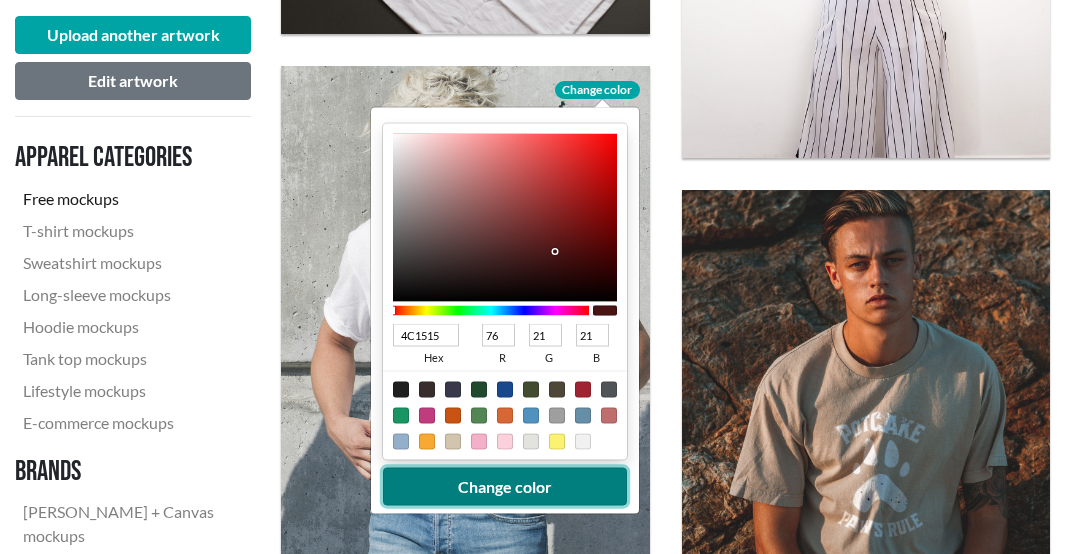 click on "Change color" at bounding box center (505, 486) 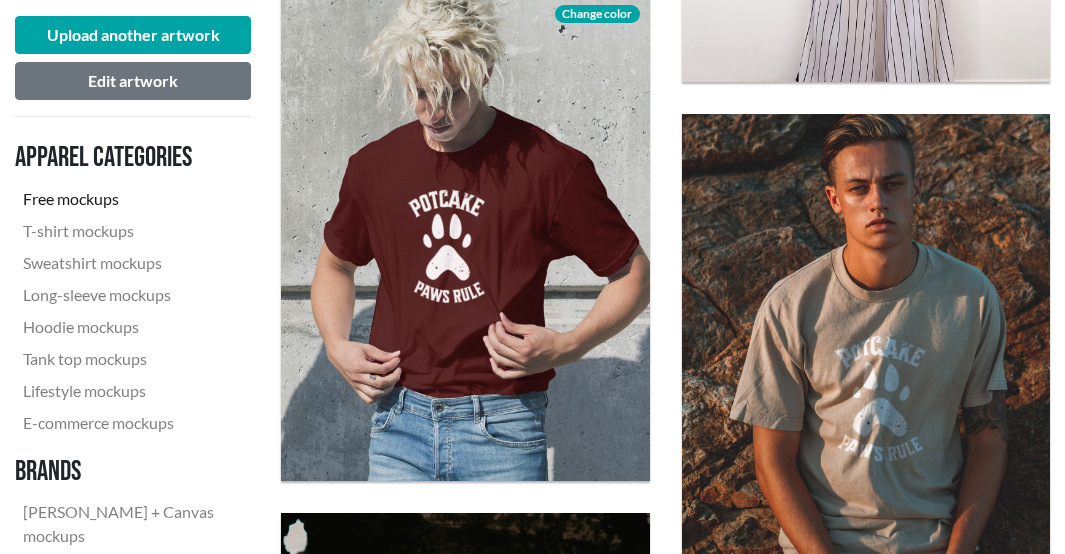 scroll, scrollTop: 2900, scrollLeft: 0, axis: vertical 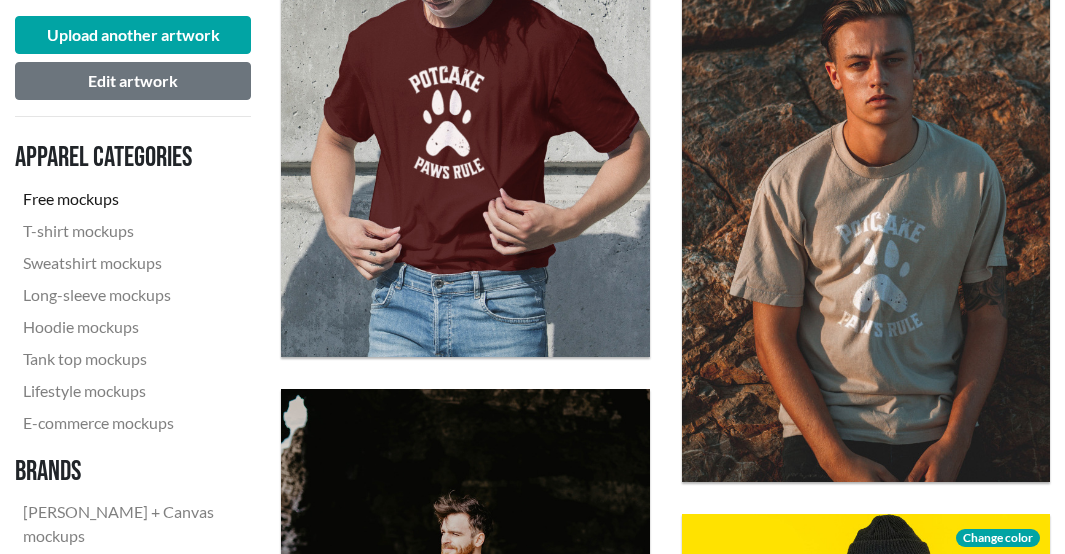 click on "Download" 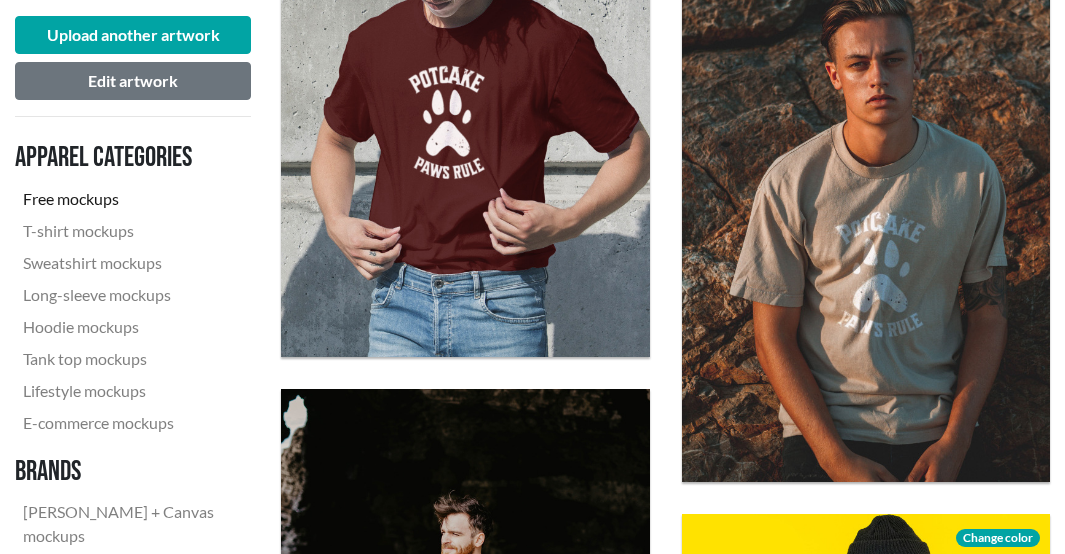 click on "Download" 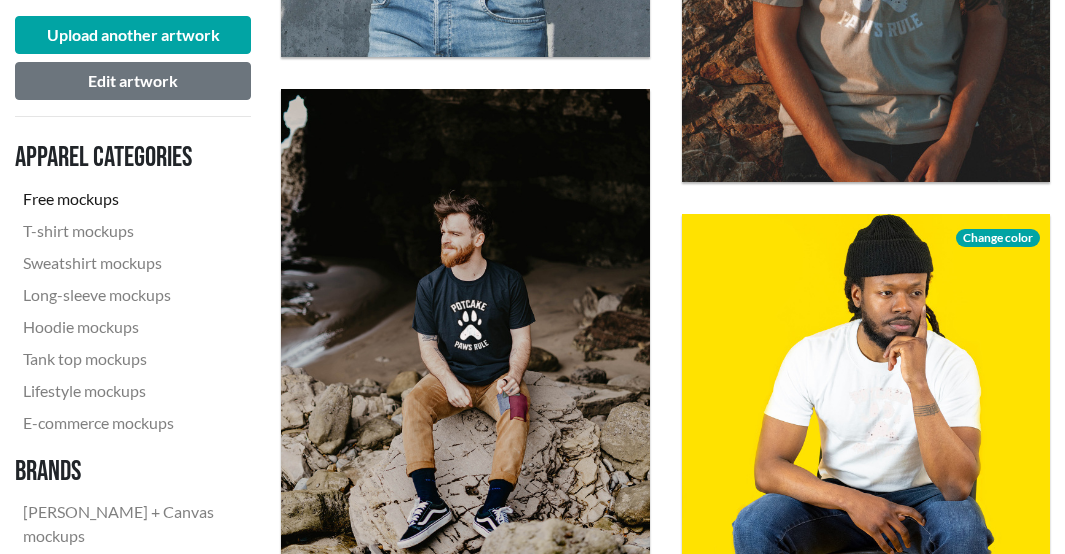 scroll, scrollTop: 3300, scrollLeft: 0, axis: vertical 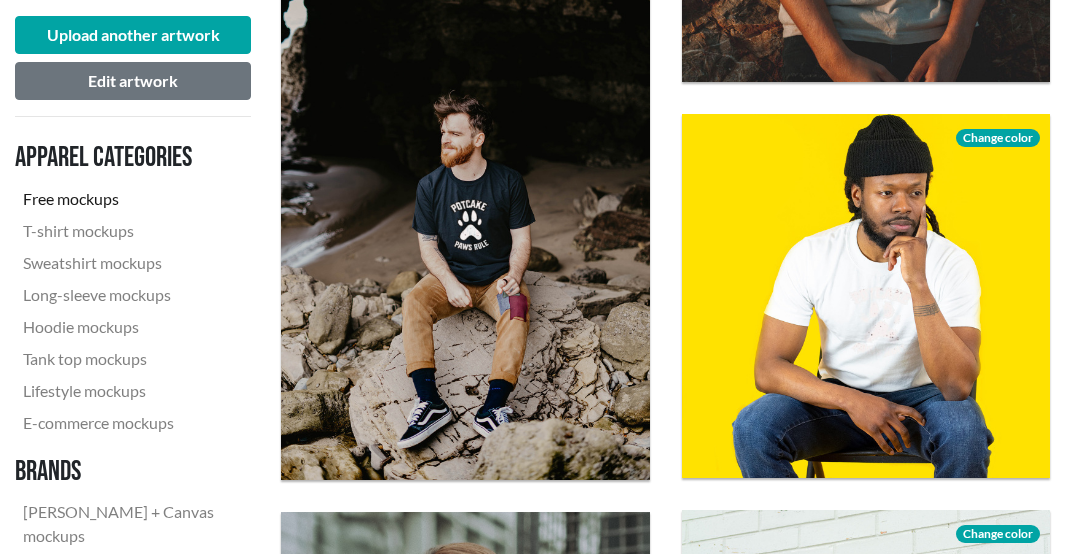 click on "Download" 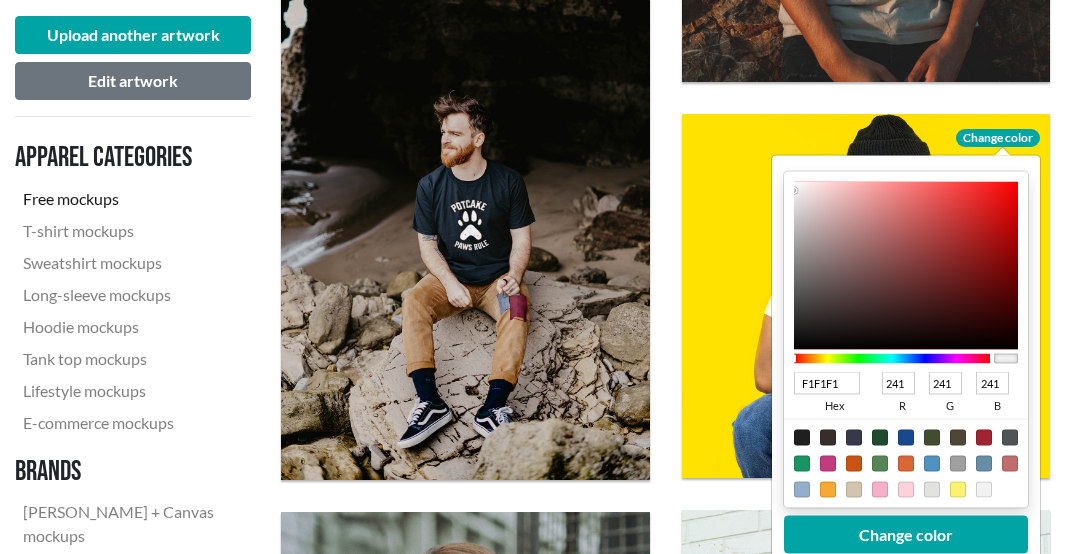type on "A11F1F" 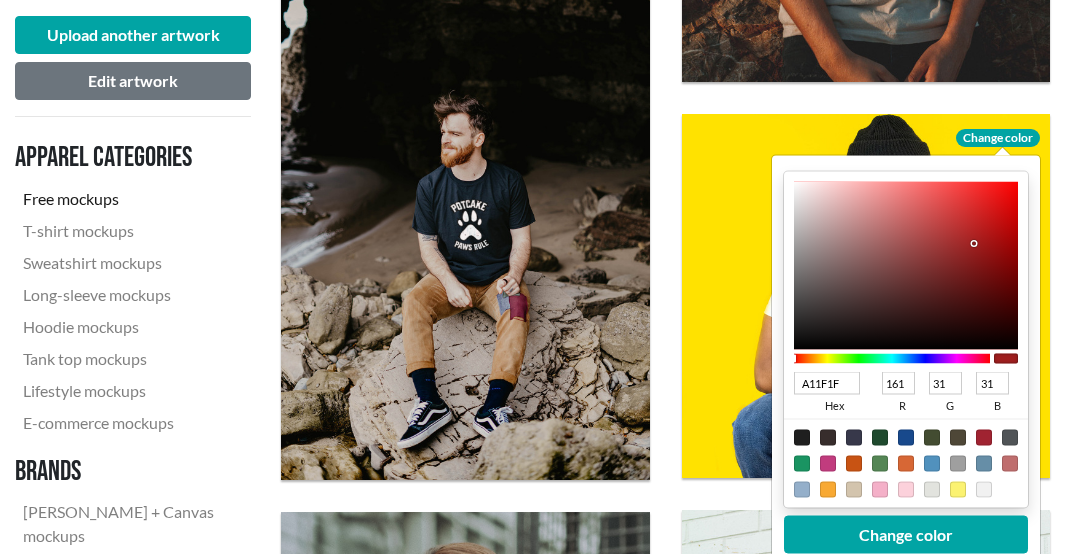 click at bounding box center [906, 265] 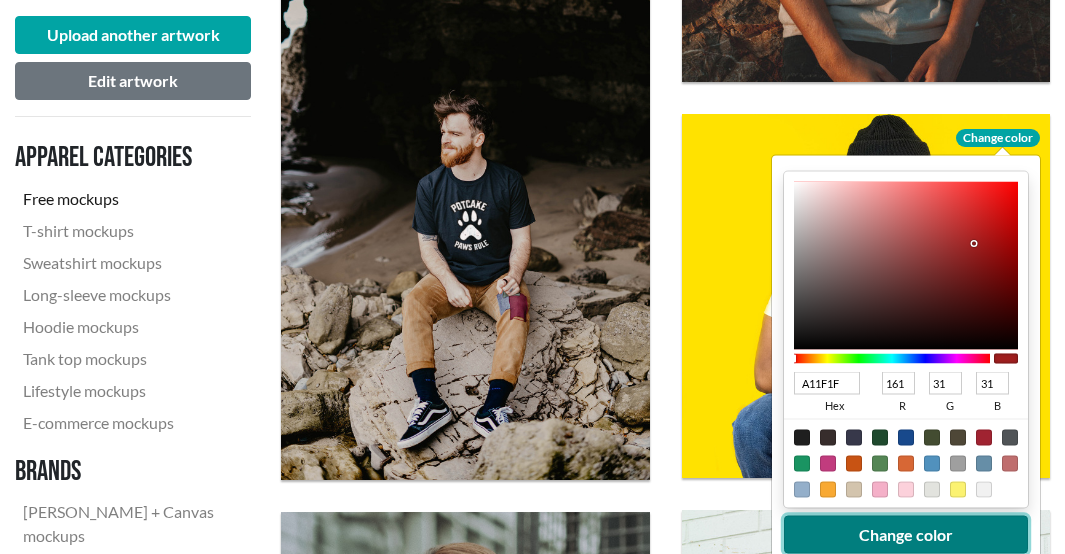 click on "Change color" at bounding box center [906, 534] 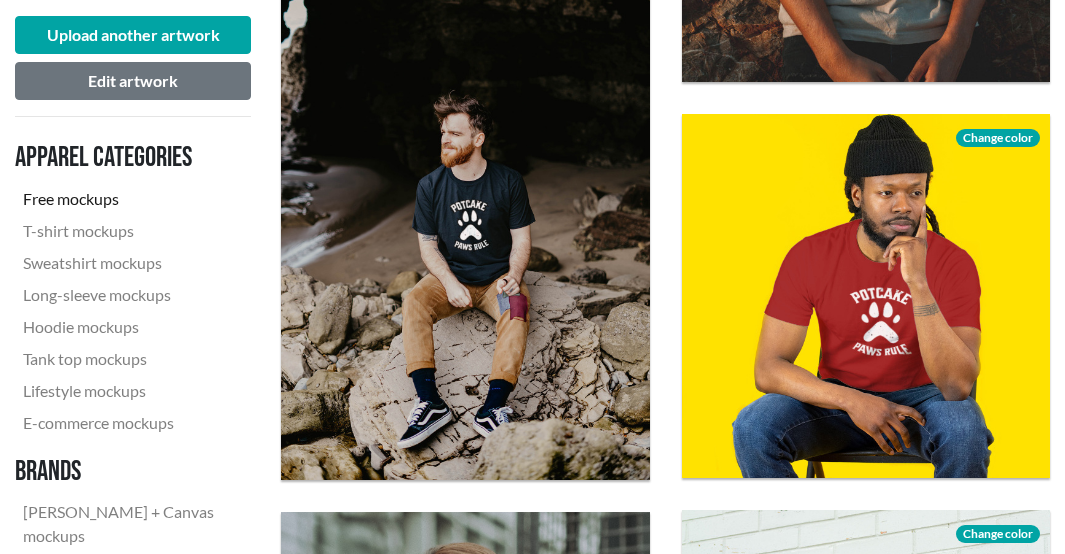 click on "Download" 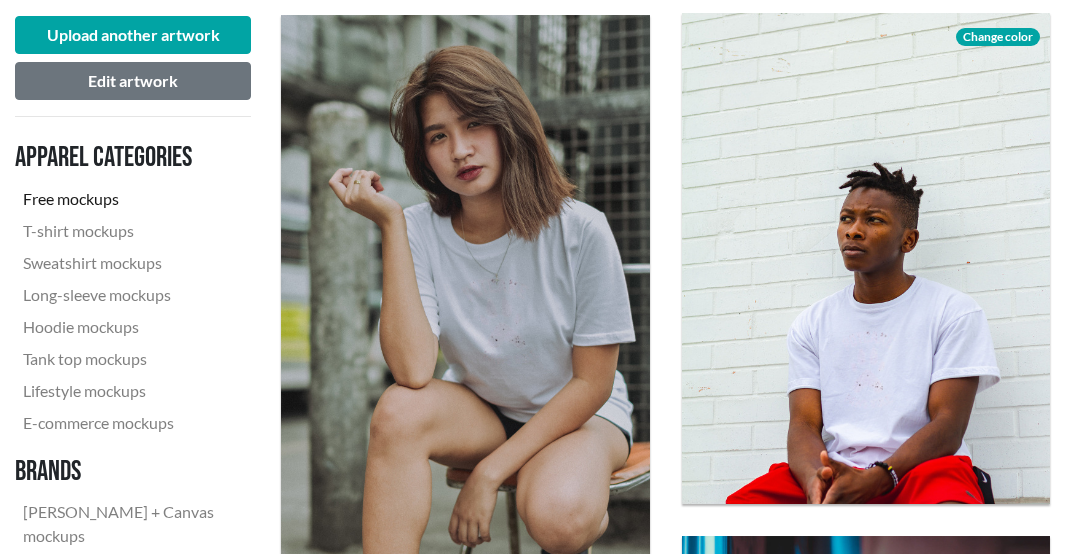 scroll, scrollTop: 3800, scrollLeft: 0, axis: vertical 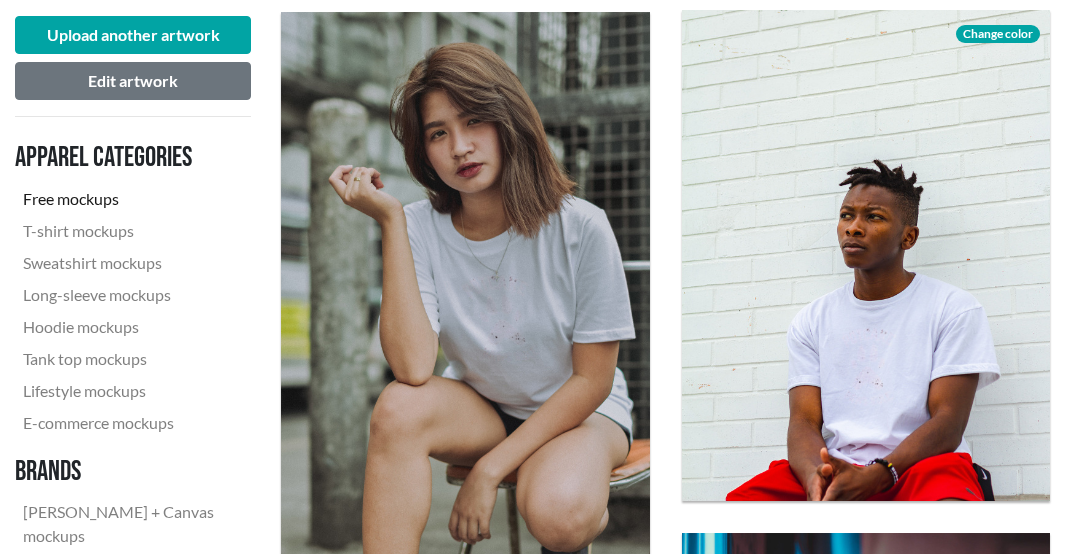 click on "Download Change color" at bounding box center (866, 255) 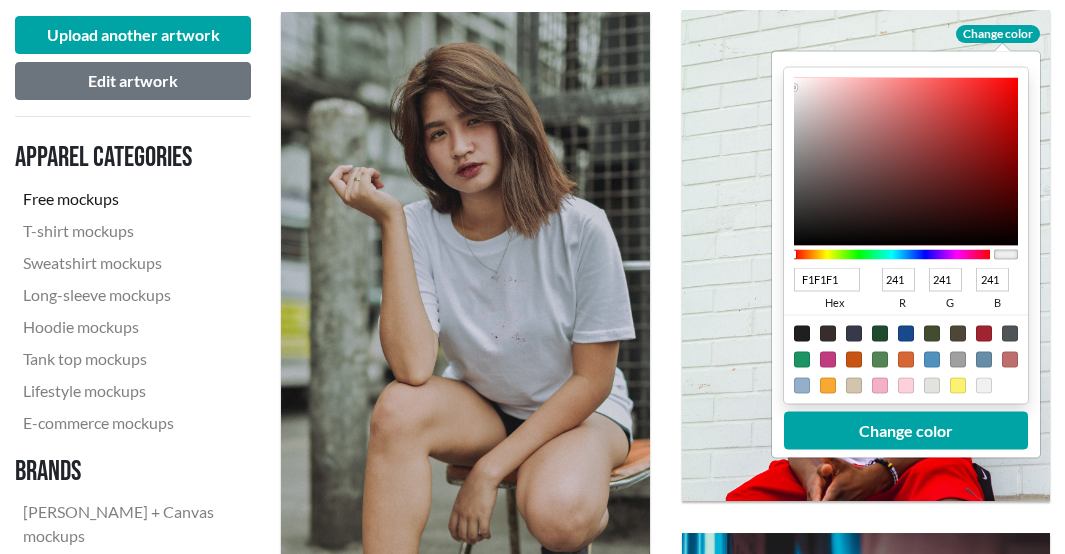 click at bounding box center [892, 255] 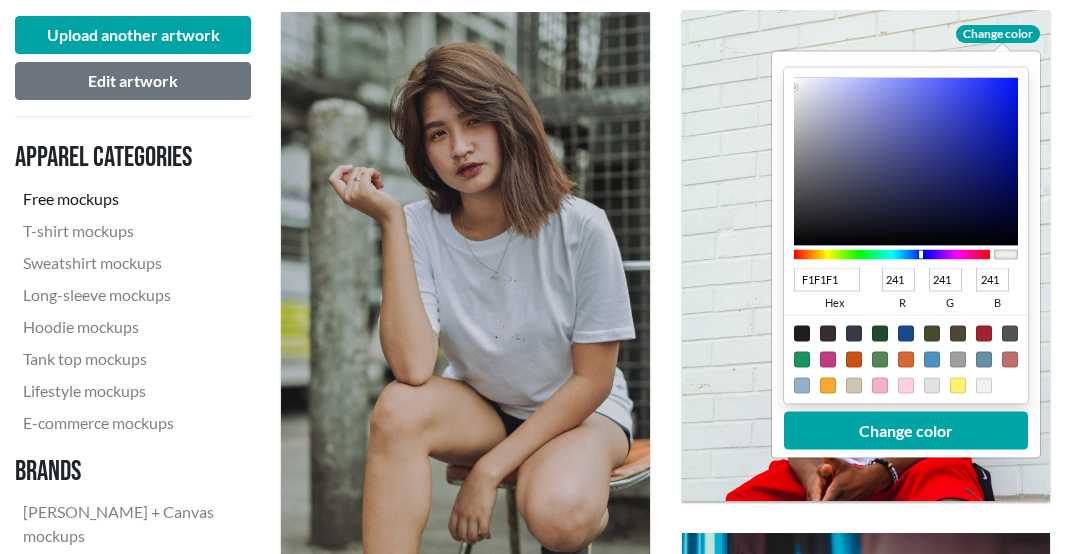 type on "0C20EE" 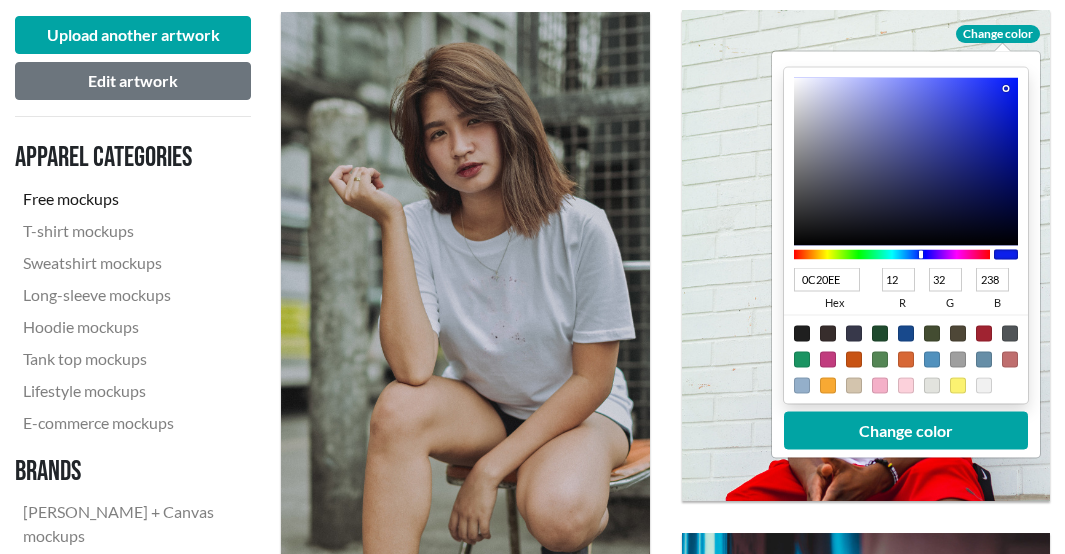 click at bounding box center (906, 162) 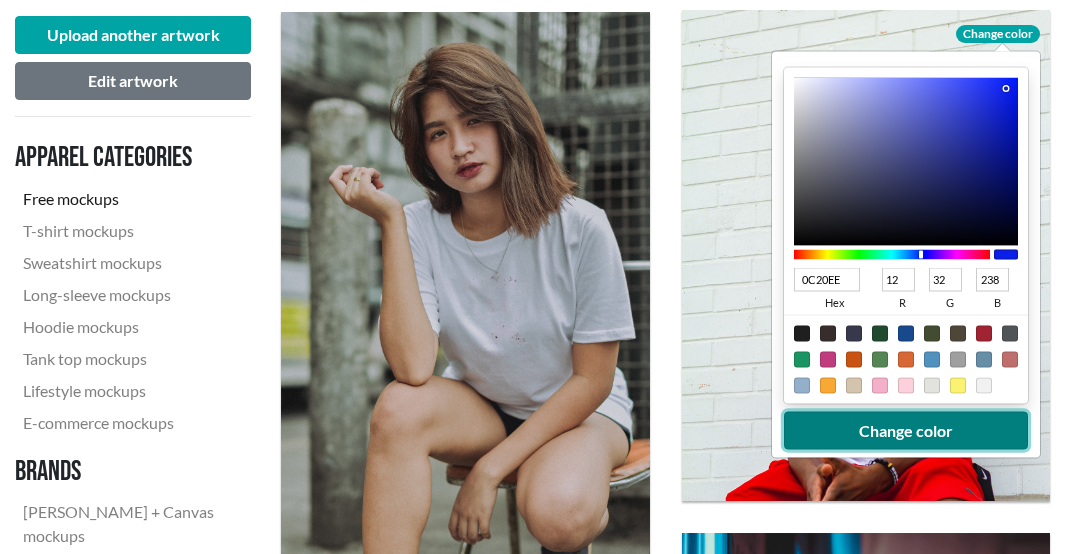 click on "Change color" at bounding box center [906, 431] 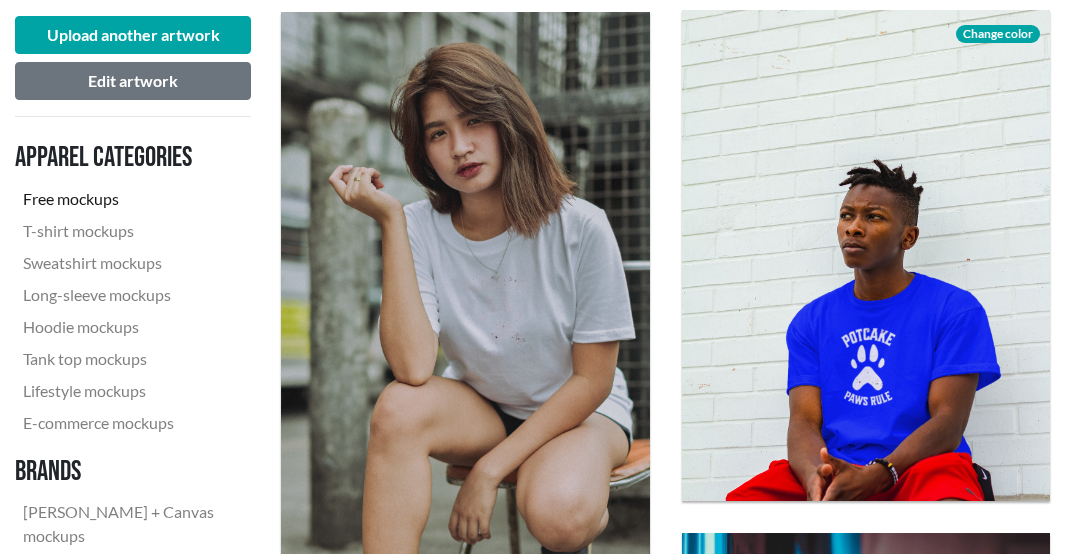click on "Download" 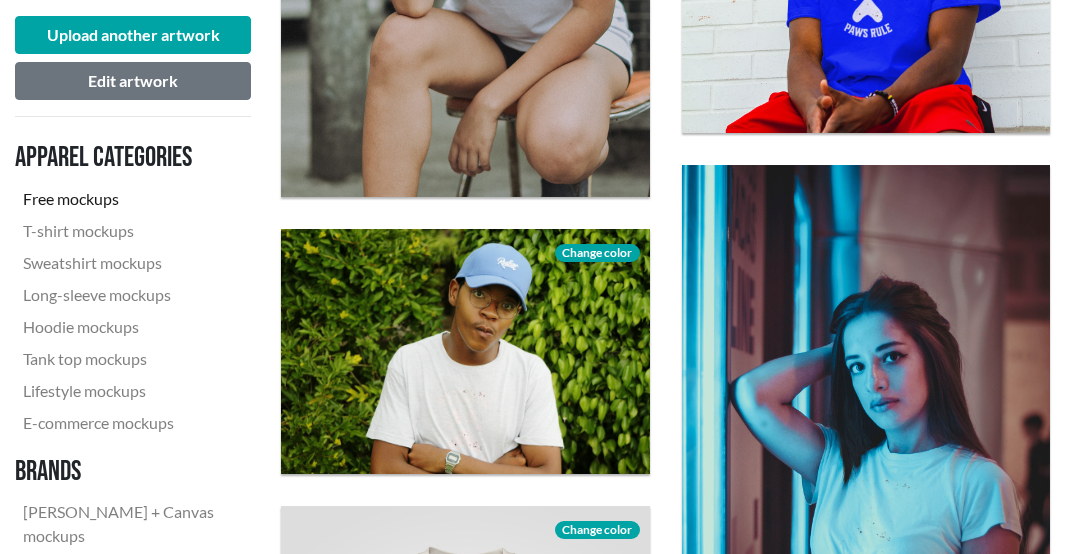 scroll, scrollTop: 4200, scrollLeft: 0, axis: vertical 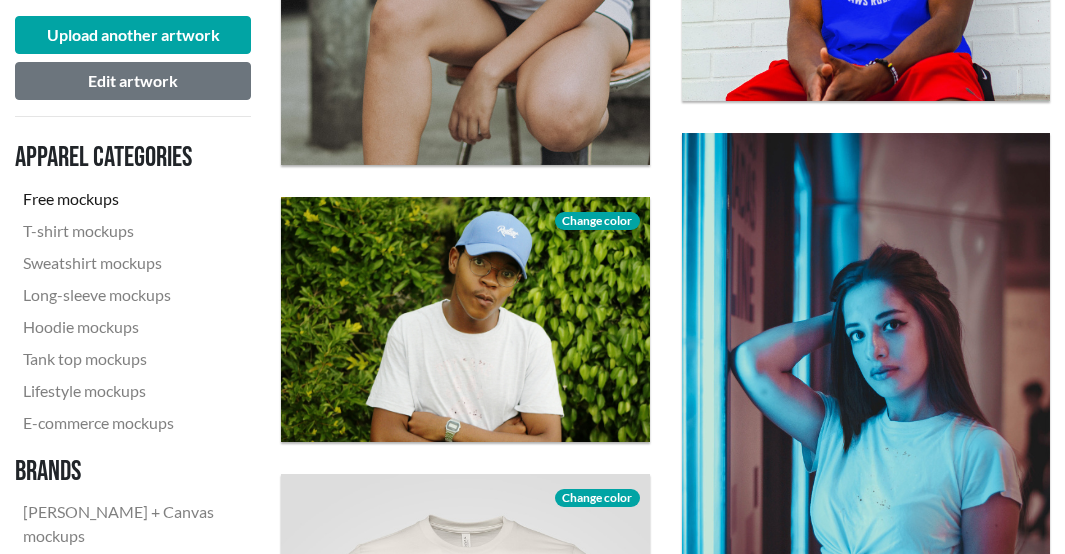 click on "Upload another artwork Edit artwork Apparel categories Free mockups T-shirt mockups Sweatshirt mockups Long-sleeve mockups Hoodie mockups Tank top mockups Lifestyle mockups E-commerce mockups Brands Bella + Canvas mockups Anvil mockups Gildan mockups American Apparel mockups" at bounding box center (133, -630) 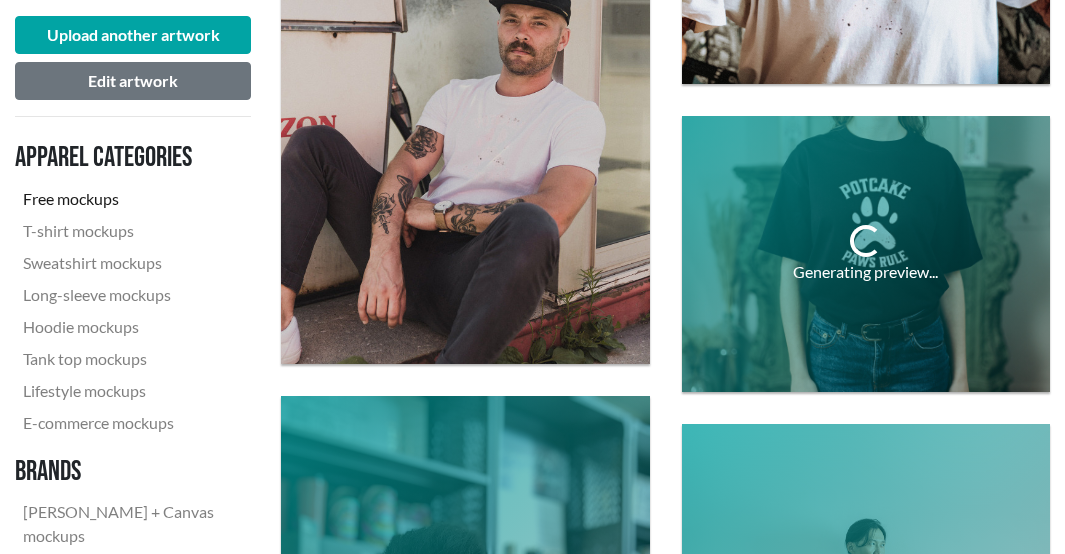 scroll, scrollTop: 5400, scrollLeft: 0, axis: vertical 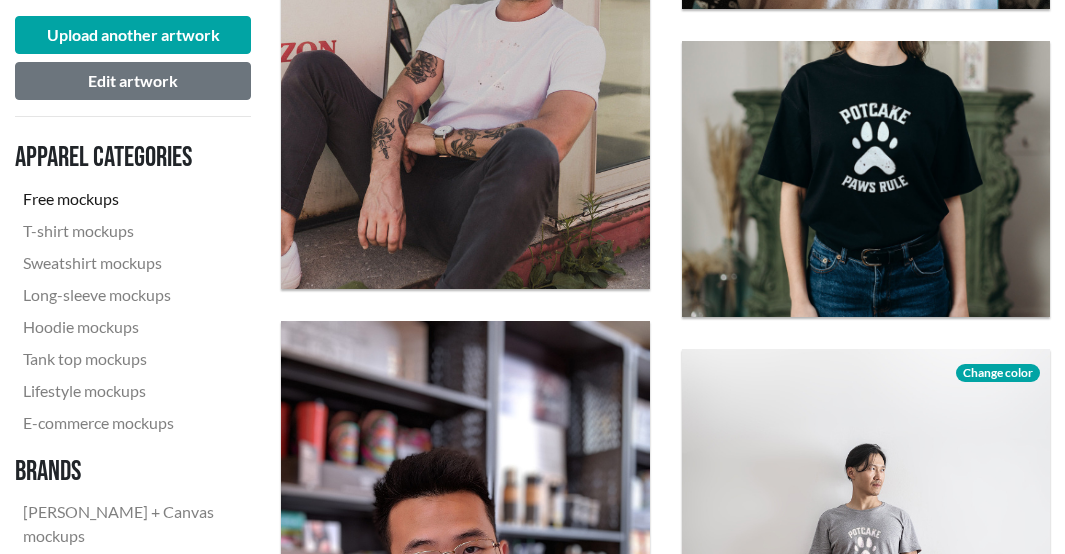 click on "Download" 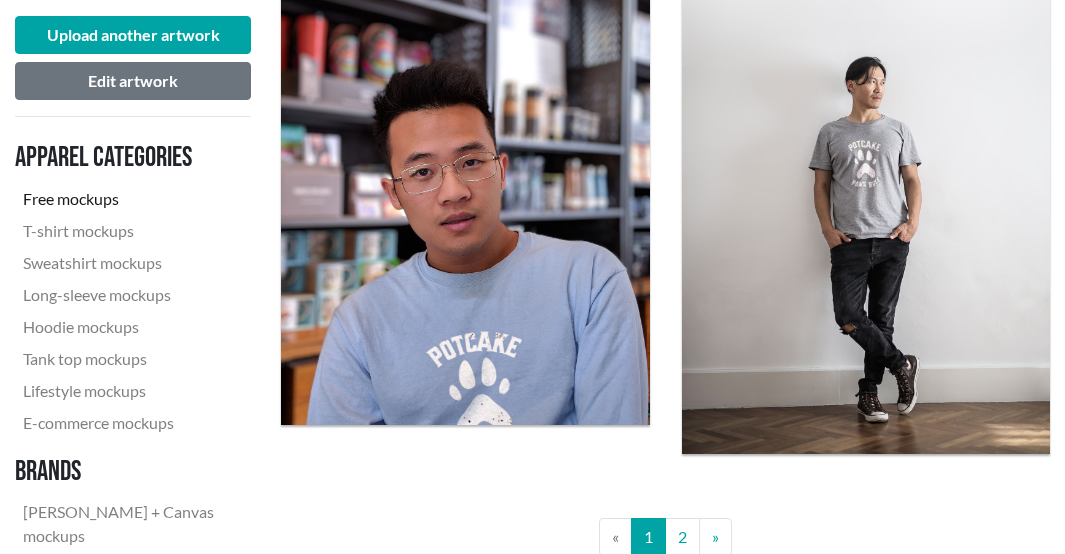 scroll, scrollTop: 5800, scrollLeft: 0, axis: vertical 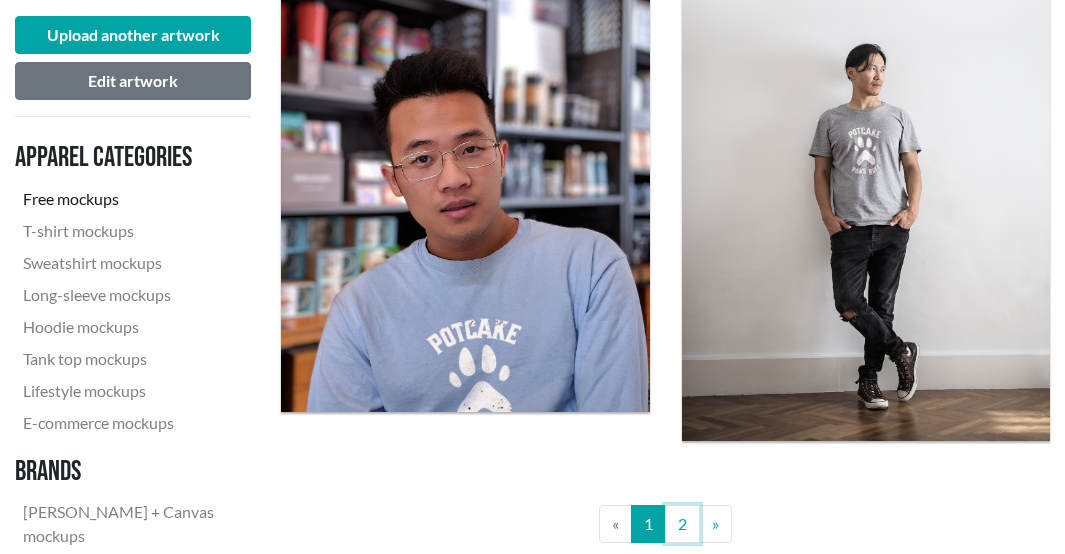 click on "2" at bounding box center (682, 524) 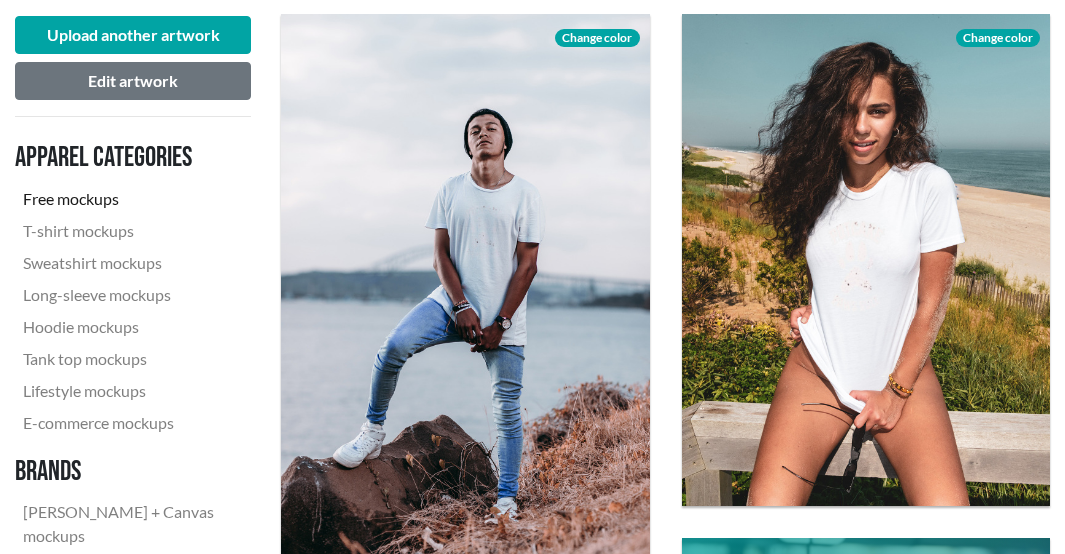 scroll, scrollTop: 600, scrollLeft: 0, axis: vertical 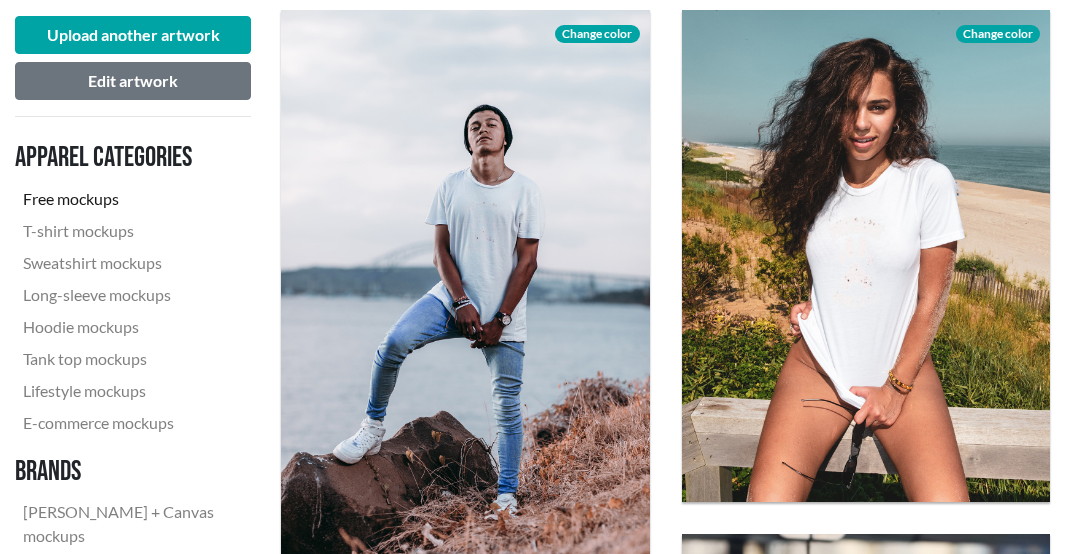 click on "Change color" at bounding box center (998, 34) 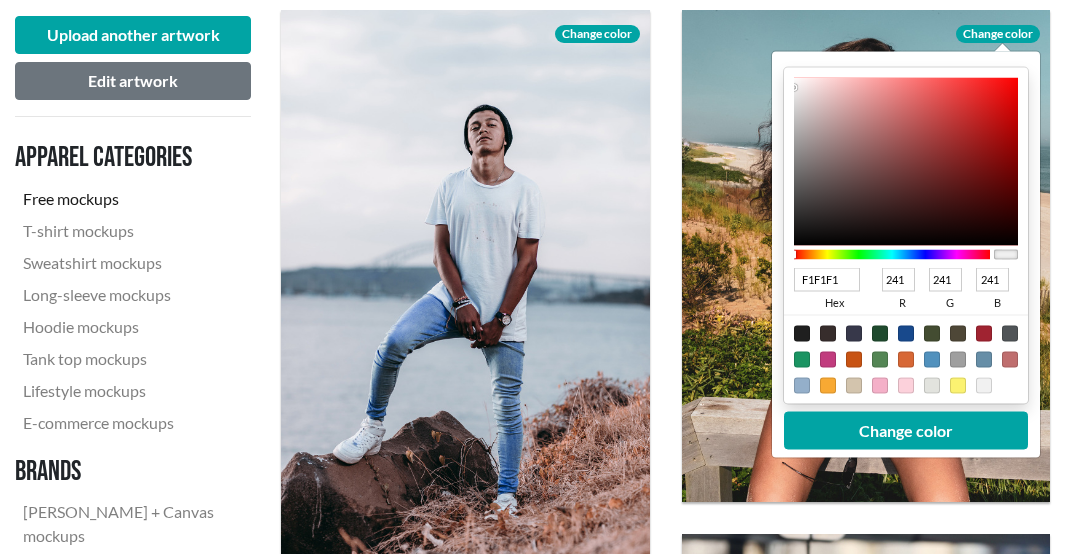 click at bounding box center [880, 386] 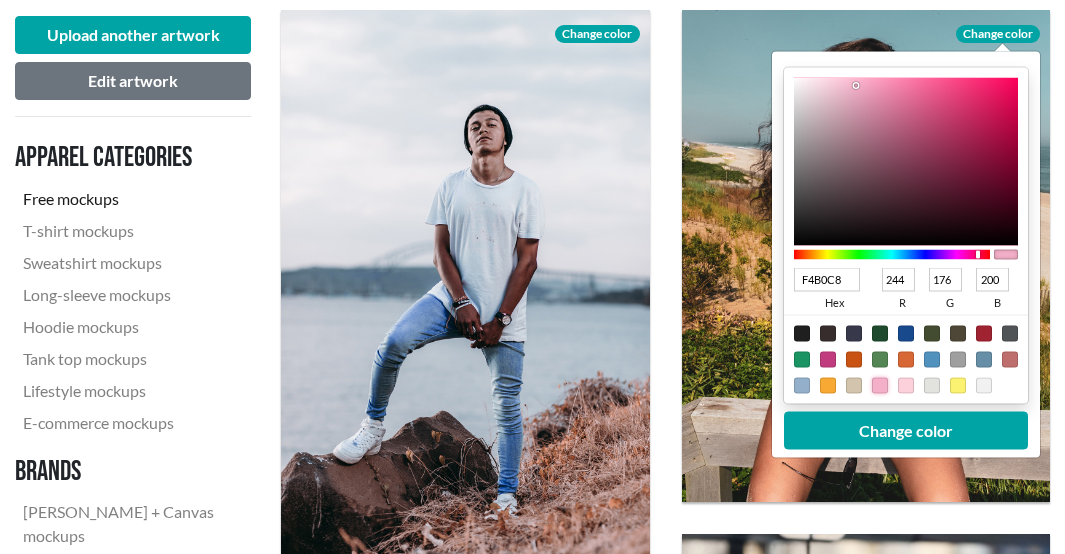 type on "DB2A68" 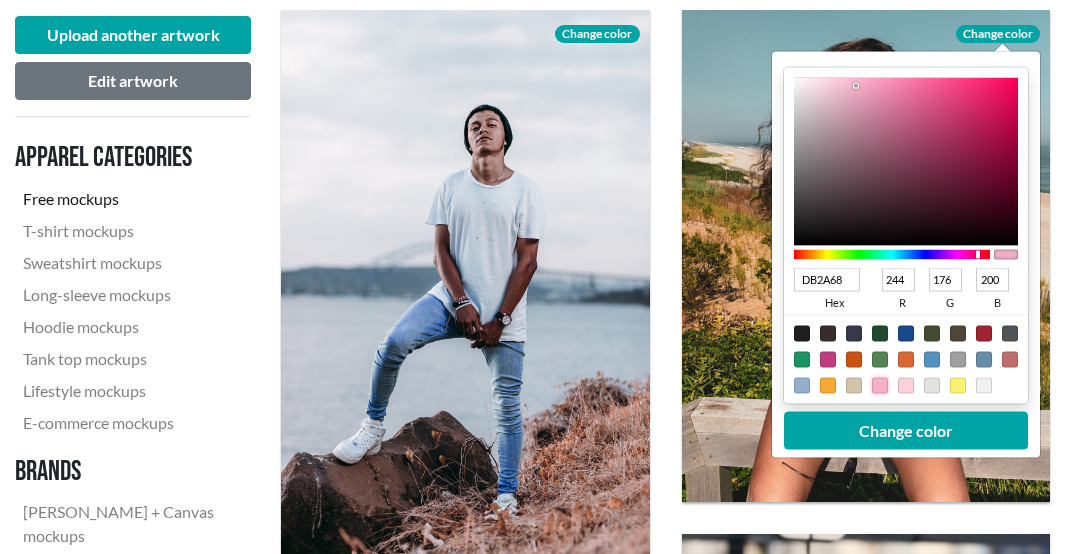 type on "219" 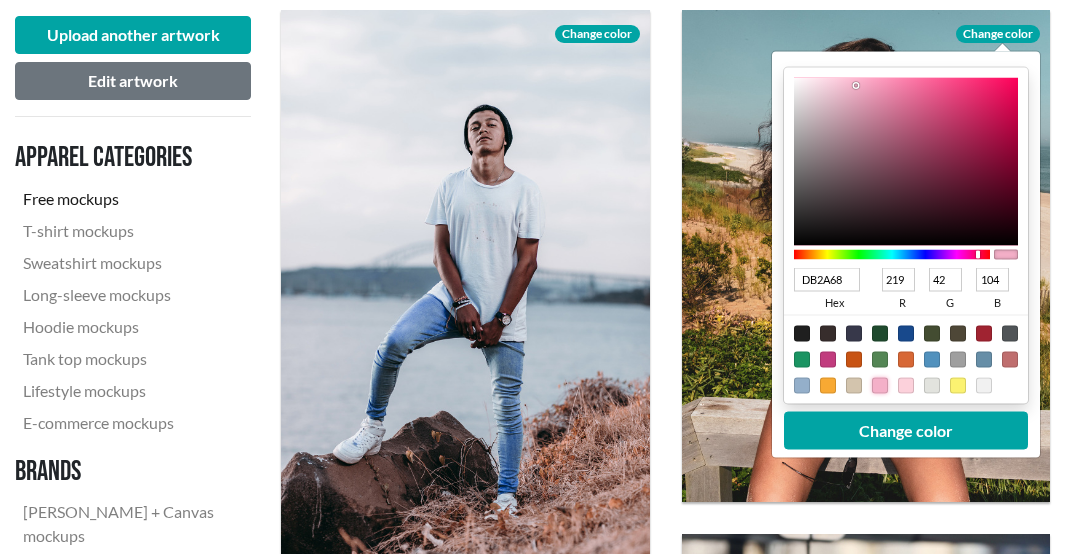 click at bounding box center (906, 162) 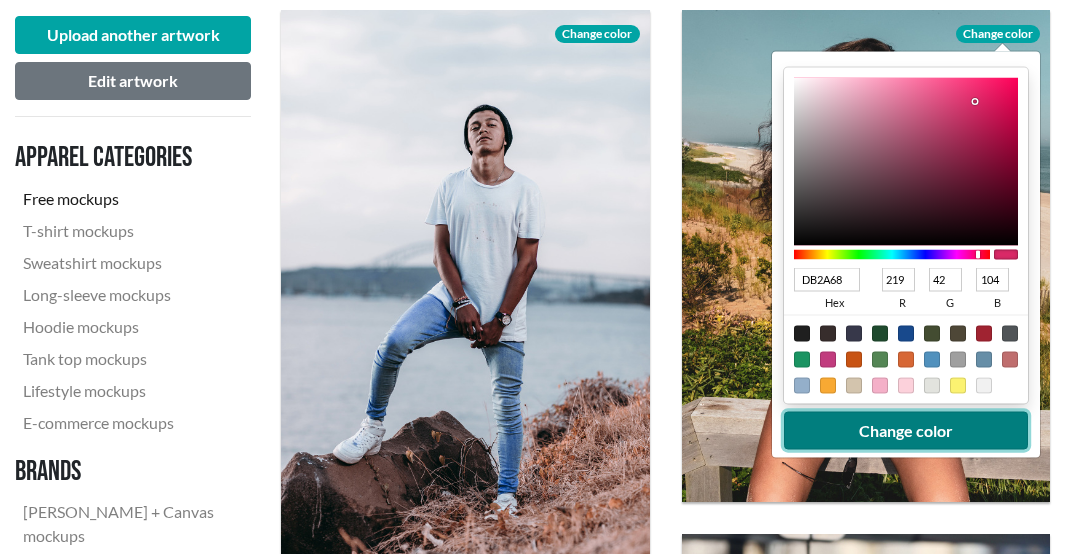 click on "Change color" at bounding box center (906, 431) 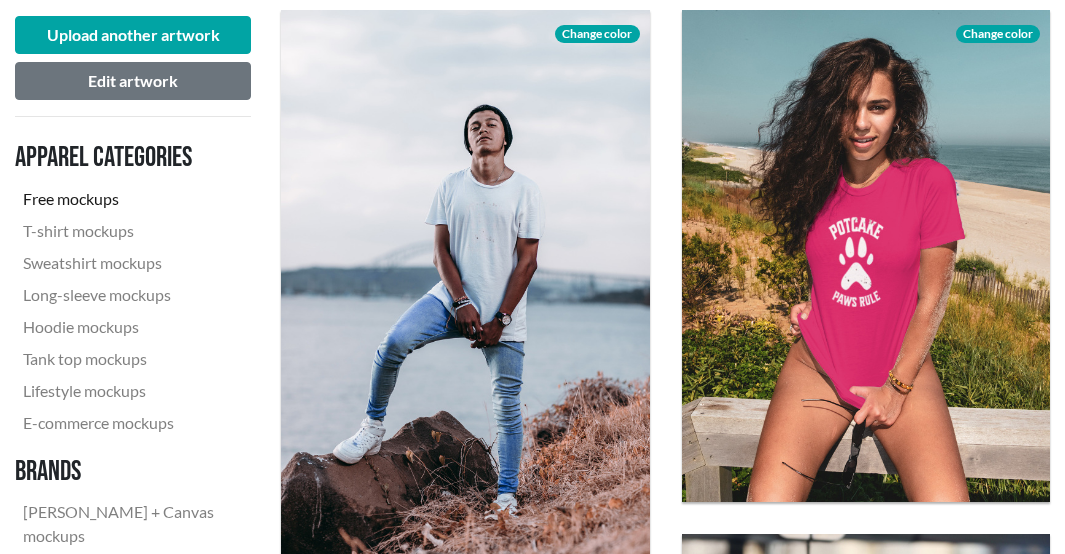 click on "Download" 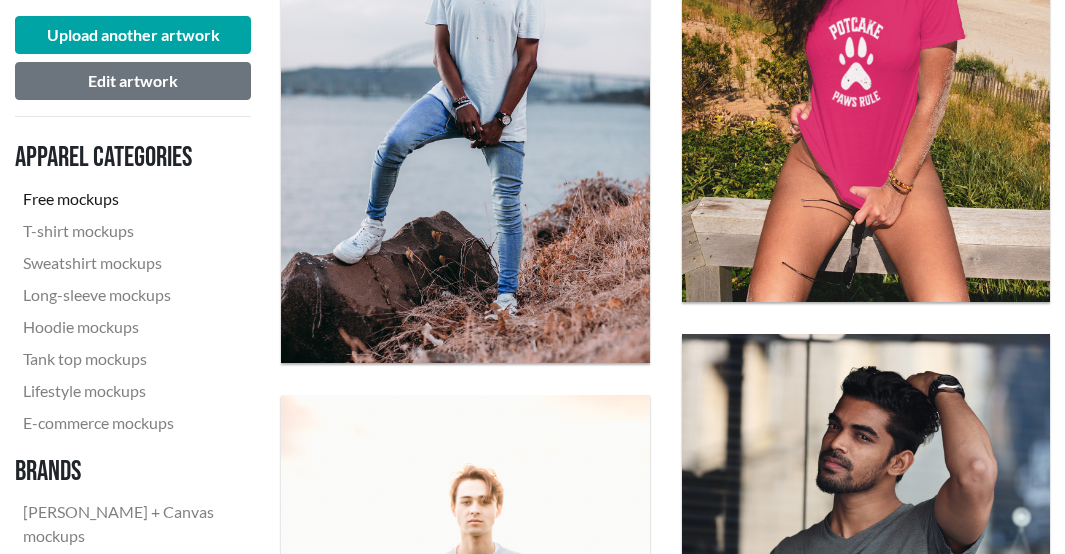 scroll, scrollTop: 1000, scrollLeft: 0, axis: vertical 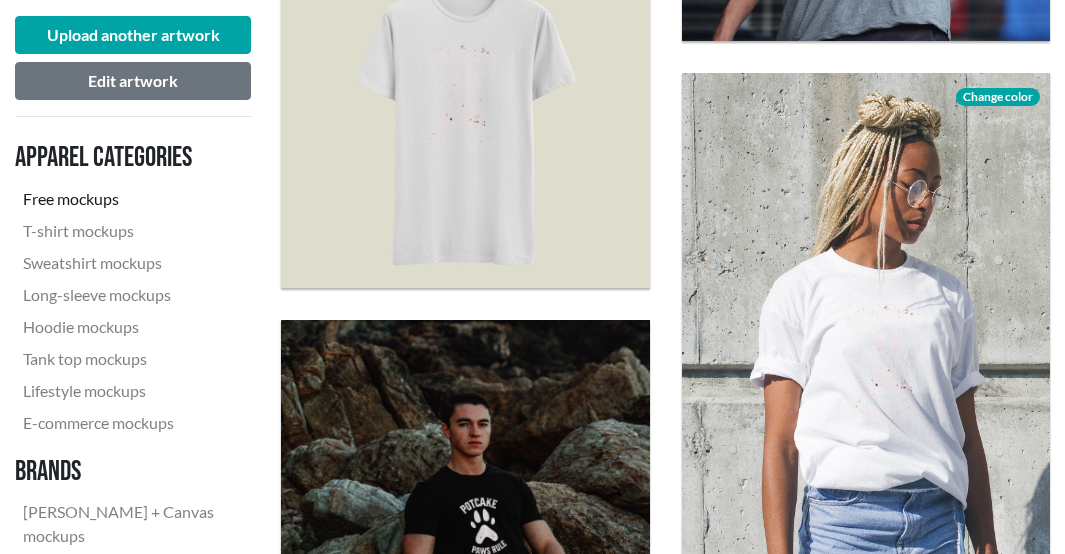 click on "Change color" at bounding box center (998, 97) 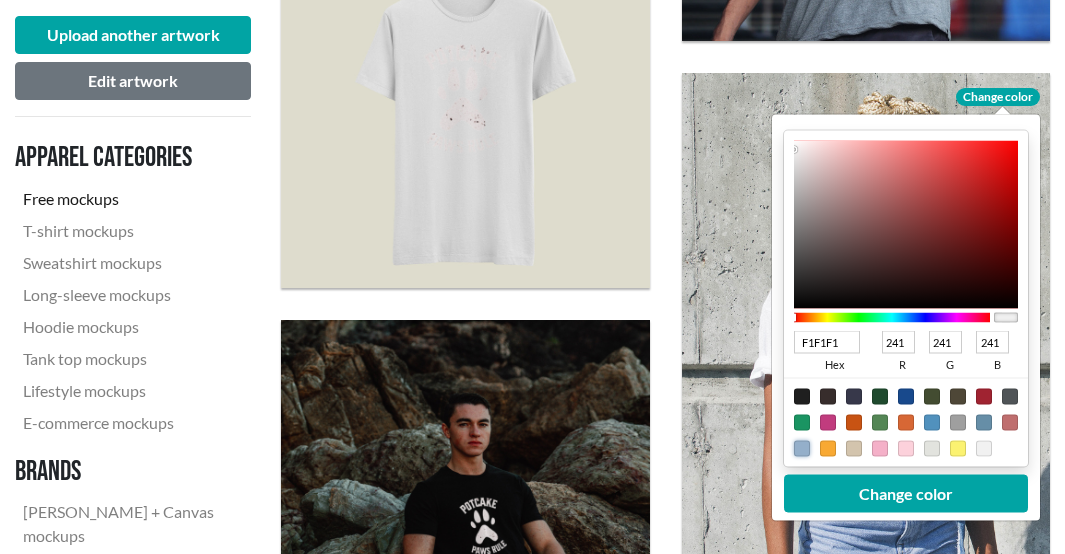 click at bounding box center [802, 448] 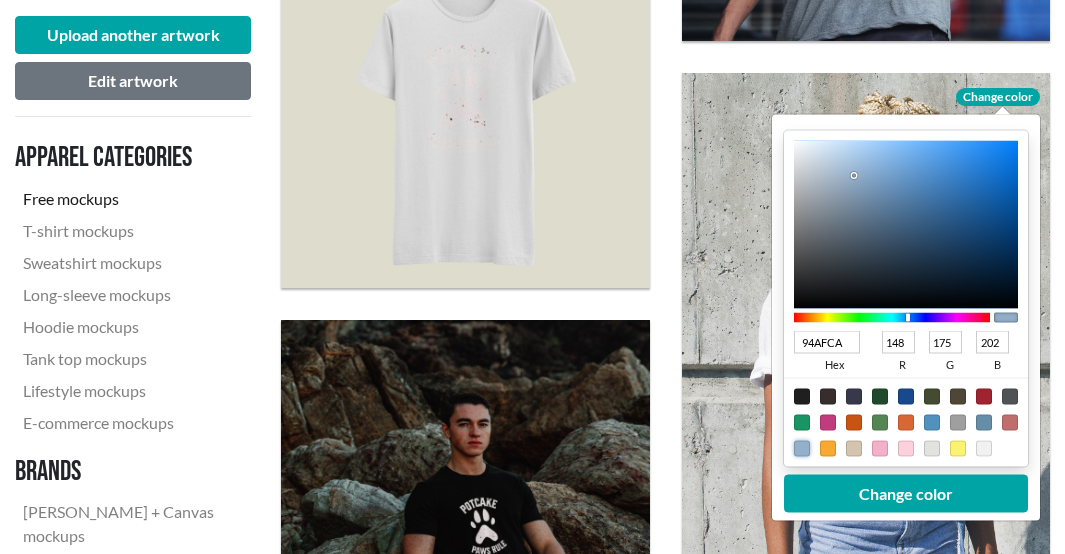 type on "344E68" 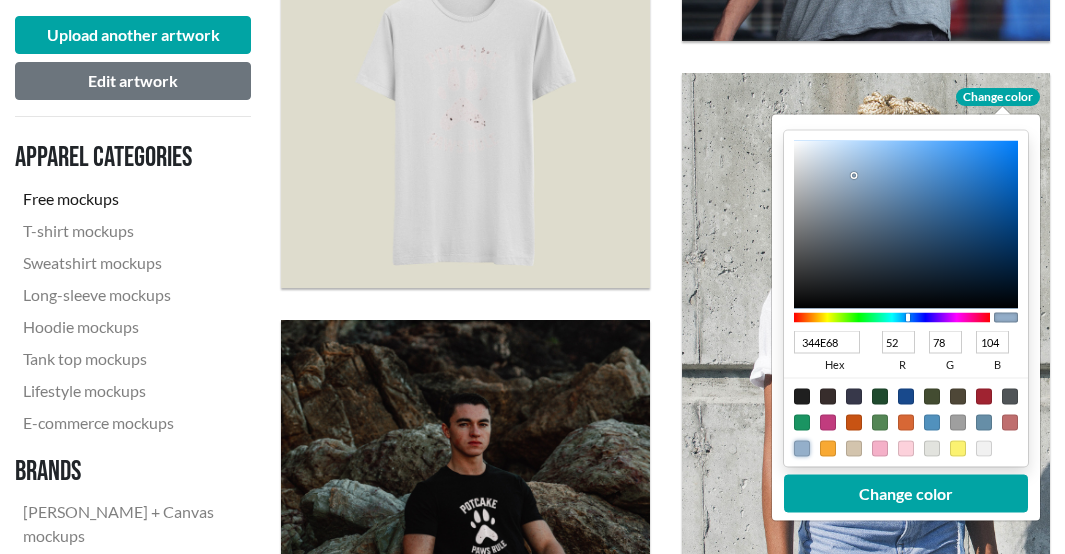 click at bounding box center [906, 224] 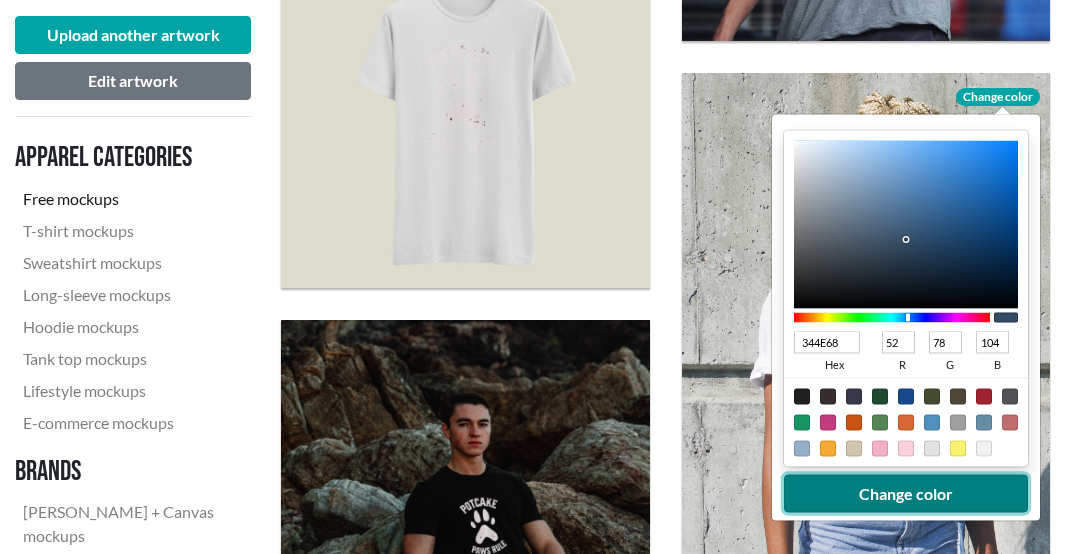 click on "Change color" at bounding box center [906, 493] 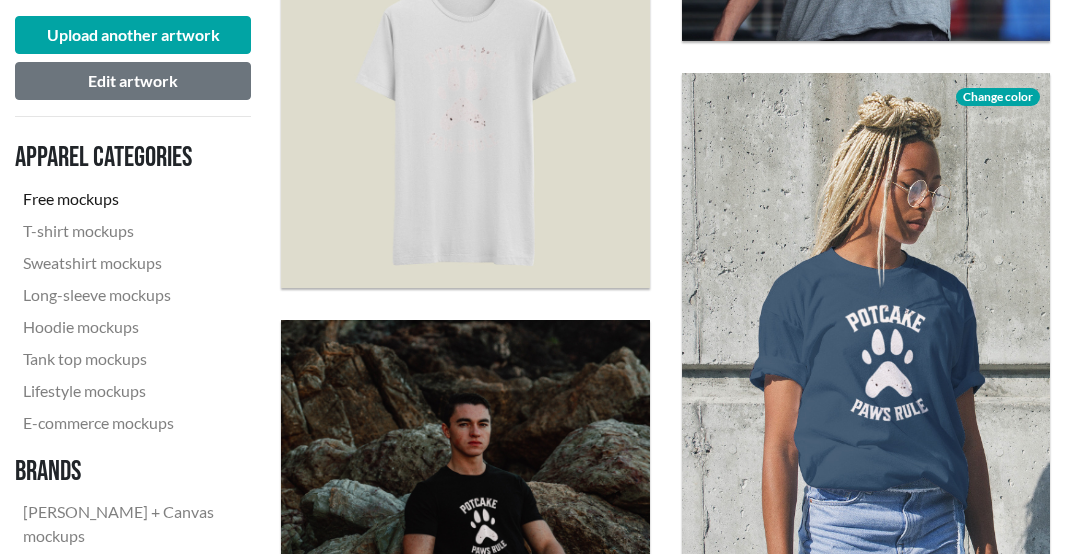click on "Download" 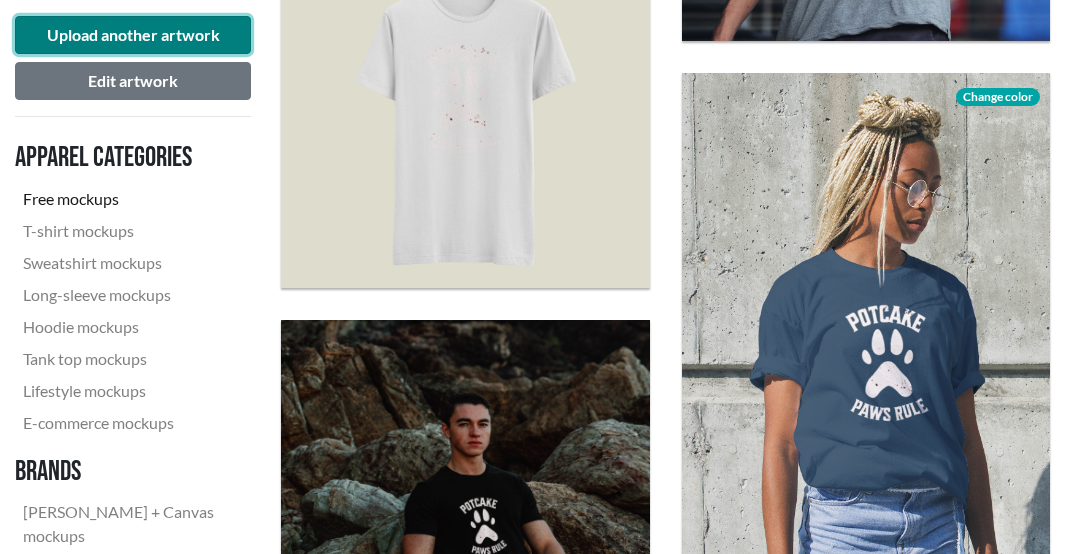 click on "Upload another artwork" at bounding box center (133, 35) 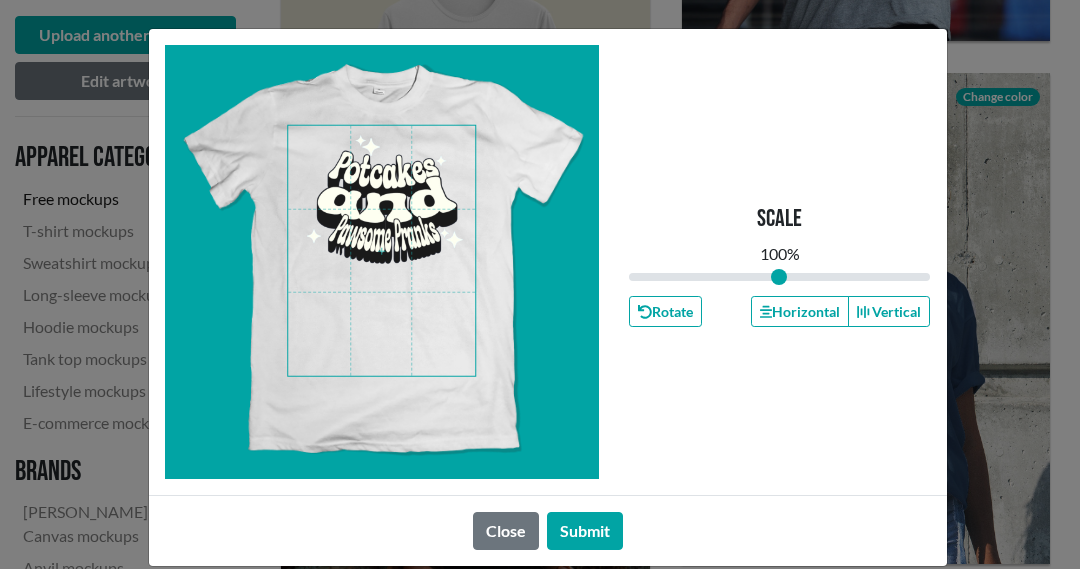 click at bounding box center (381, 251) 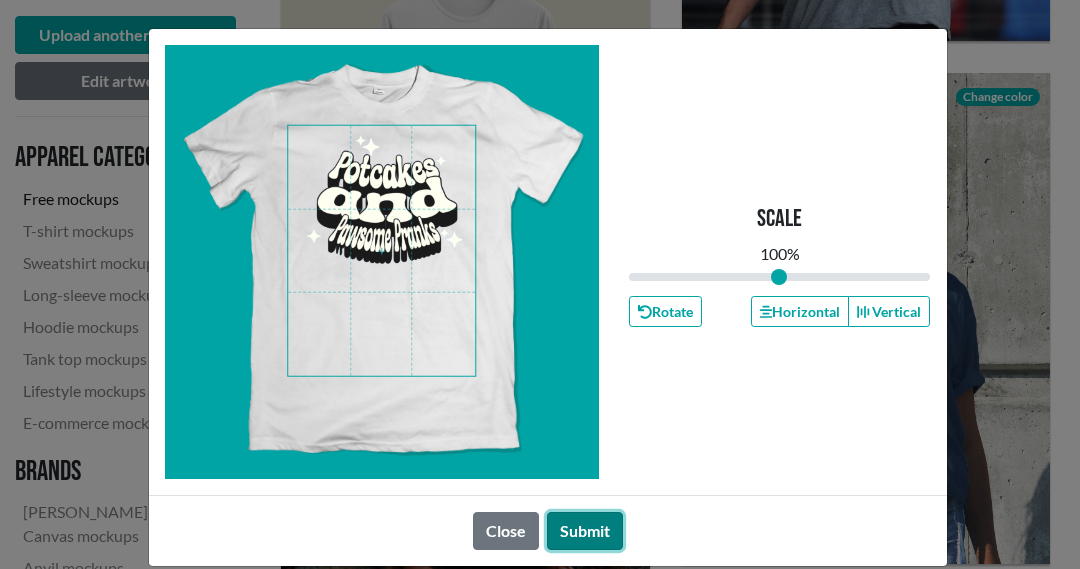 click on "Submit" at bounding box center [585, 531] 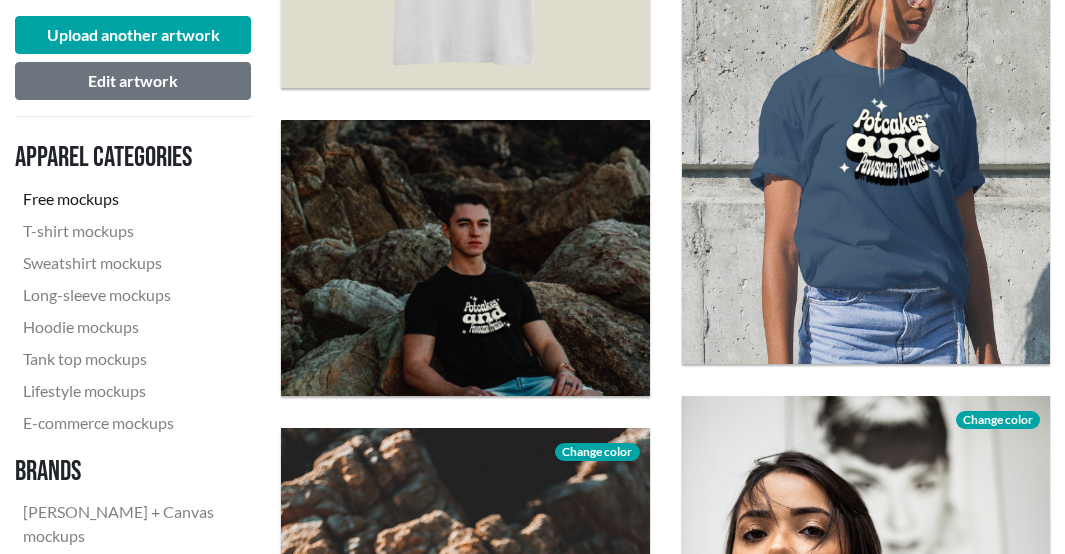 scroll, scrollTop: 1784, scrollLeft: 0, axis: vertical 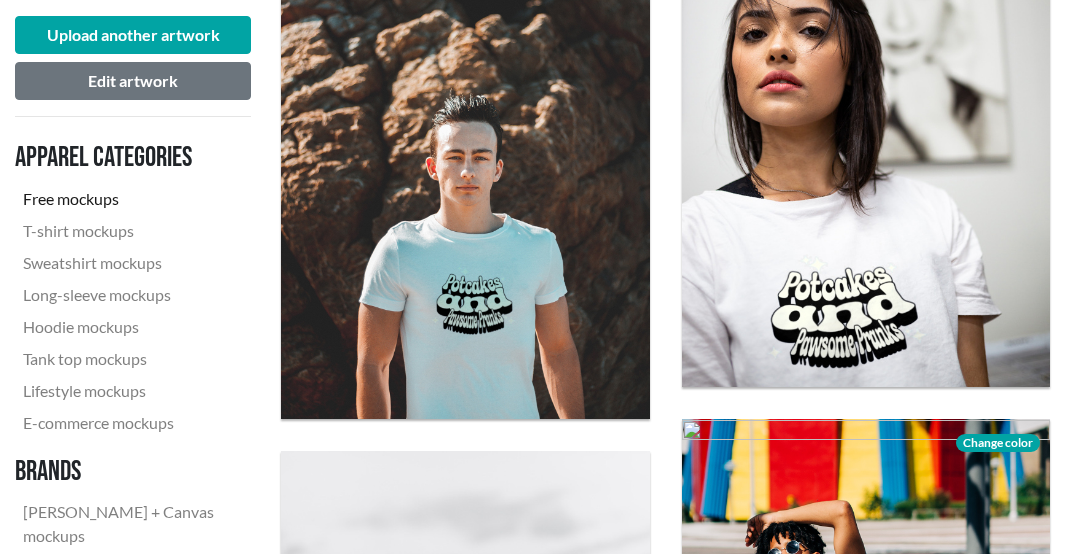 click on "Download" 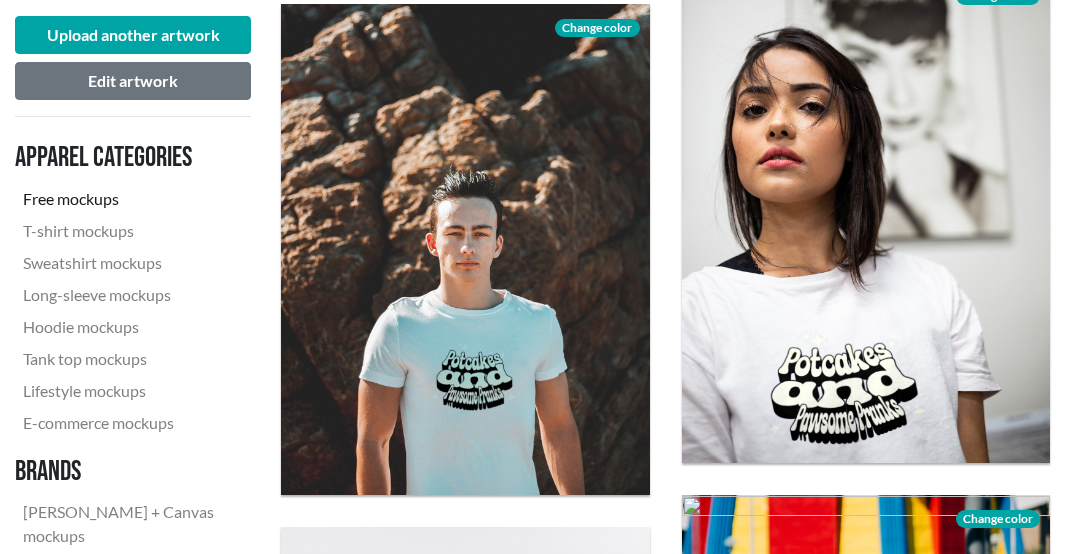 scroll, scrollTop: 2184, scrollLeft: 0, axis: vertical 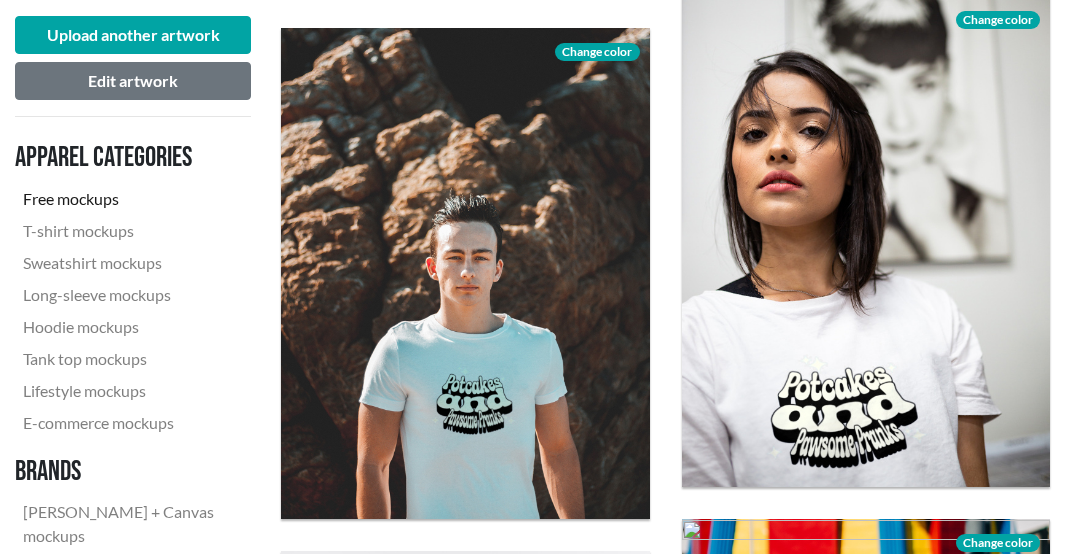 click on "Change color" at bounding box center [998, 20] 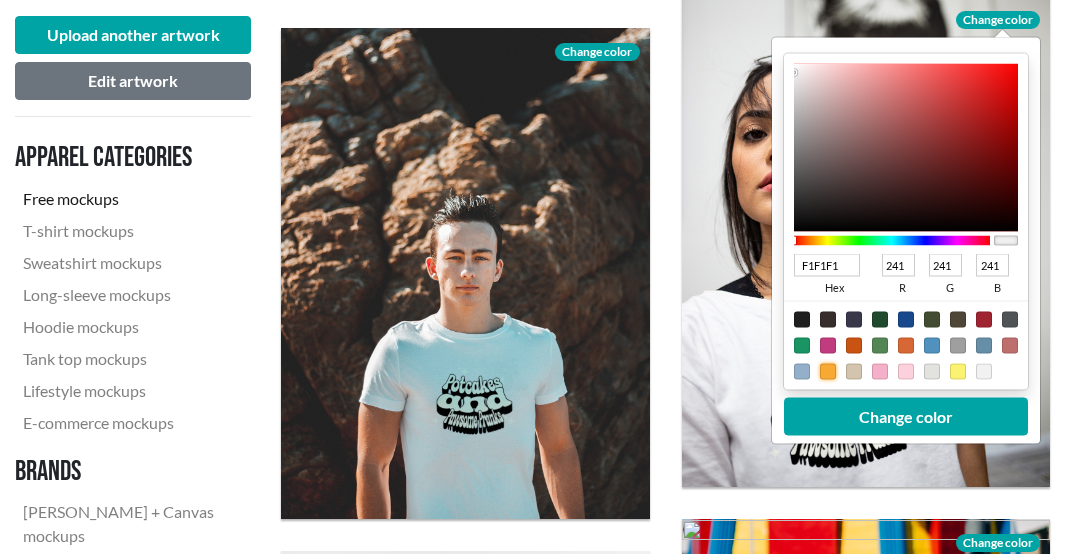 click at bounding box center [828, 371] 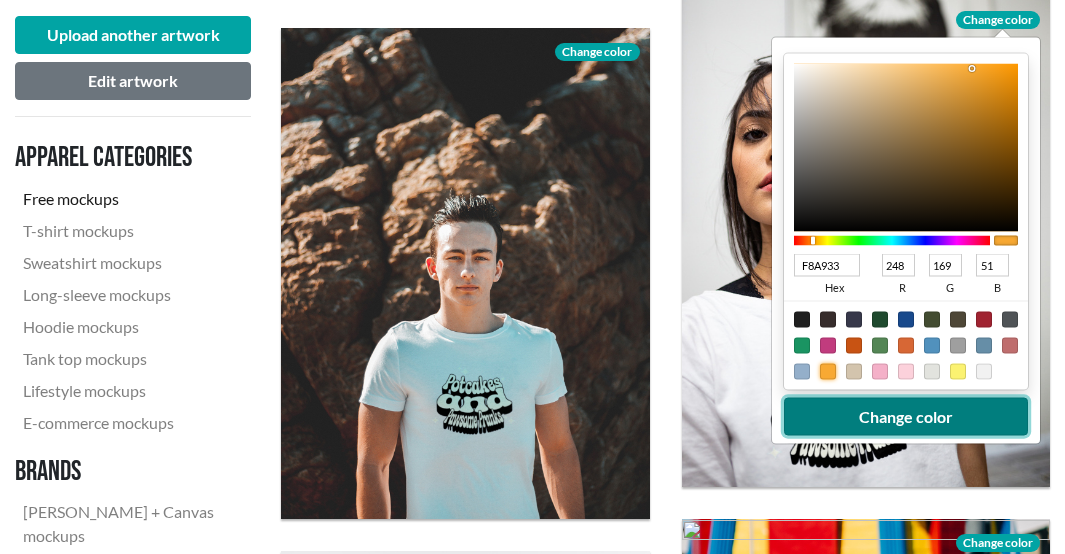 click on "Change color" at bounding box center [906, 416] 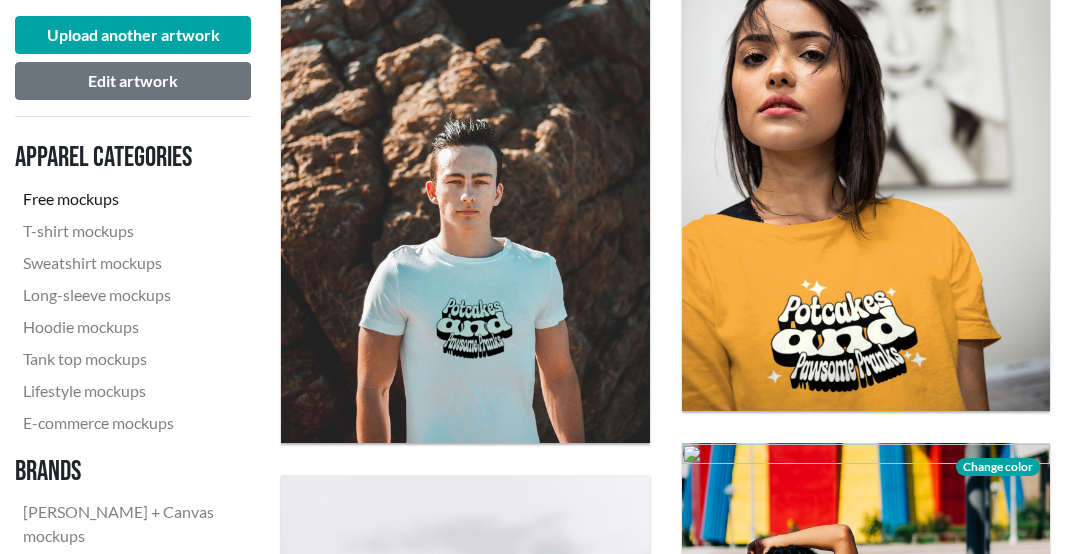 scroll, scrollTop: 2284, scrollLeft: 0, axis: vertical 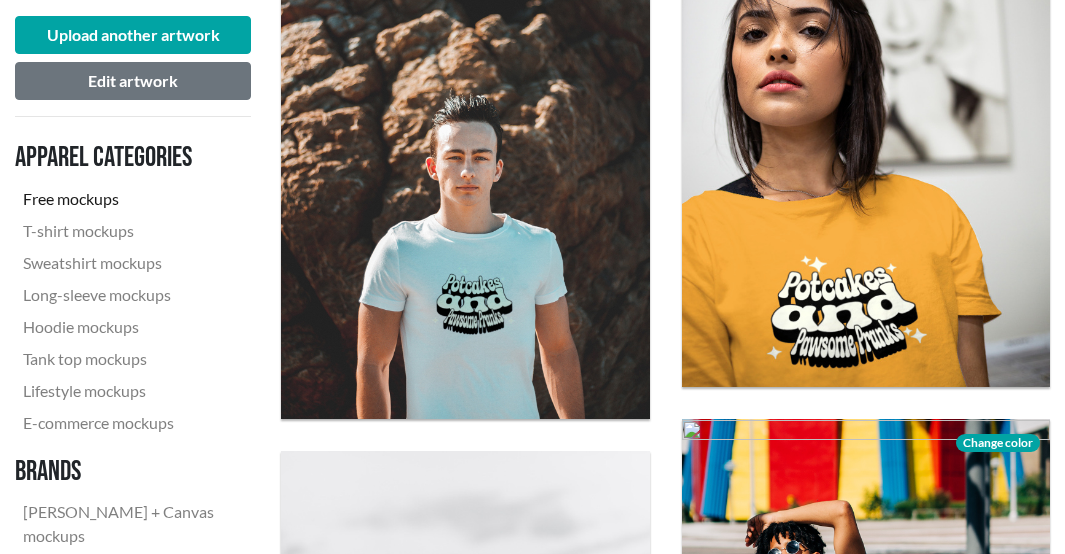 click on "Download" 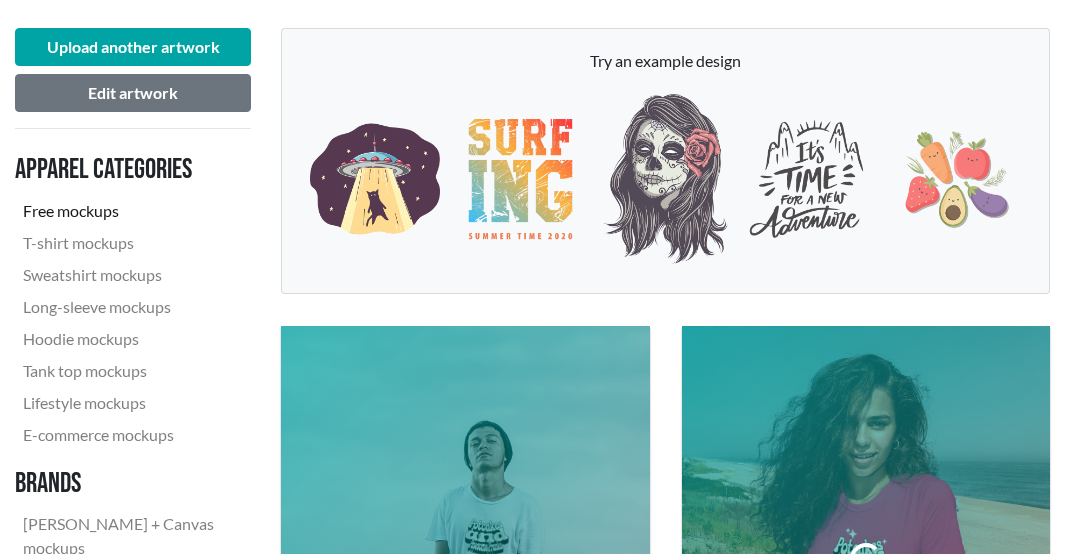 scroll, scrollTop: 0, scrollLeft: 0, axis: both 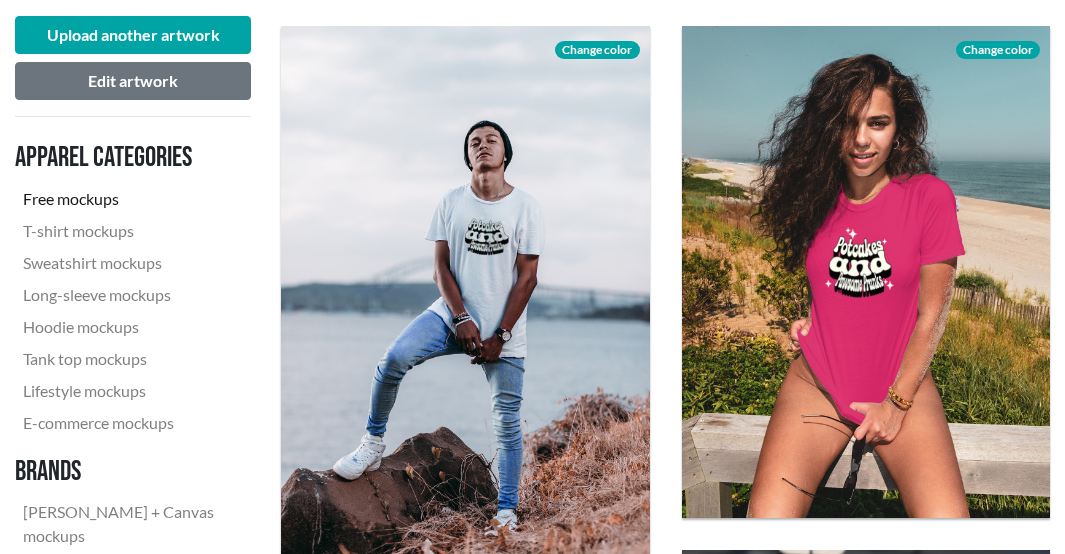 click on "Change color" at bounding box center (998, 50) 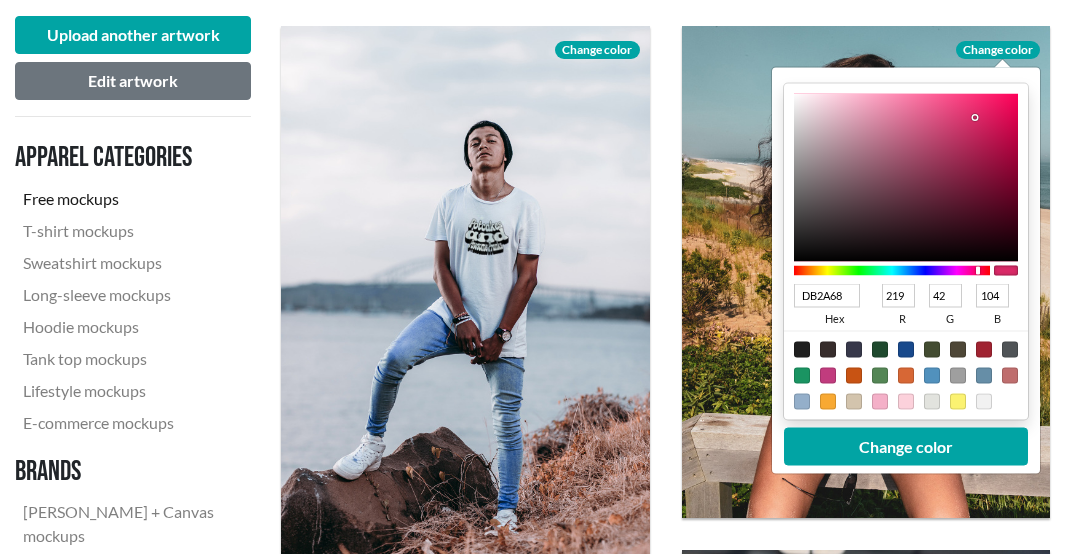 type on "DE769A" 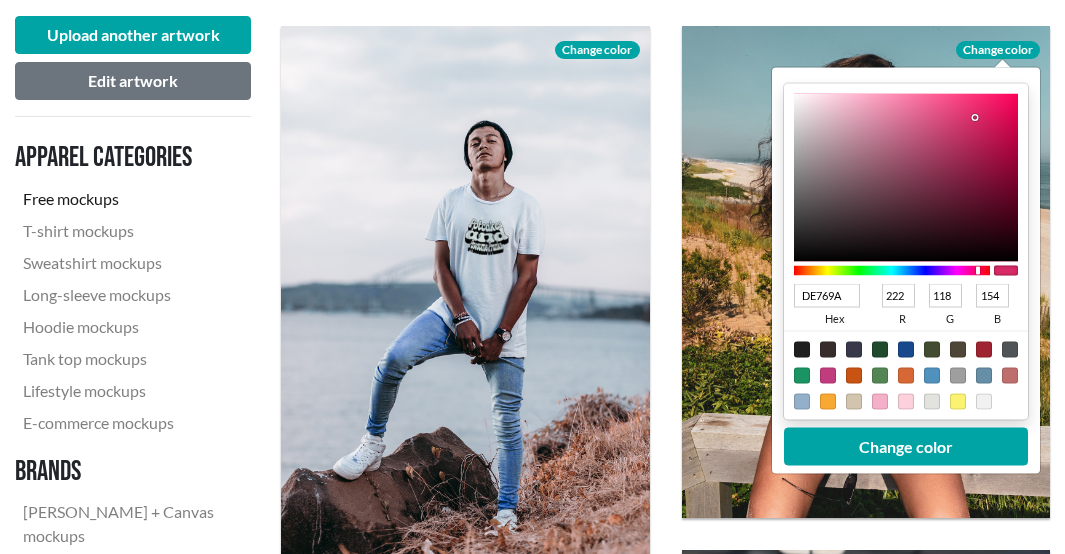 click at bounding box center (906, 178) 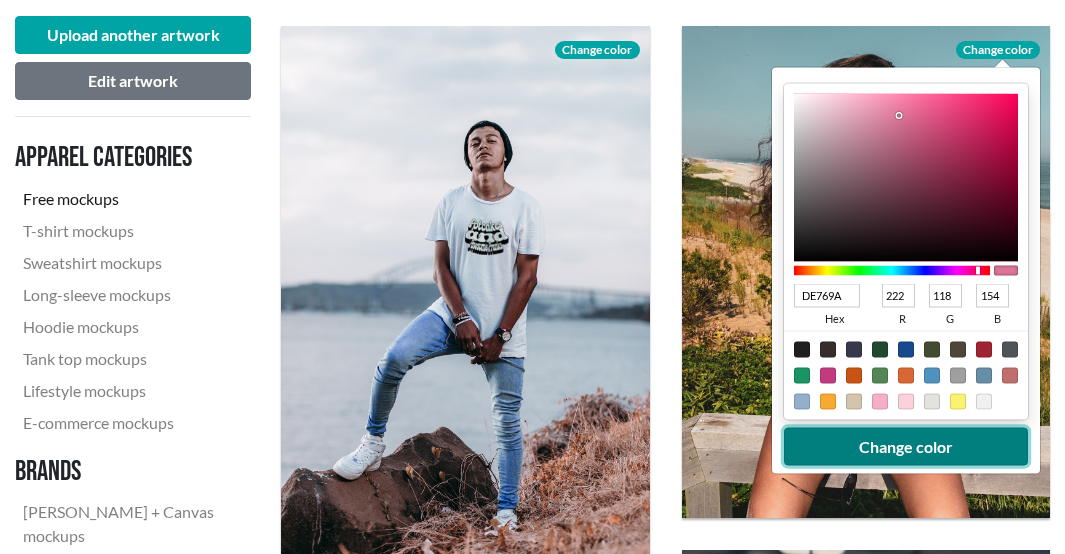 click on "Change color" at bounding box center (906, 447) 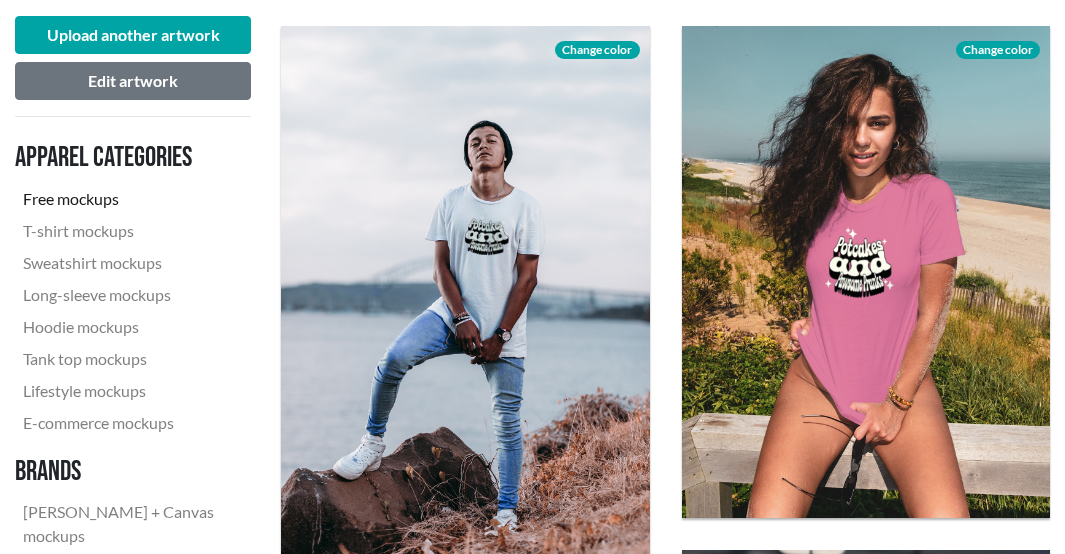 click on "Download" 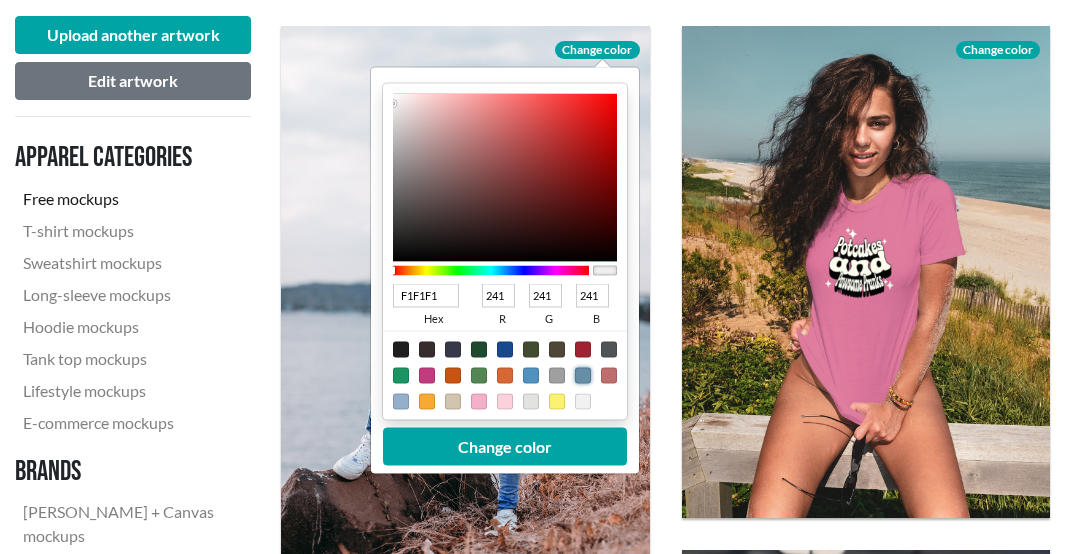 click at bounding box center [583, 376] 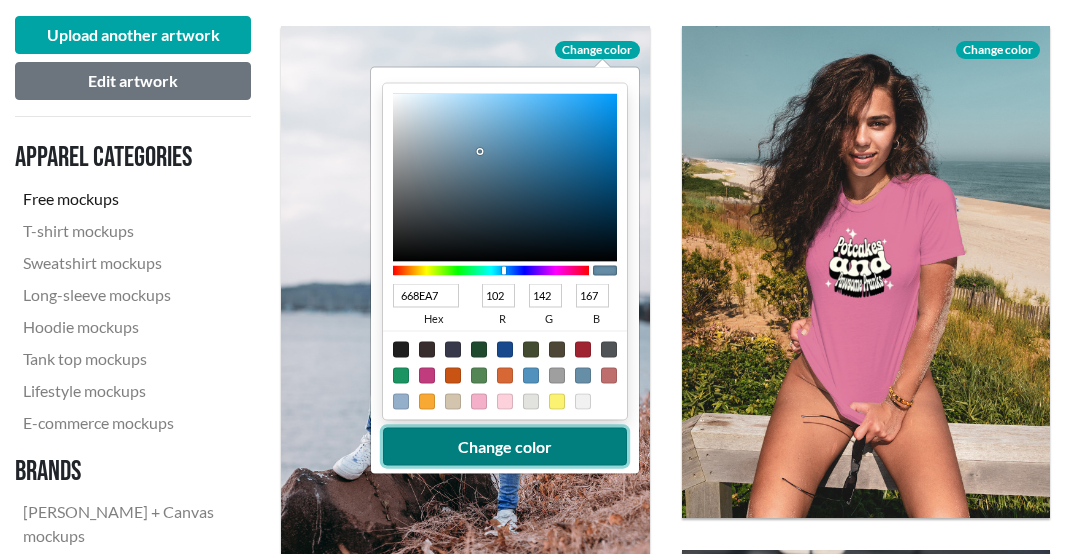 click on "Change color" at bounding box center [505, 447] 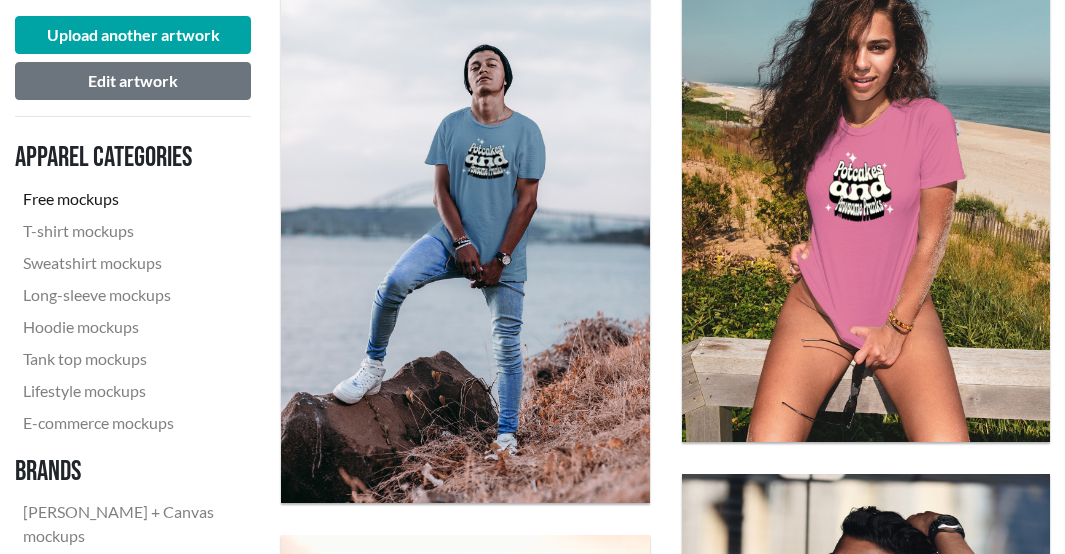 scroll, scrollTop: 684, scrollLeft: 0, axis: vertical 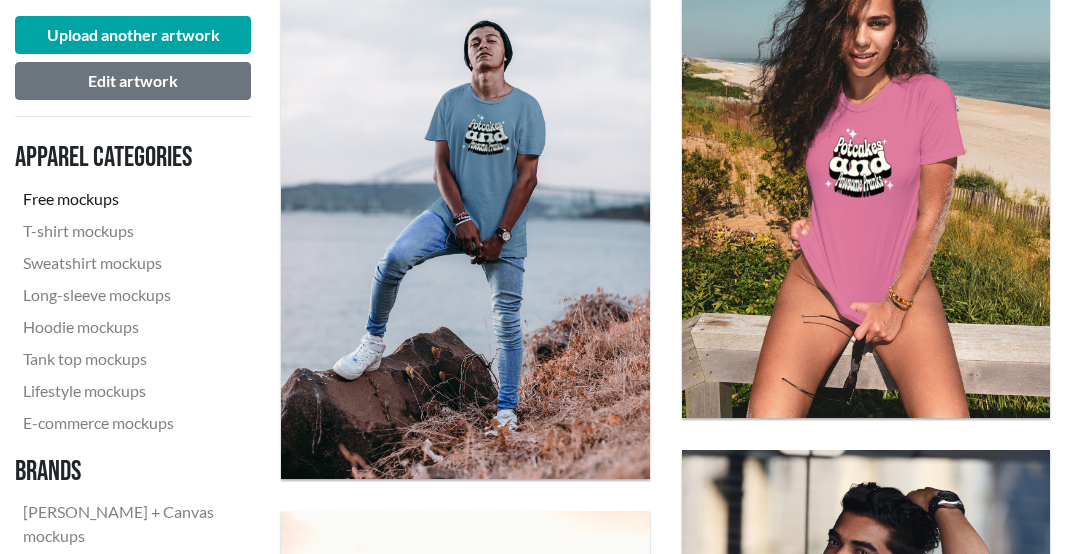 click on "Download" 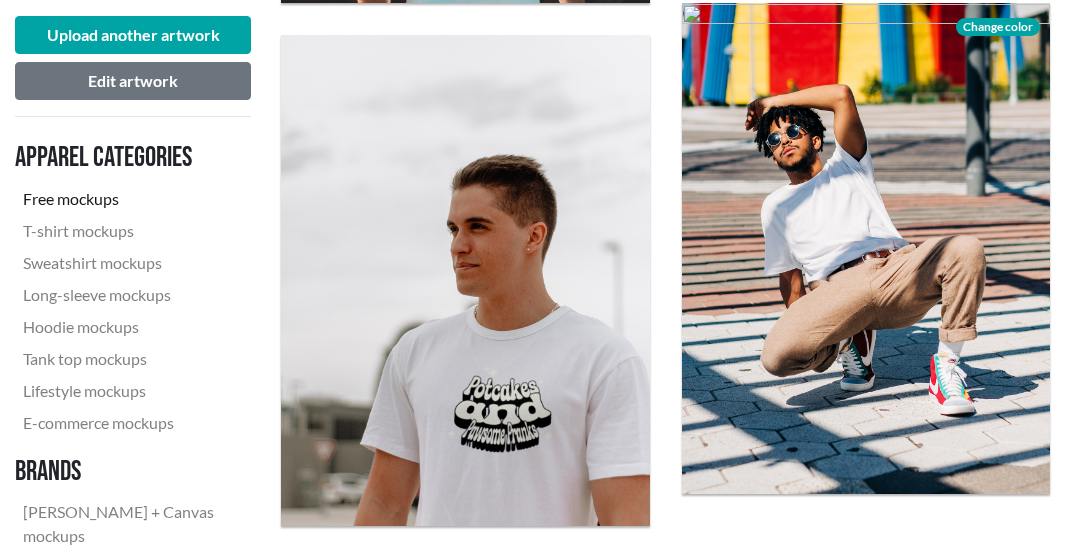 scroll, scrollTop: 3100, scrollLeft: 0, axis: vertical 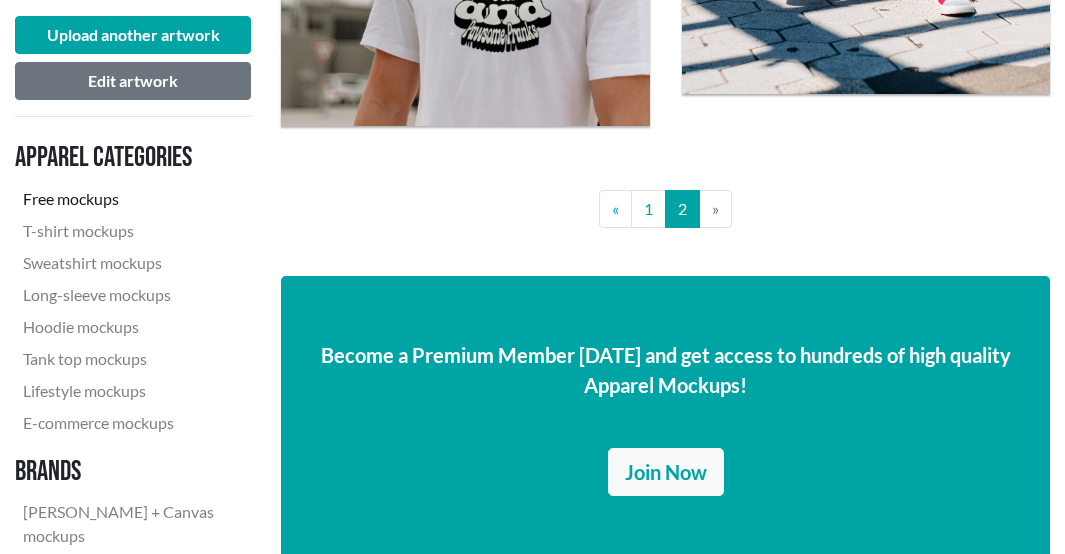 click on "Try an example design Download Change color Download Change color Download Download Download Change color Download Change color Download Download Change color Download Change color Download Change color Download « Previous 1 2 » Next Become a Premium Member [DATE] and get access to hundreds of high quality Apparel Mockups! Join Now All images can be used for free for commercial and noncommercial use across print and digital What features do you want to see next? Fill in the survey   or email us at   [EMAIL_ADDRESS][DOMAIN_NAME]" at bounding box center (665, -1038) 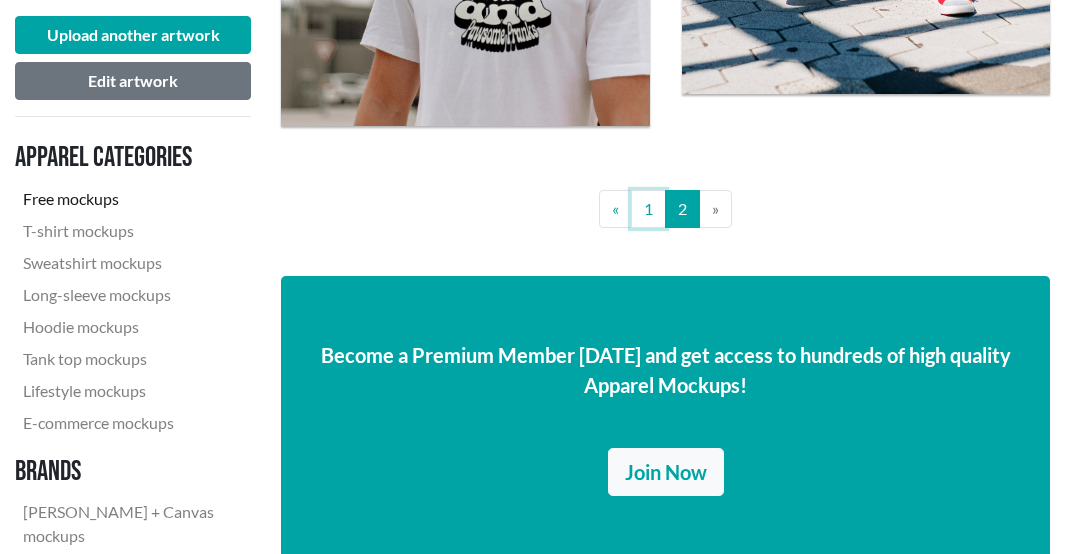 click on "1" at bounding box center [648, 209] 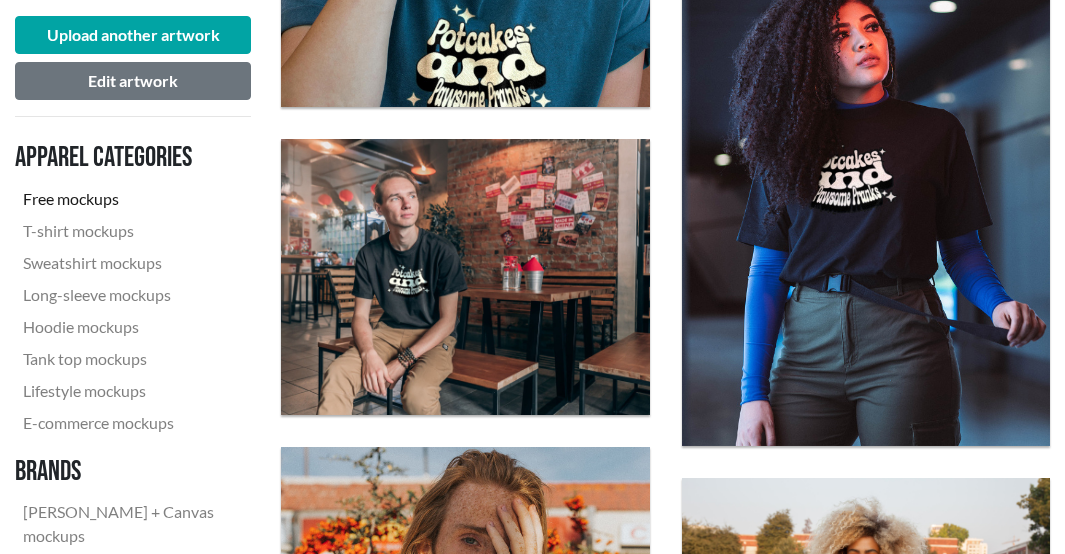 scroll, scrollTop: 1000, scrollLeft: 0, axis: vertical 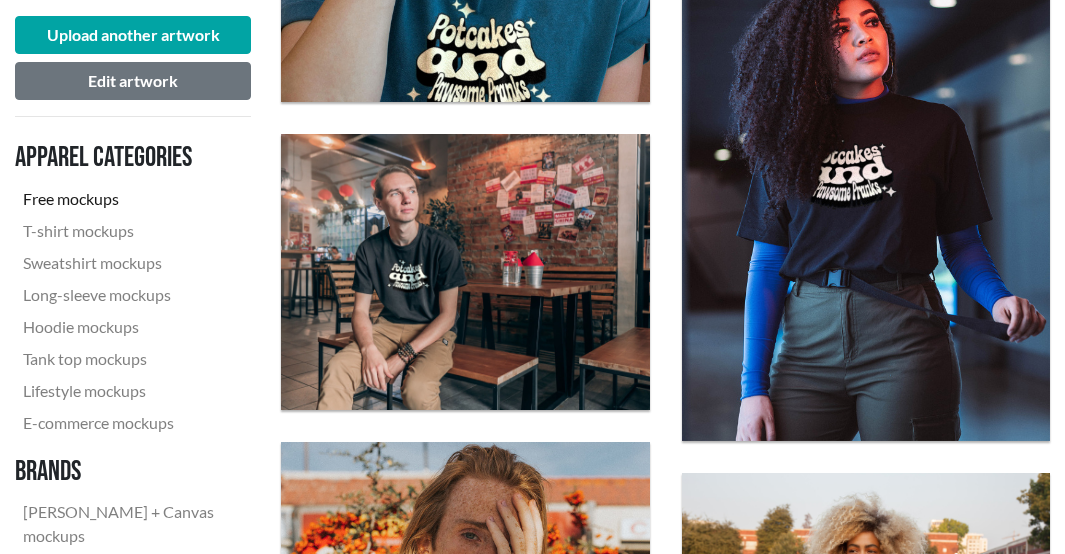 click on "Download" 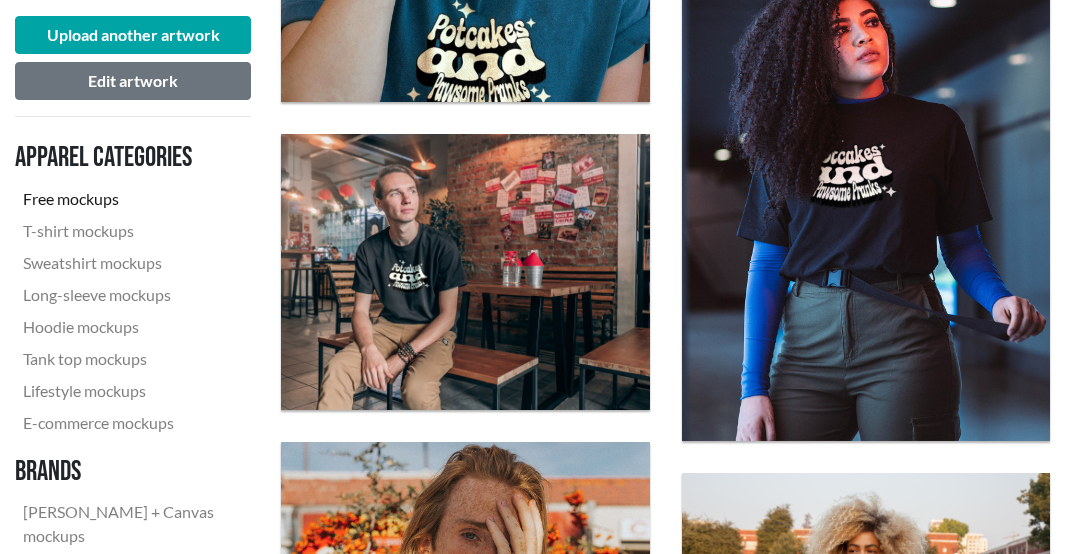 click on "Download" 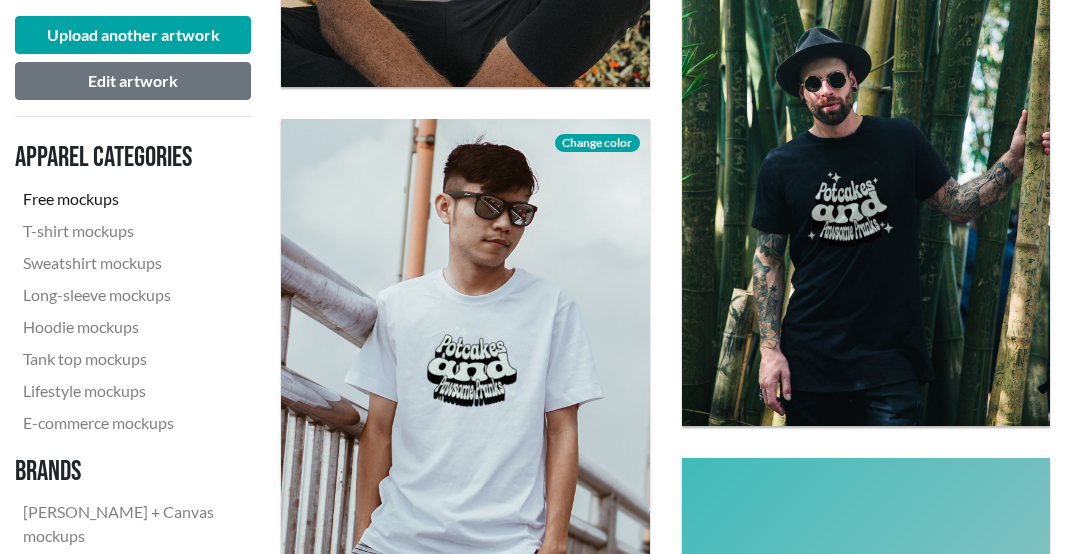 scroll, scrollTop: 2000, scrollLeft: 0, axis: vertical 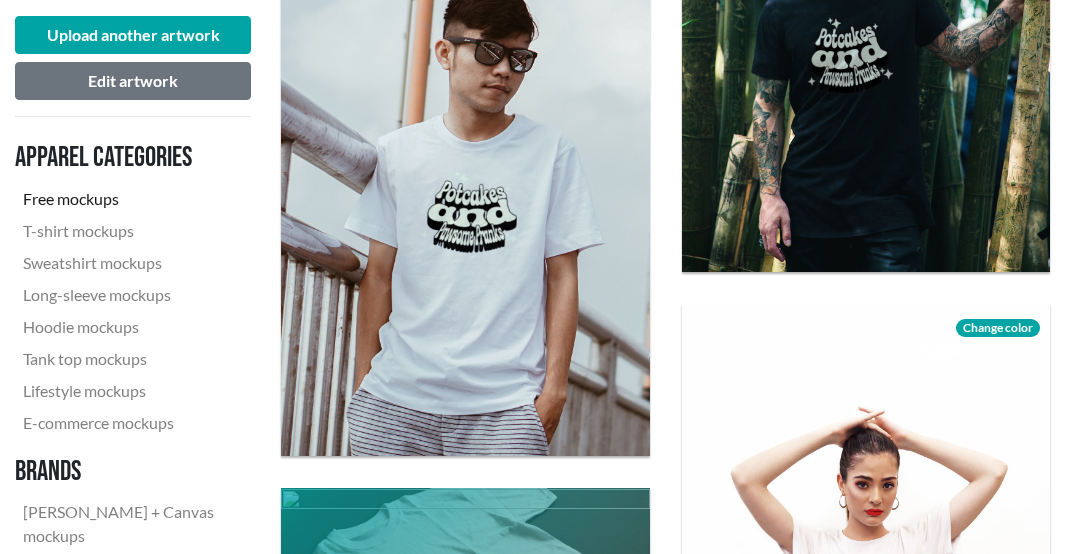 click on "Download" 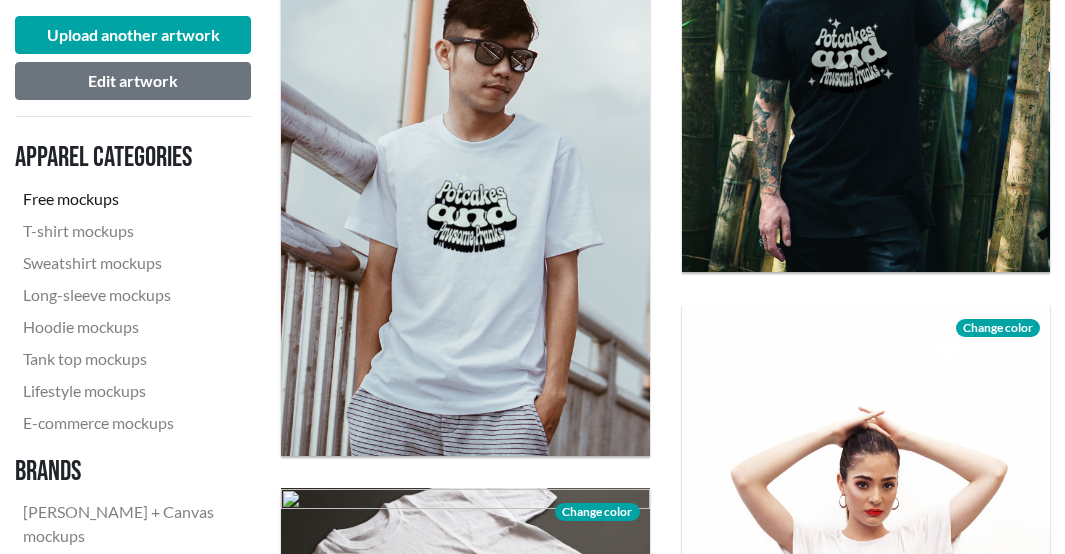 click on "Download" 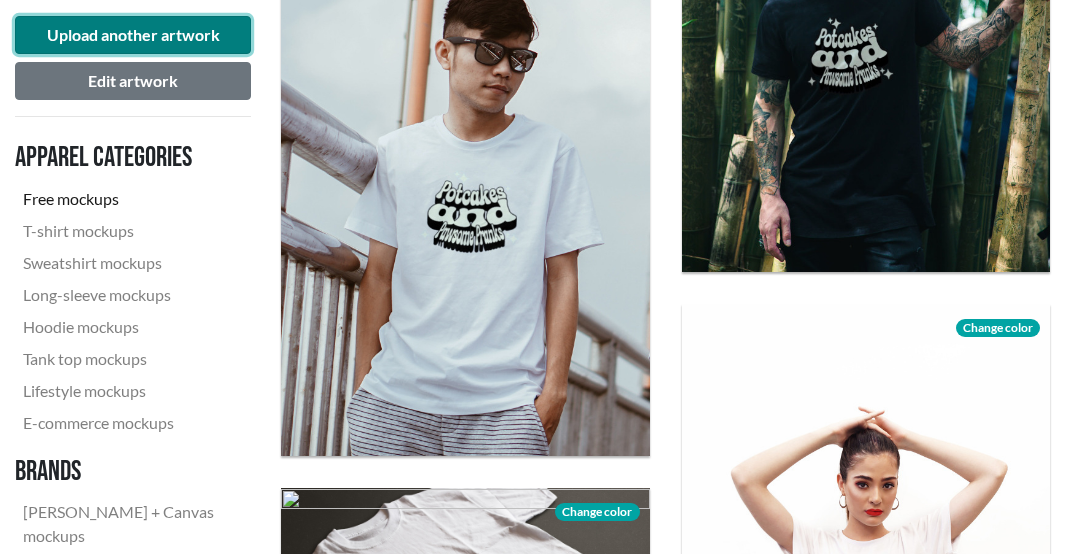 click on "Upload another artwork" at bounding box center [133, 35] 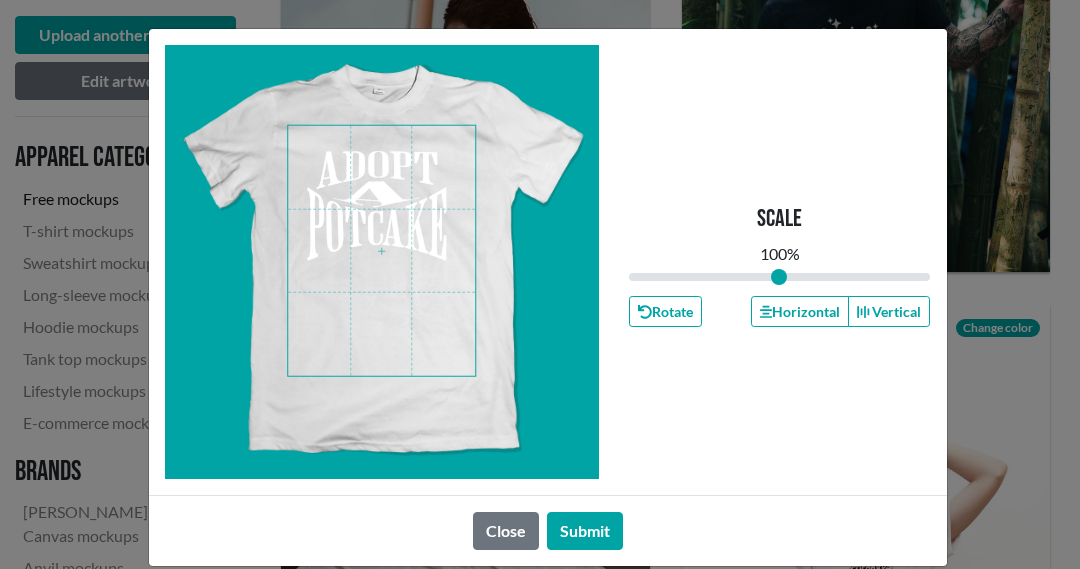 click at bounding box center (381, 251) 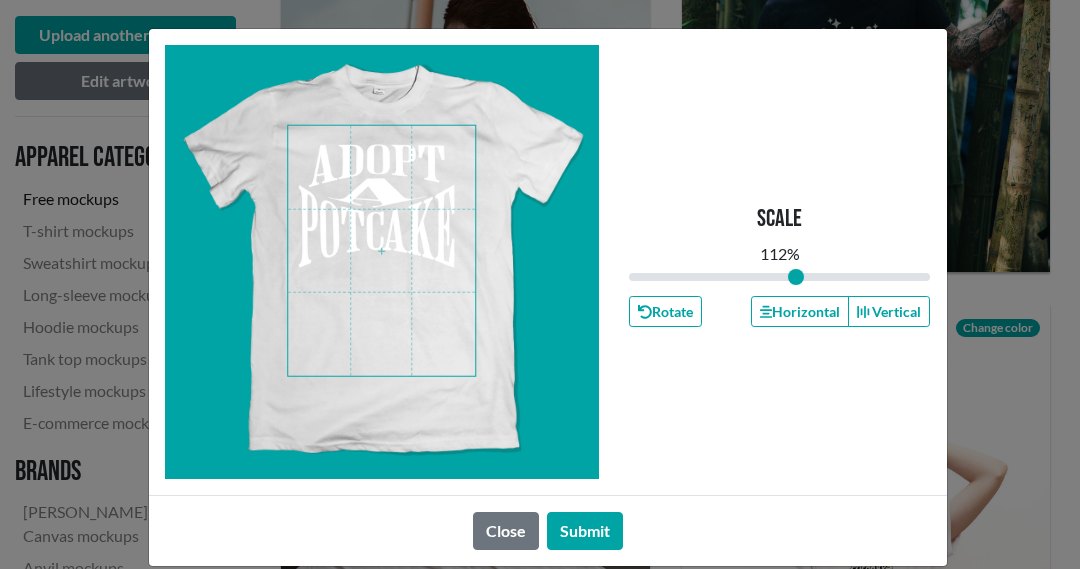 drag, startPoint x: 769, startPoint y: 277, endPoint x: 788, endPoint y: 279, distance: 19.104973 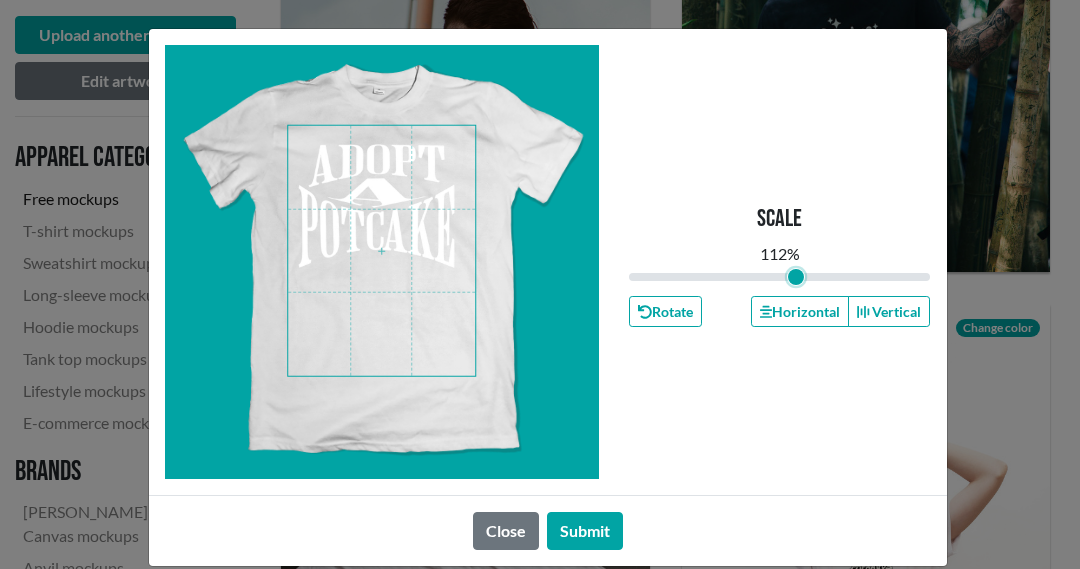 type on "1.12" 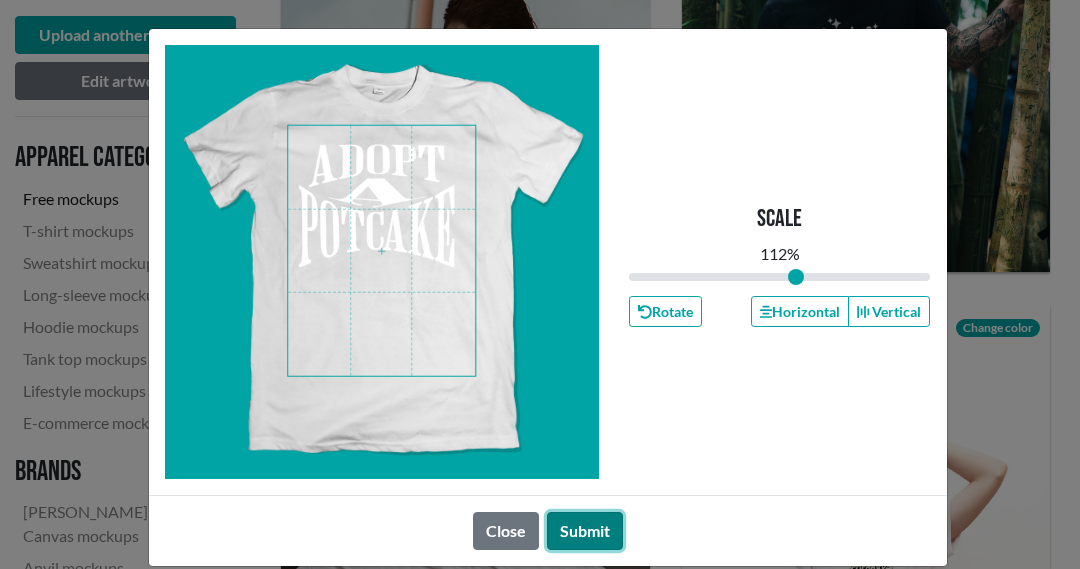 click on "Submit" at bounding box center [585, 531] 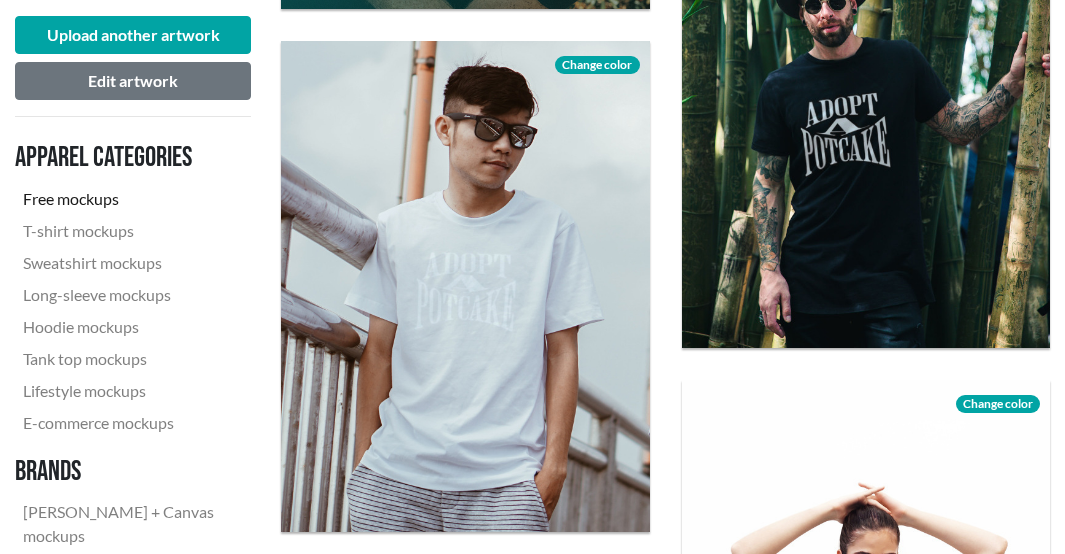 scroll, scrollTop: 1900, scrollLeft: 0, axis: vertical 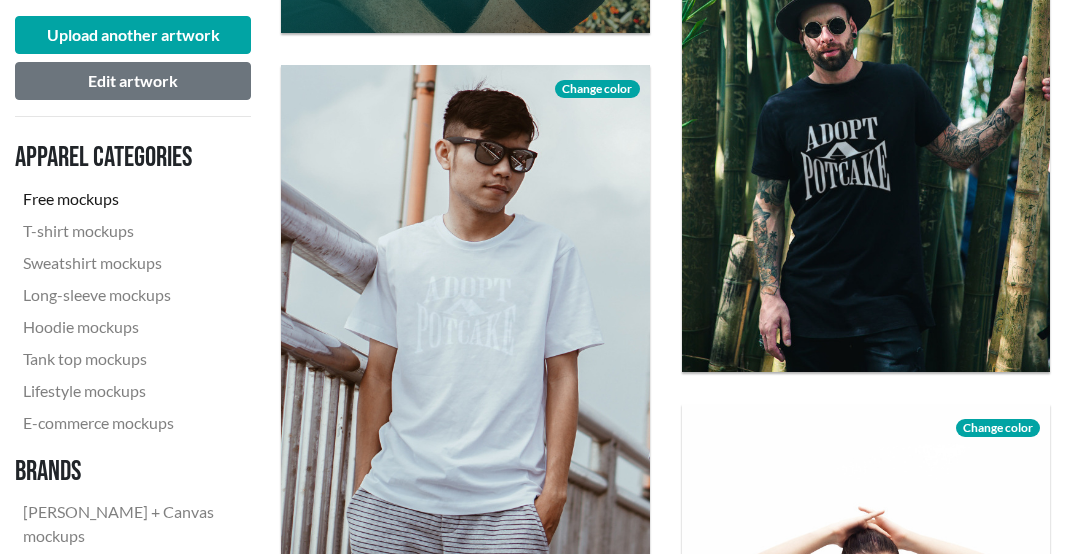 click on "Download" 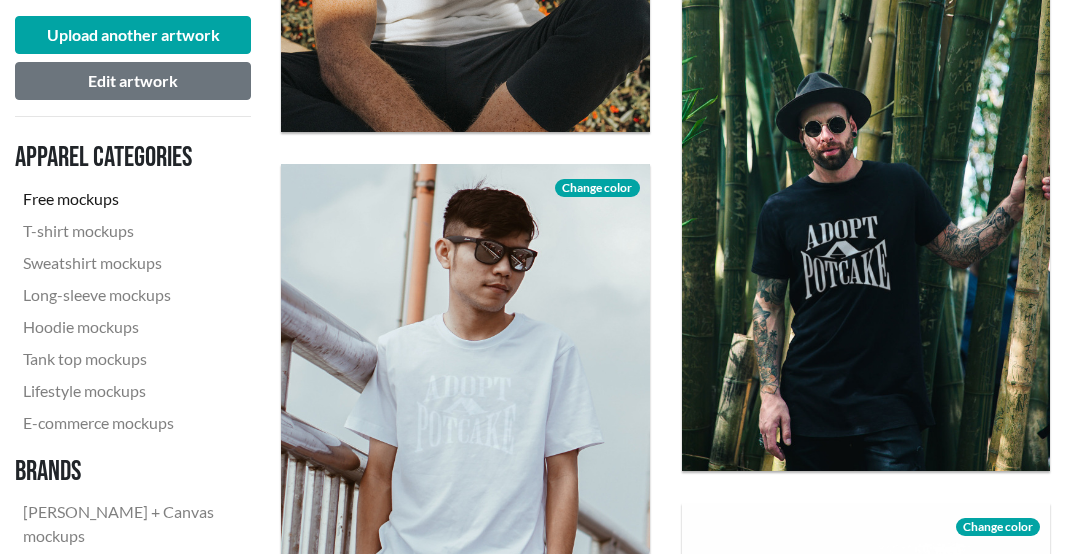 scroll, scrollTop: 1600, scrollLeft: 0, axis: vertical 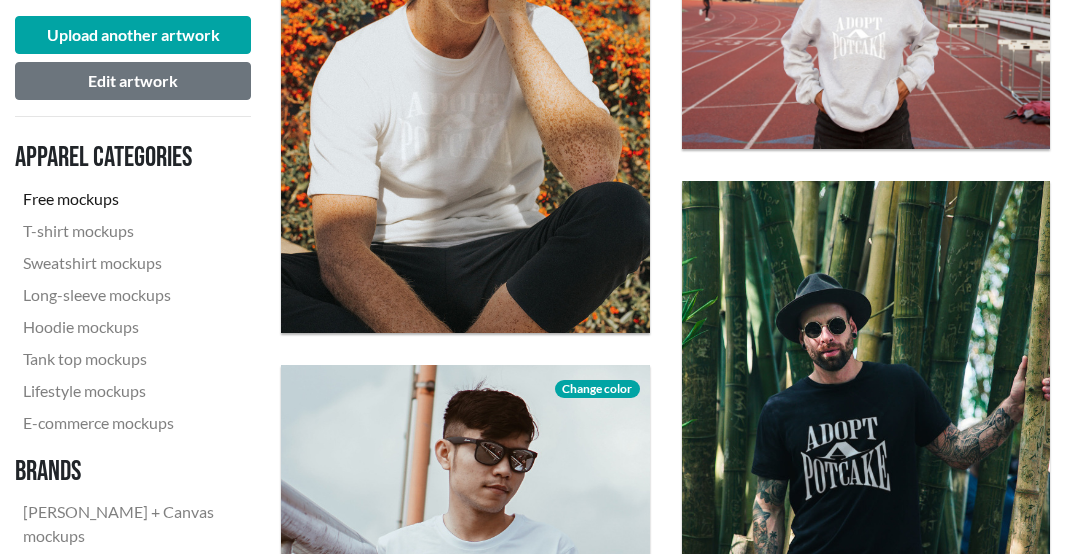 click on "Upload another artwork Edit artwork Apparel categories Free mockups T-shirt mockups Sweatshirt mockups Long-sleeve mockups Hoodie mockups Tank top mockups Lifestyle mockups E-commerce mockups Brands Bella + Canvas mockups Anvil mockups Gildan mockups American Apparel mockups" at bounding box center (133, 1970) 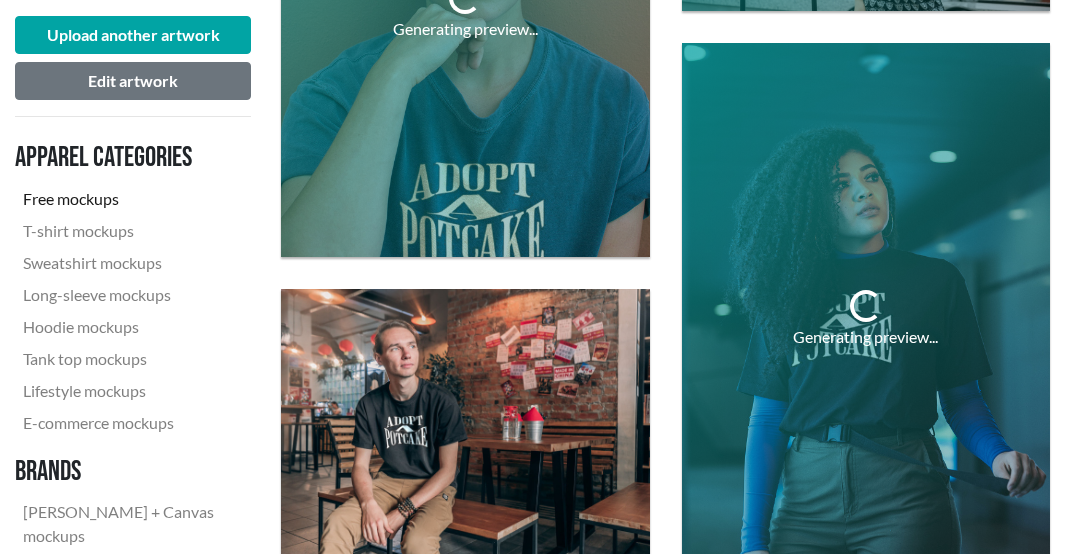 scroll, scrollTop: 700, scrollLeft: 0, axis: vertical 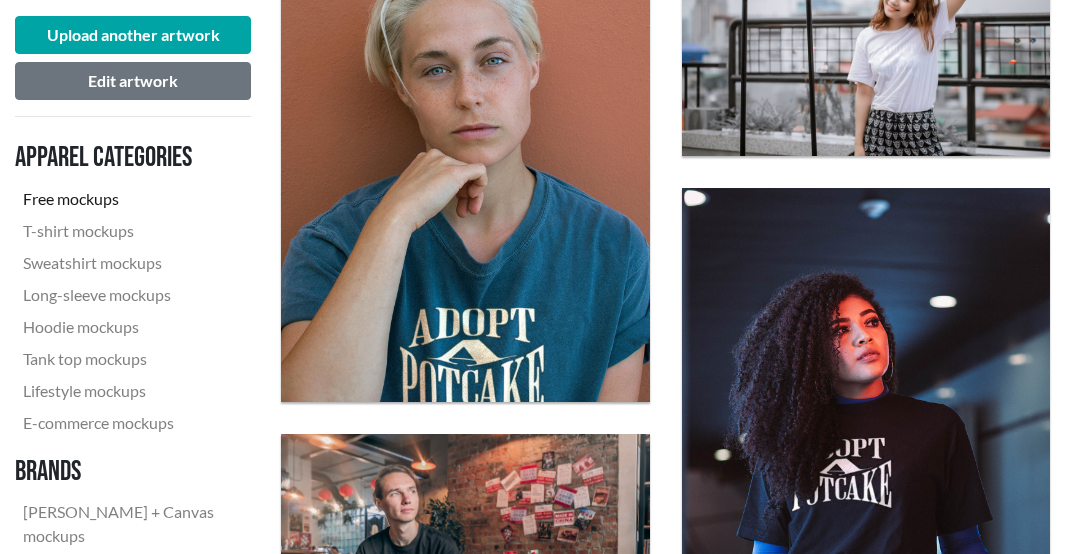 click on "Download" 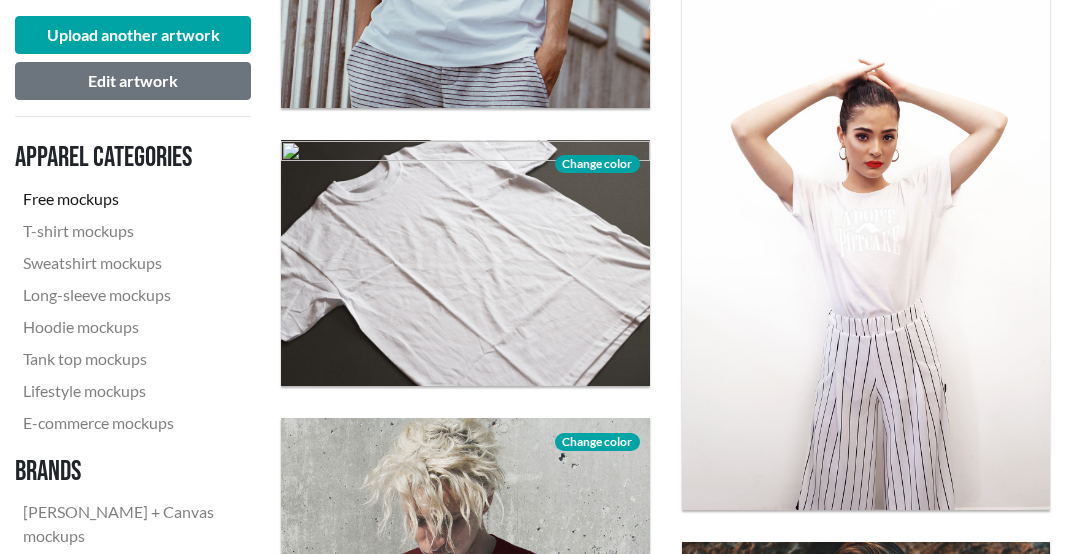 scroll, scrollTop: 2400, scrollLeft: 0, axis: vertical 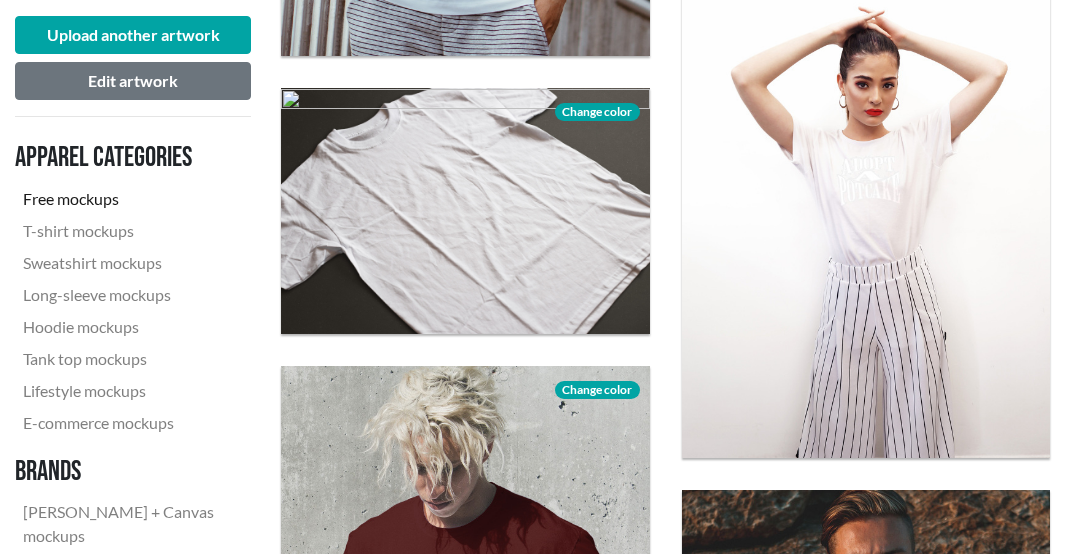 click on "Change color" at bounding box center [597, 112] 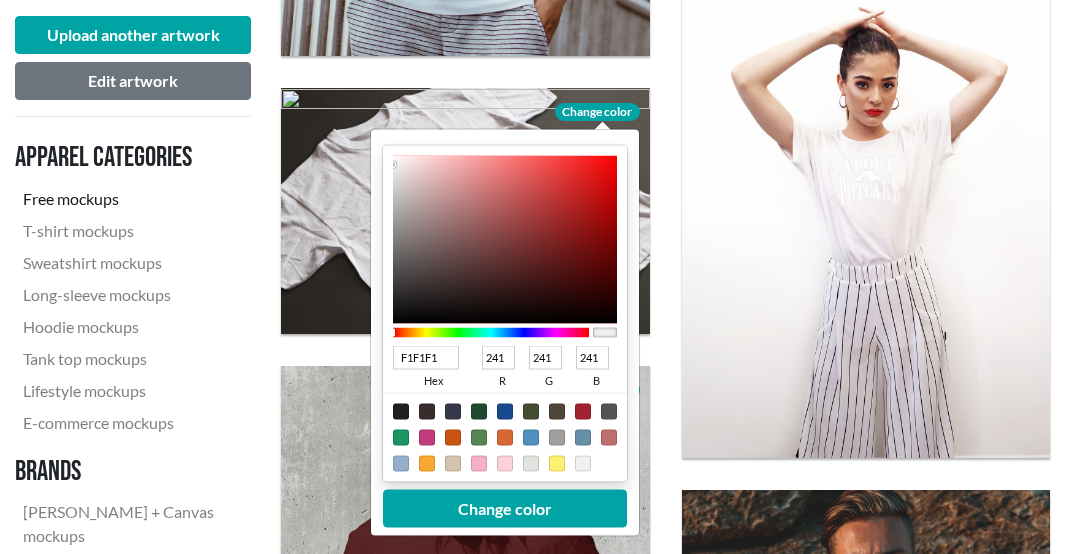 type on "9D1010" 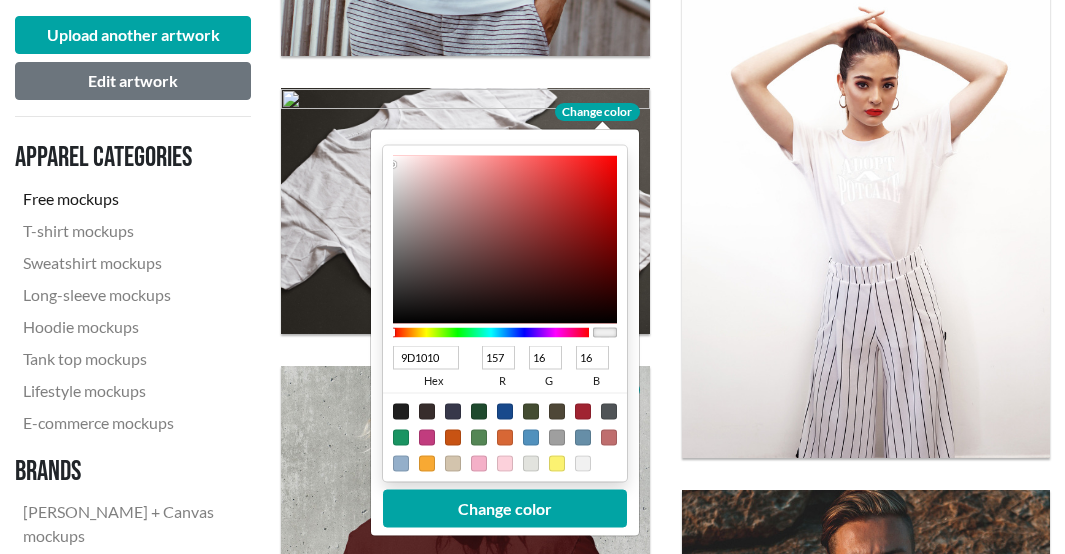 click at bounding box center (505, 240) 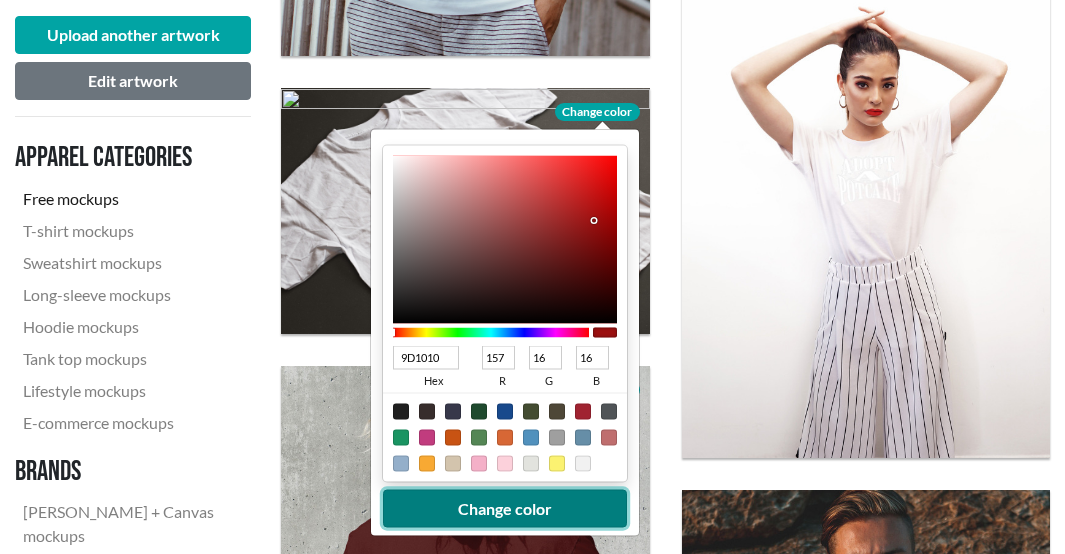 click on "Change color" at bounding box center [505, 509] 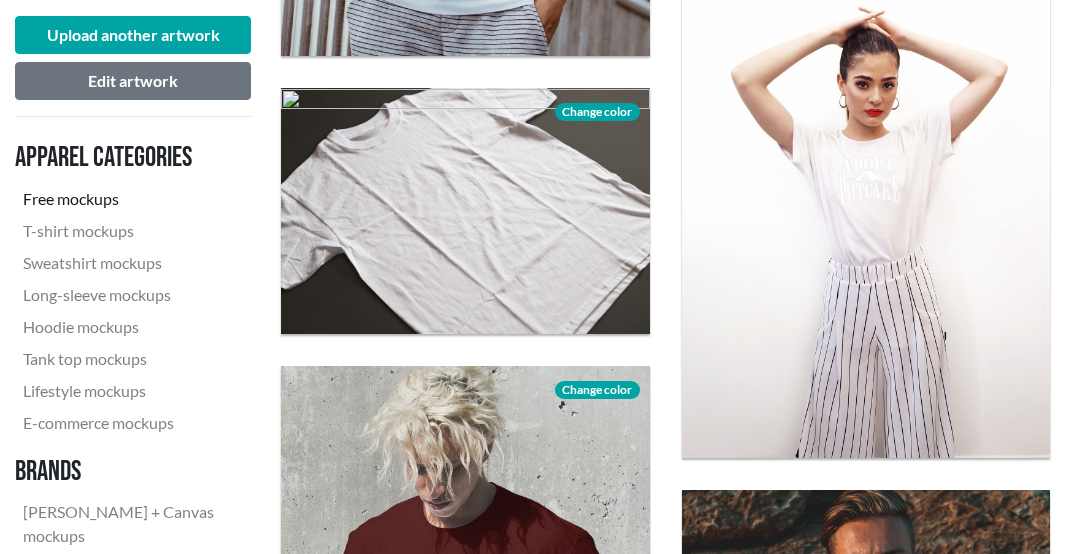 click on "Download" 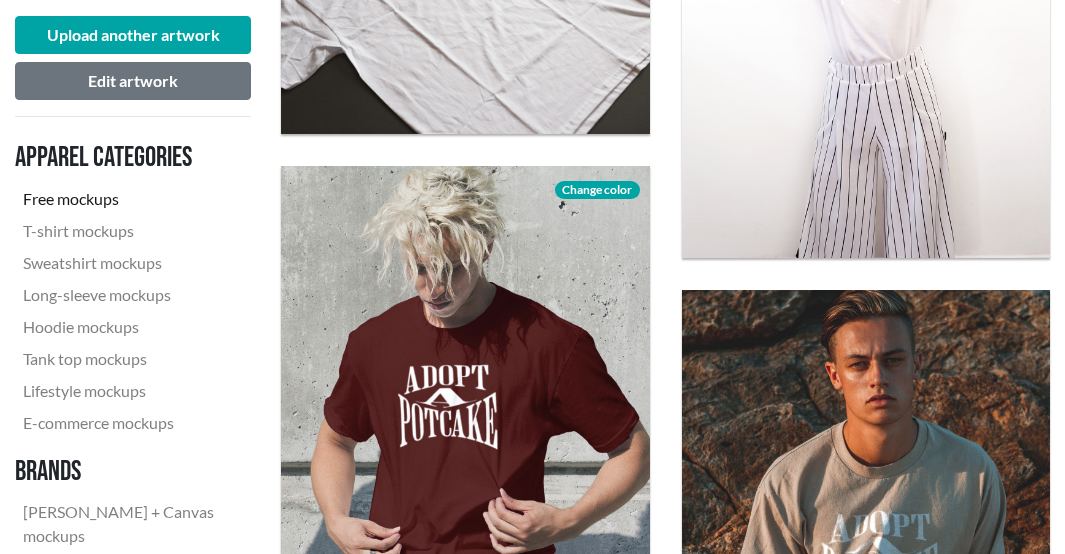 click on "Change color" at bounding box center [597, 190] 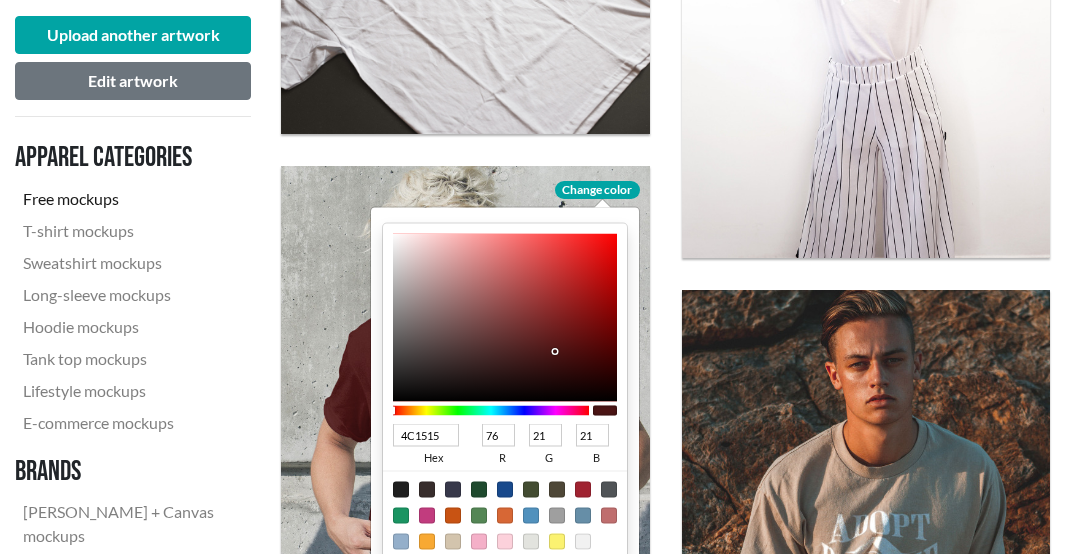 click at bounding box center (401, 489) 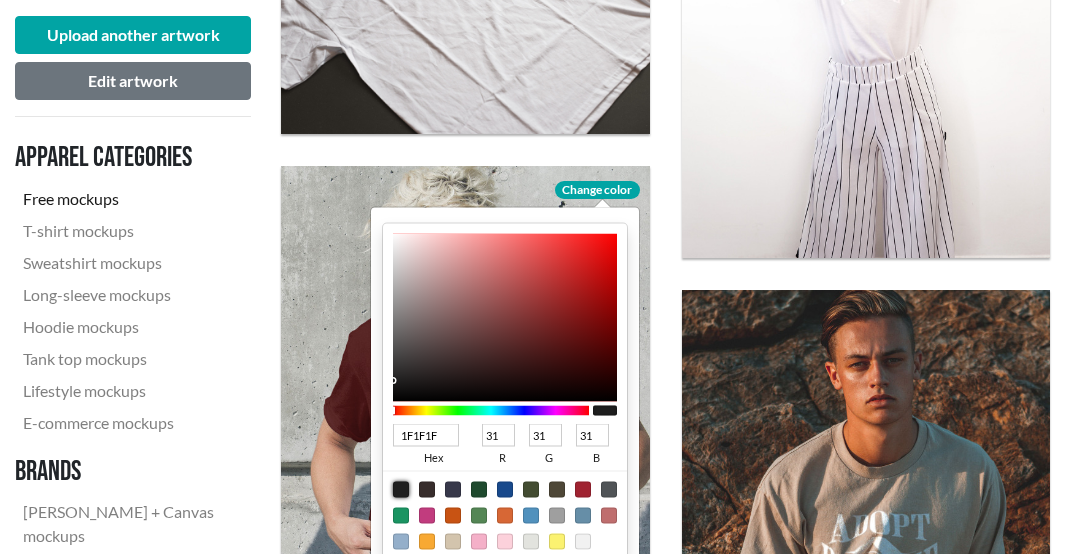type on "1F1F1F" 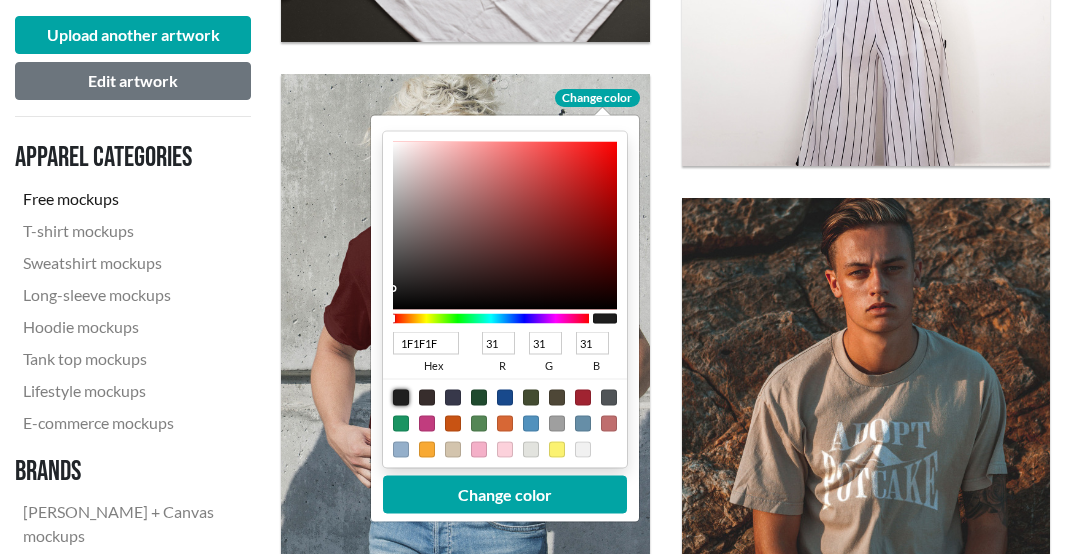 scroll, scrollTop: 2800, scrollLeft: 0, axis: vertical 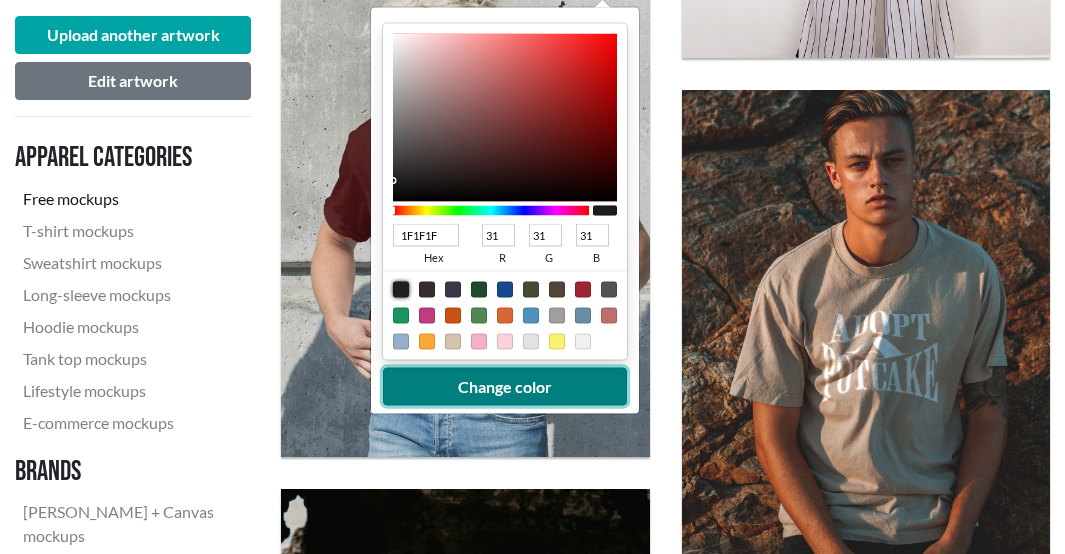 click on "Change color" at bounding box center [505, 386] 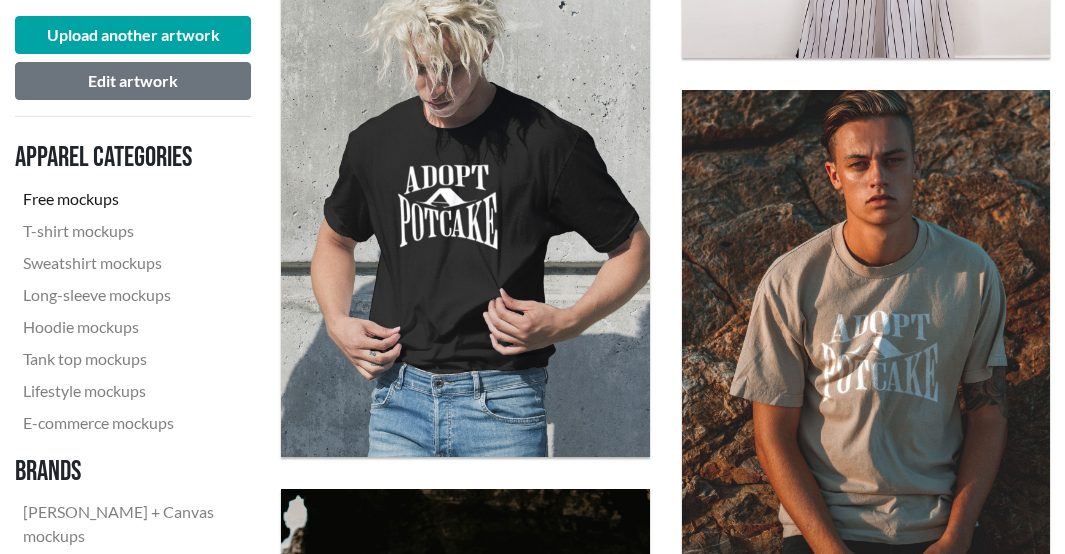 click on "Download" 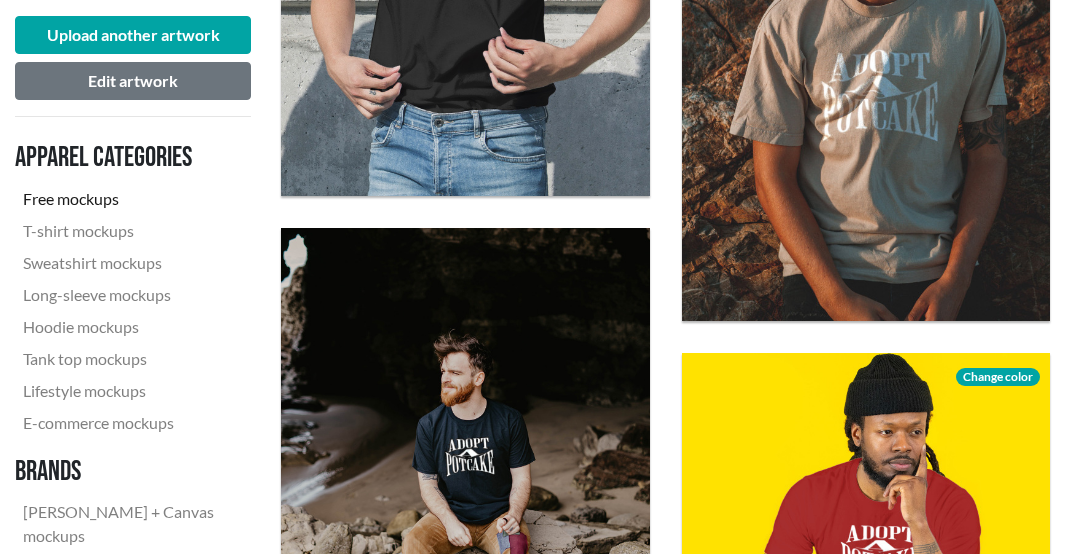 scroll, scrollTop: 3100, scrollLeft: 0, axis: vertical 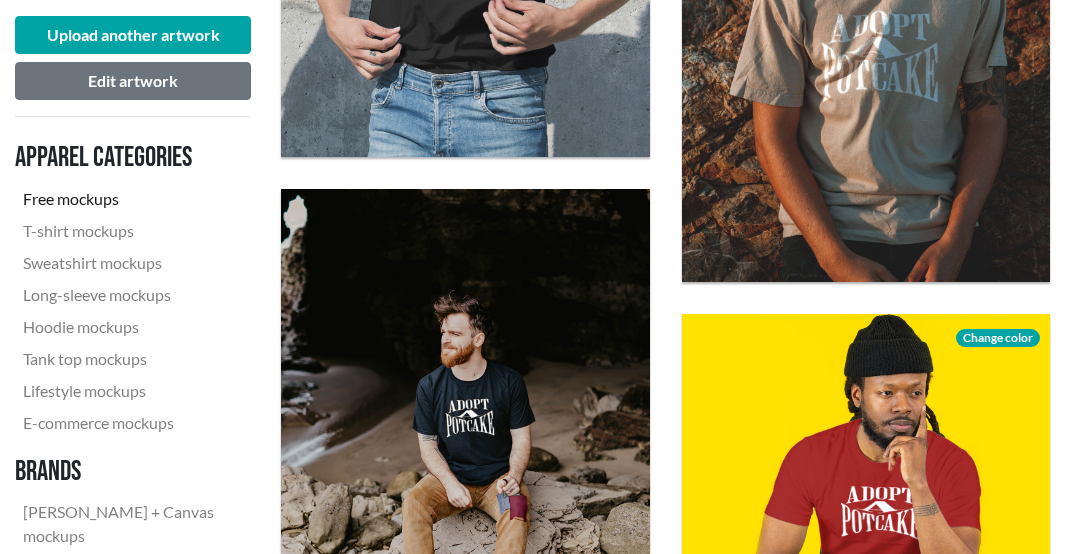 click on "Download" at bounding box center [866, 35] 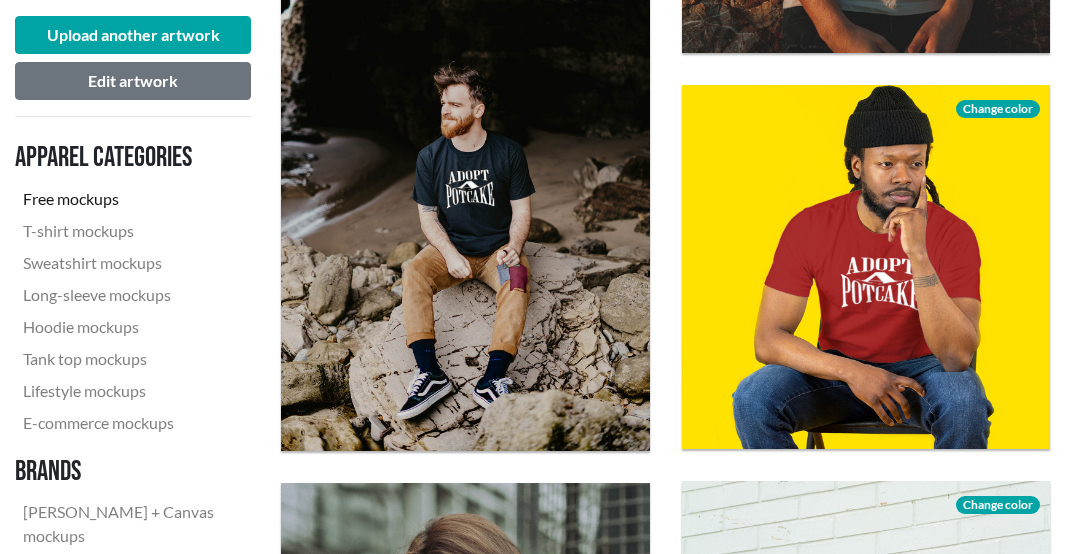 scroll, scrollTop: 3400, scrollLeft: 0, axis: vertical 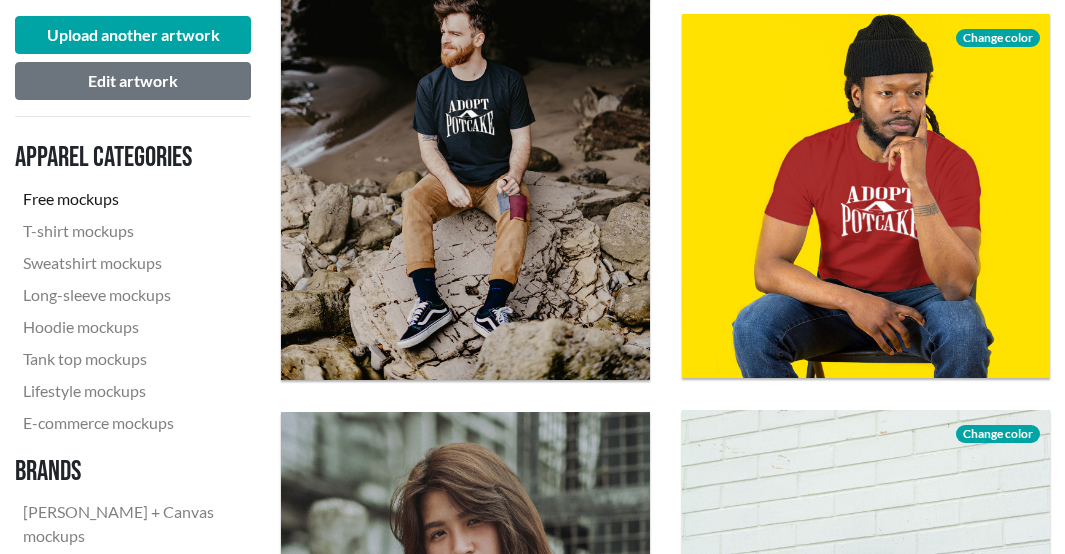 click on "Download" 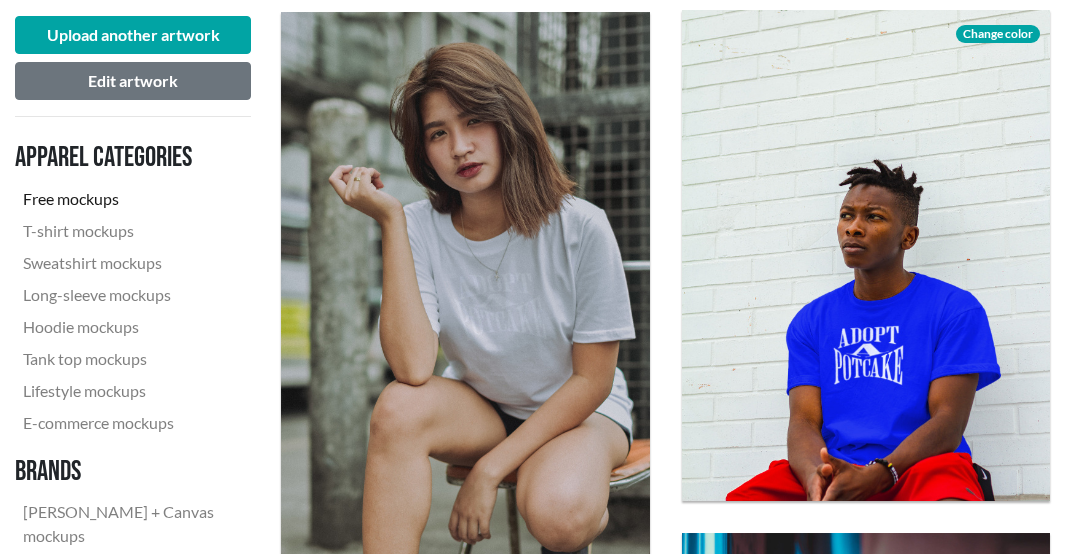 scroll, scrollTop: 4000, scrollLeft: 0, axis: vertical 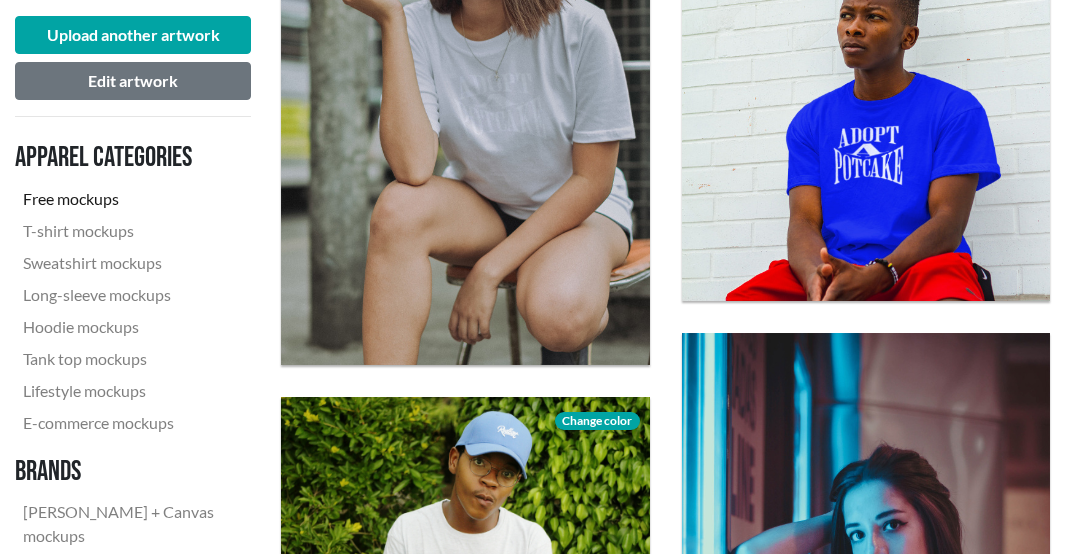 click on "Download" 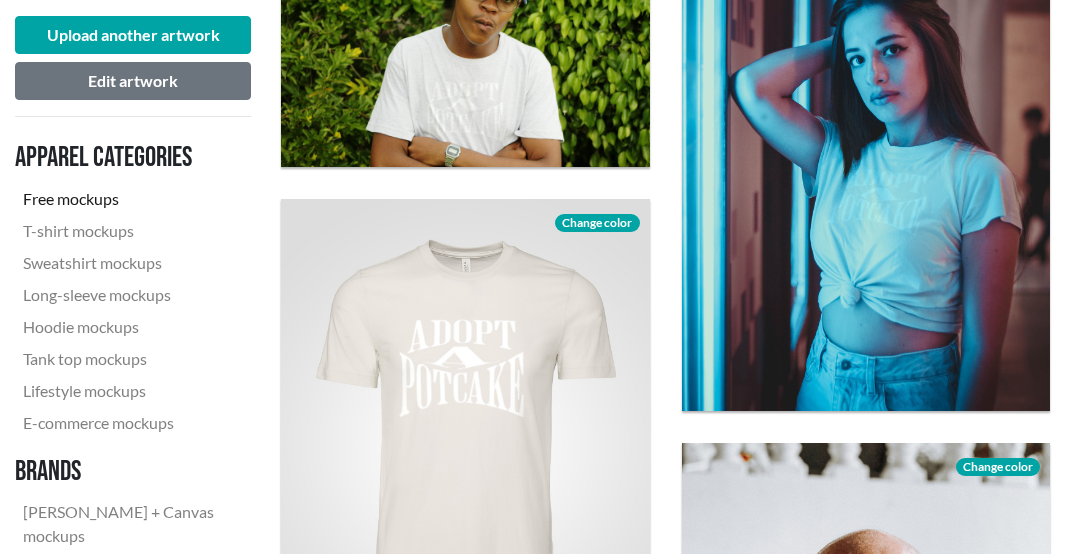 scroll, scrollTop: 4500, scrollLeft: 0, axis: vertical 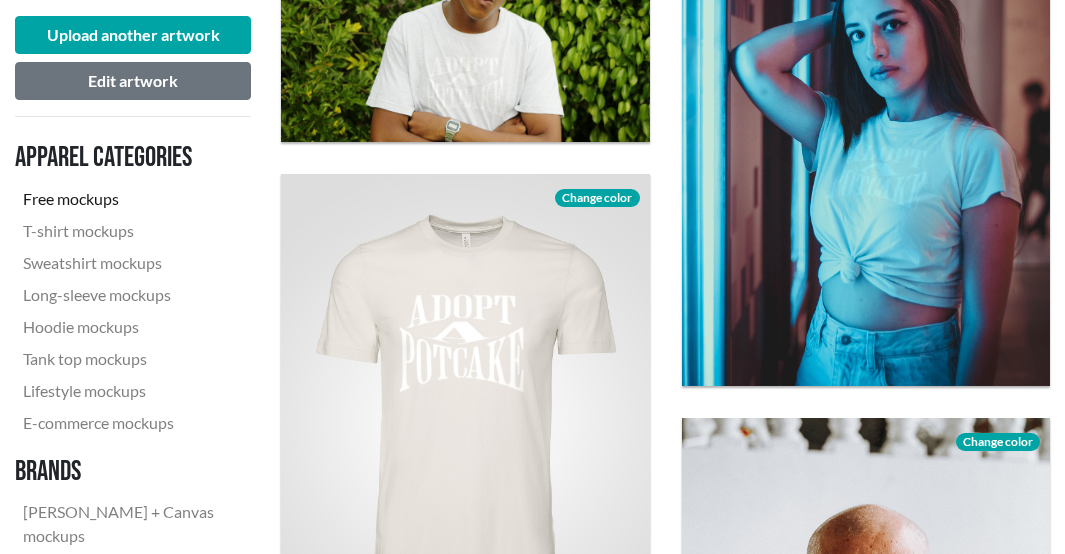 click on "Change color" at bounding box center [597, 198] 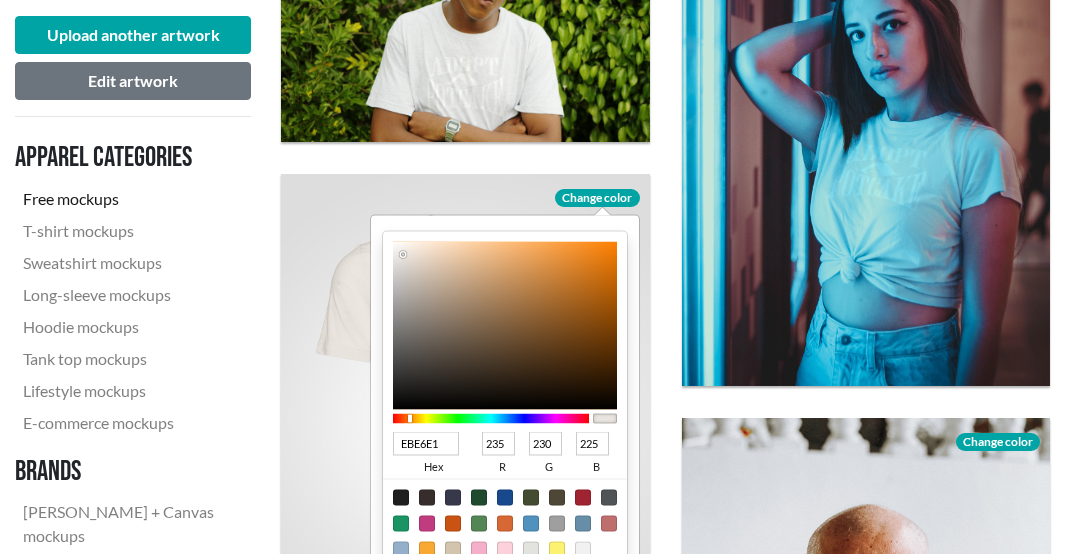 click at bounding box center [531, 524] 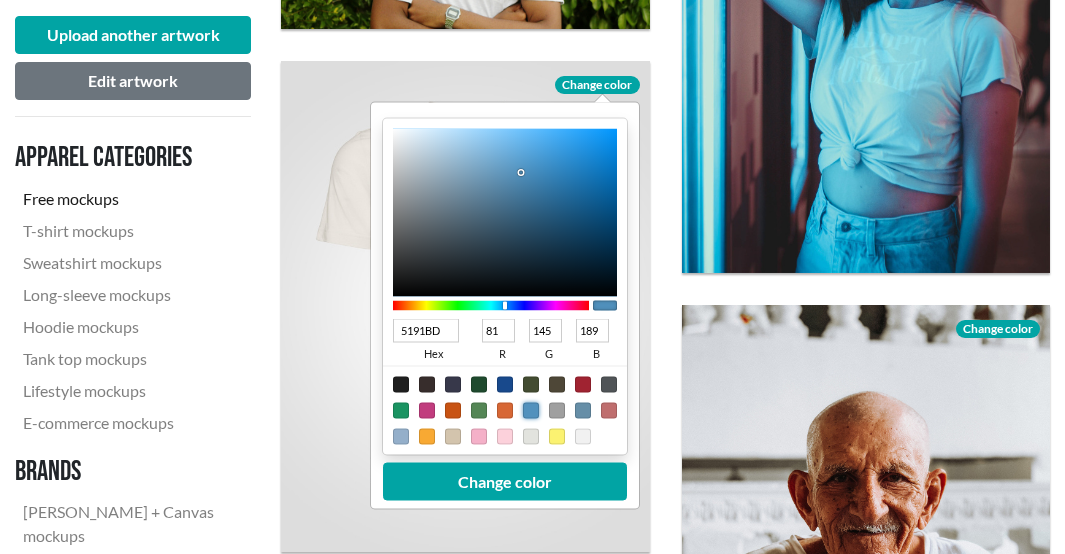 scroll, scrollTop: 4700, scrollLeft: 0, axis: vertical 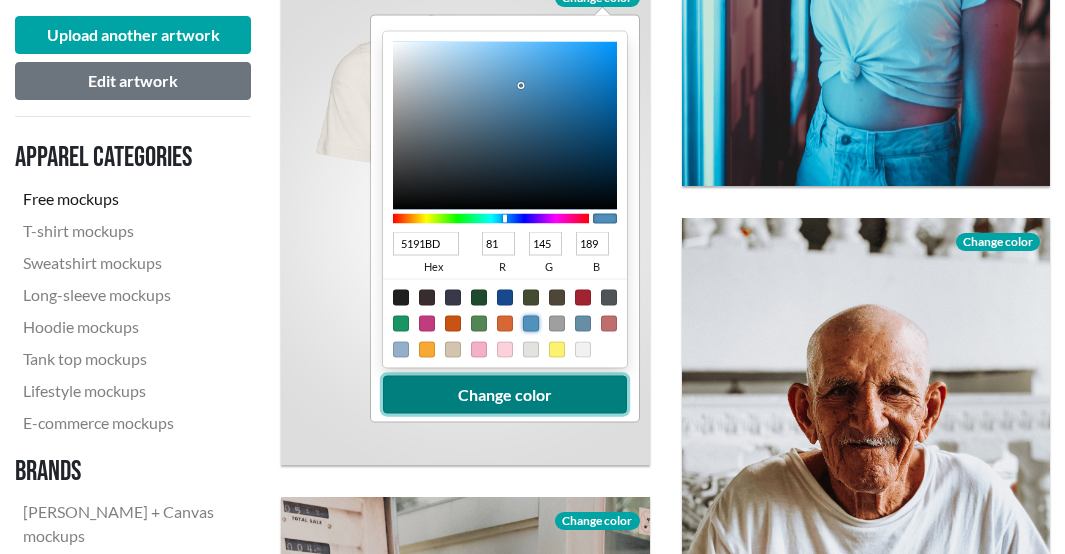 click on "Change color" at bounding box center [505, 395] 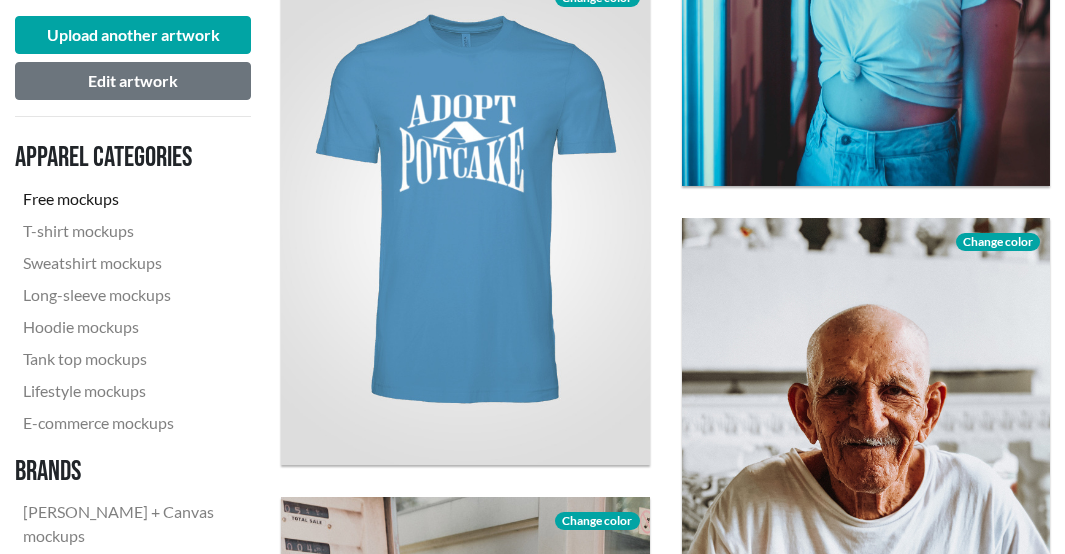 click on "Download" 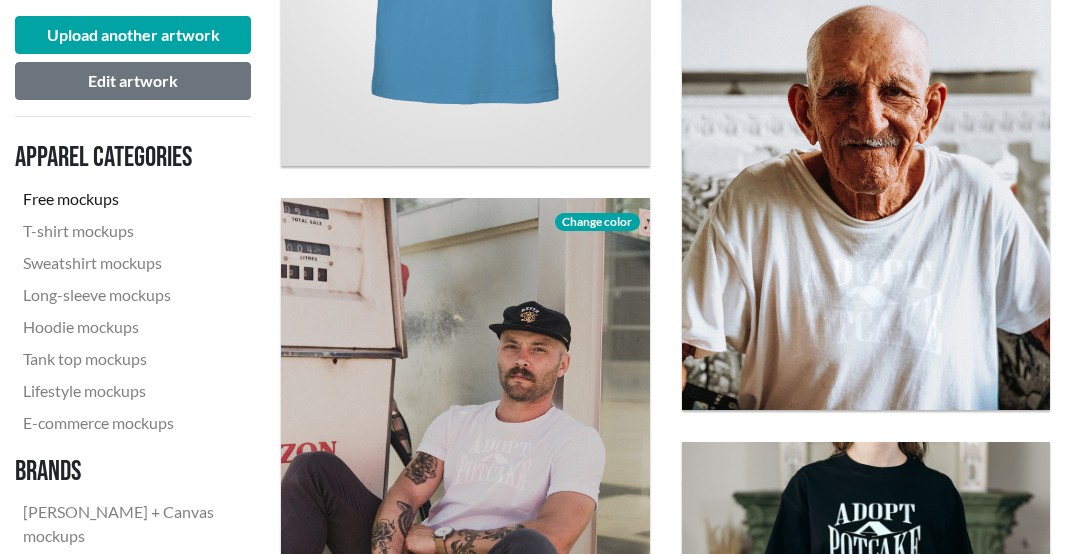 scroll, scrollTop: 5100, scrollLeft: 0, axis: vertical 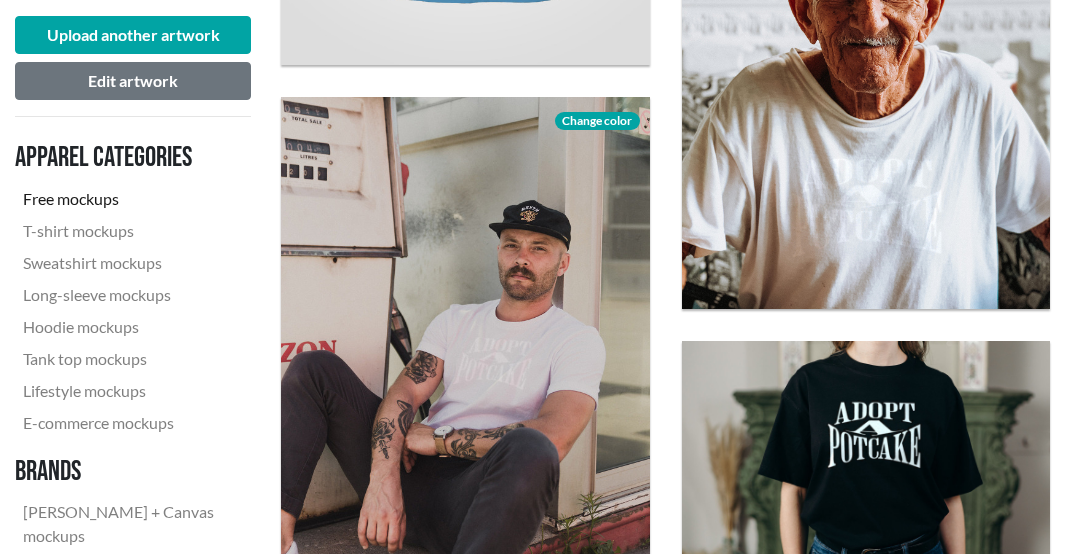 click on "Apparel categories Free mockups T-shirt mockups Sweatshirt mockups Long-sleeve mockups Hoodie mockups Tank top mockups Lifestyle mockups E-commerce mockups Brands Bella + Canvas mockups Anvil mockups Gildan mockups American Apparel mockups" at bounding box center (133, 394) 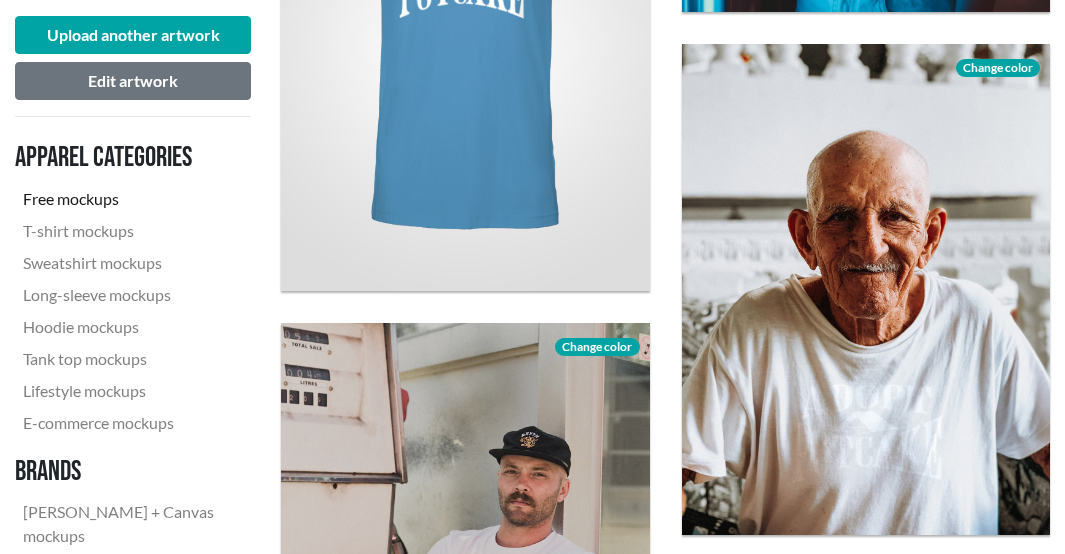 scroll, scrollTop: 4800, scrollLeft: 0, axis: vertical 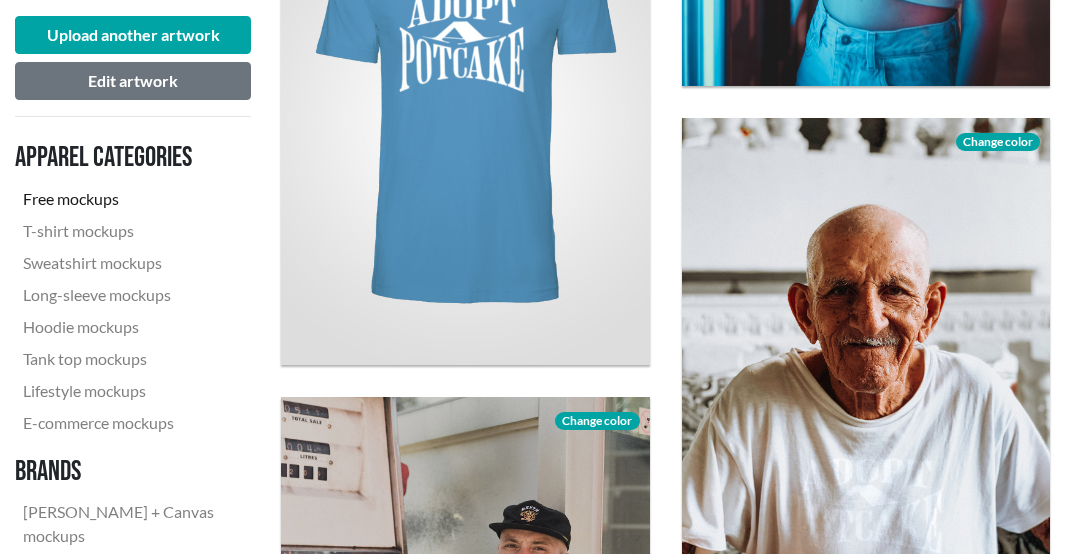 click on "Change color" at bounding box center (998, 142) 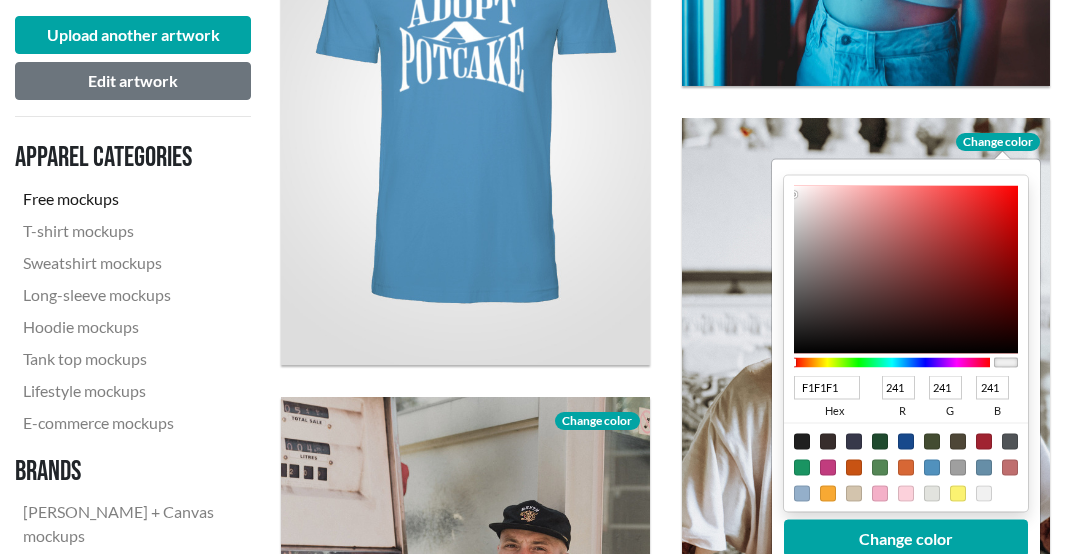 click at bounding box center [984, 468] 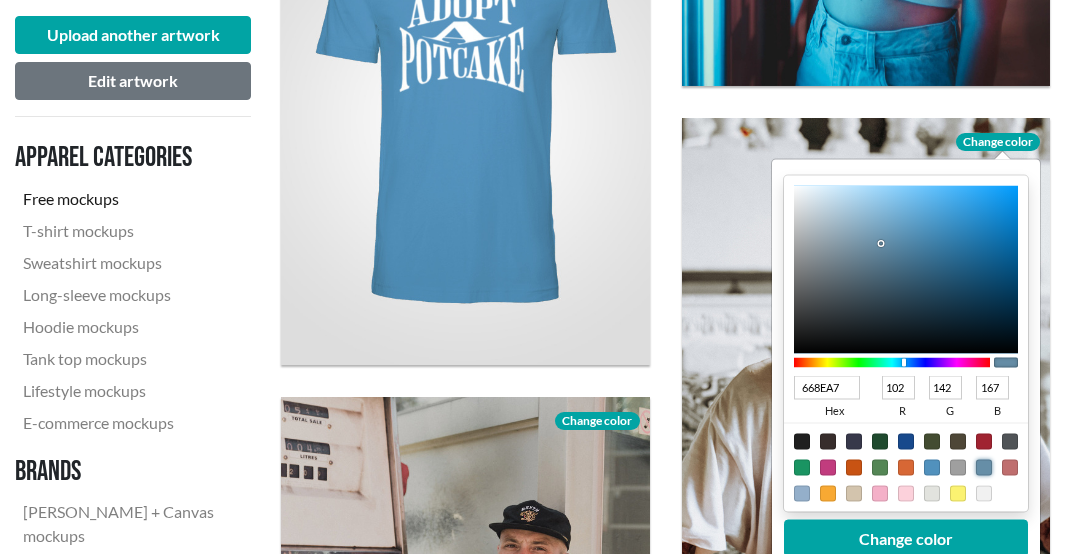 click at bounding box center [802, 468] 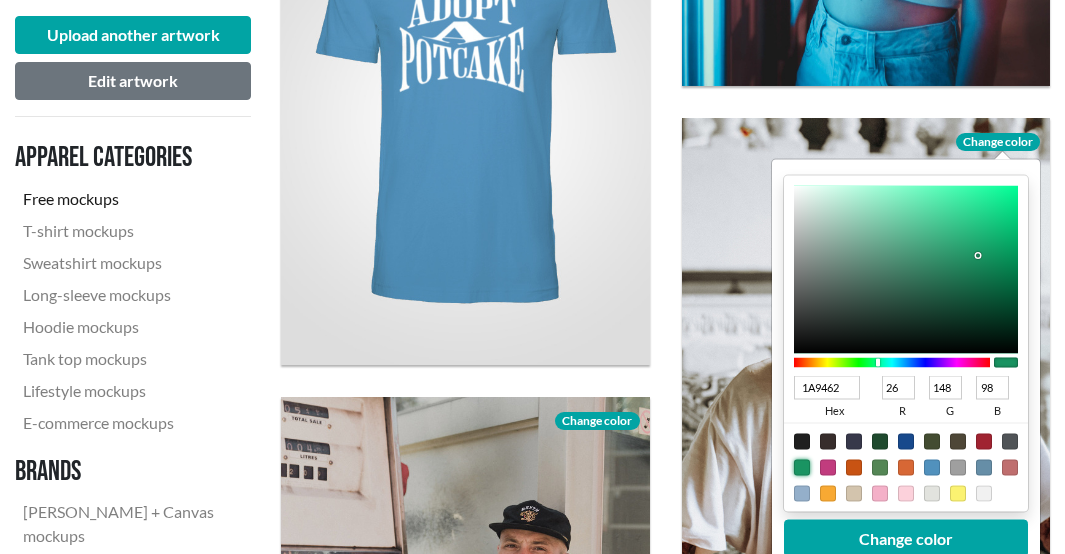 click at bounding box center (880, 468) 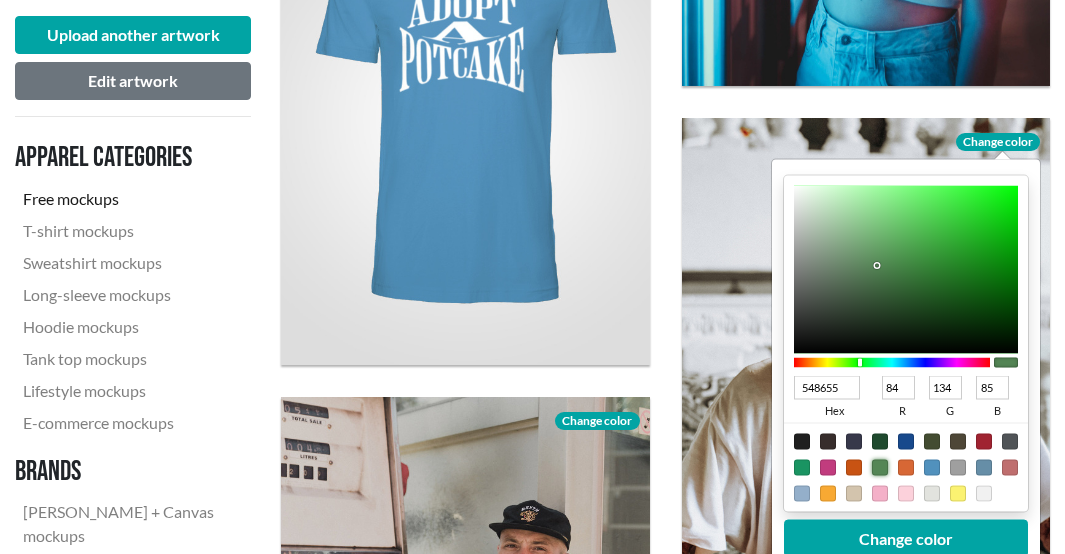 type on "076309" 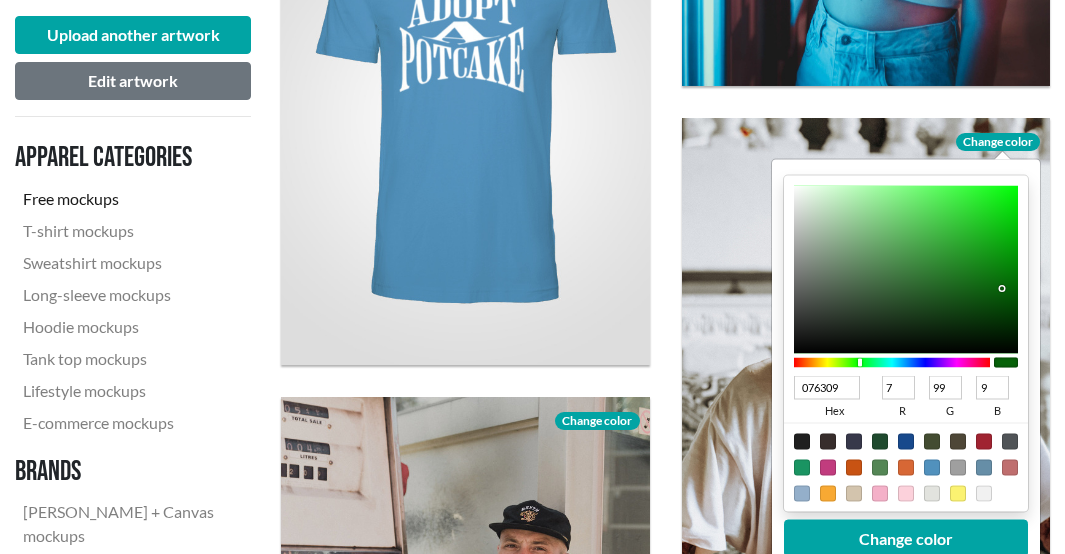 click at bounding box center [906, 270] 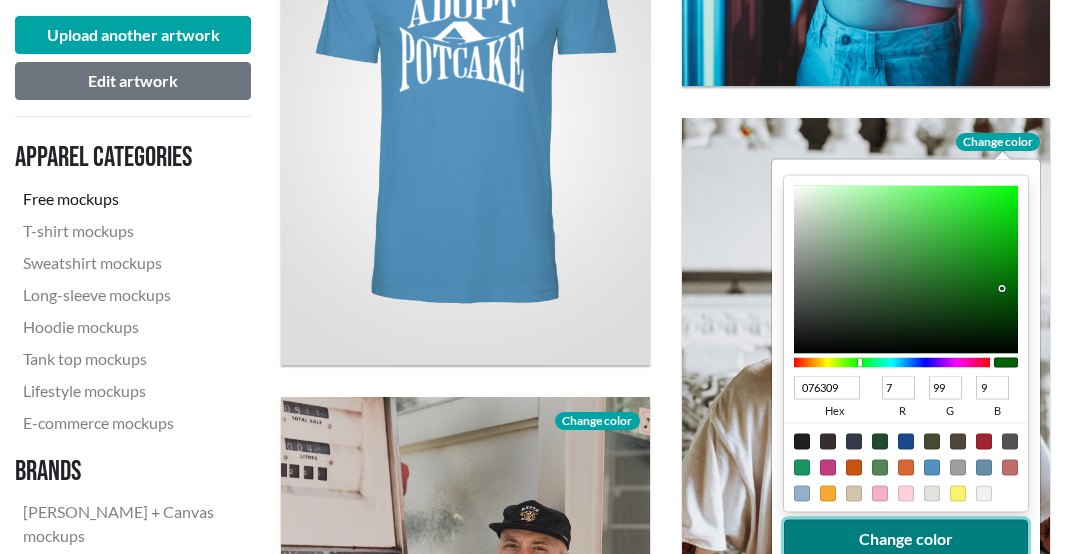 click on "Change color" at bounding box center (906, 539) 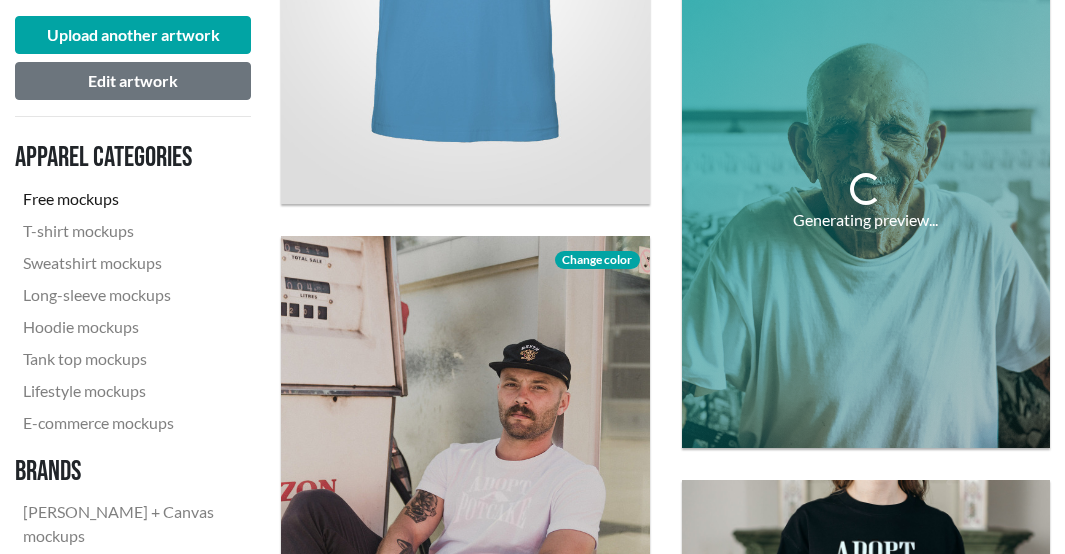 scroll, scrollTop: 5000, scrollLeft: 0, axis: vertical 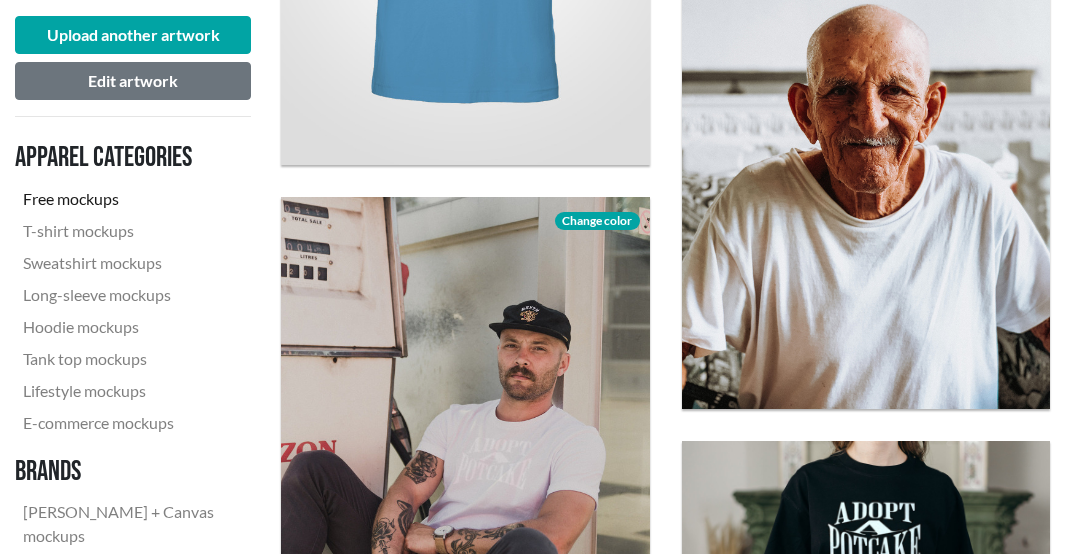 click on "Download" 